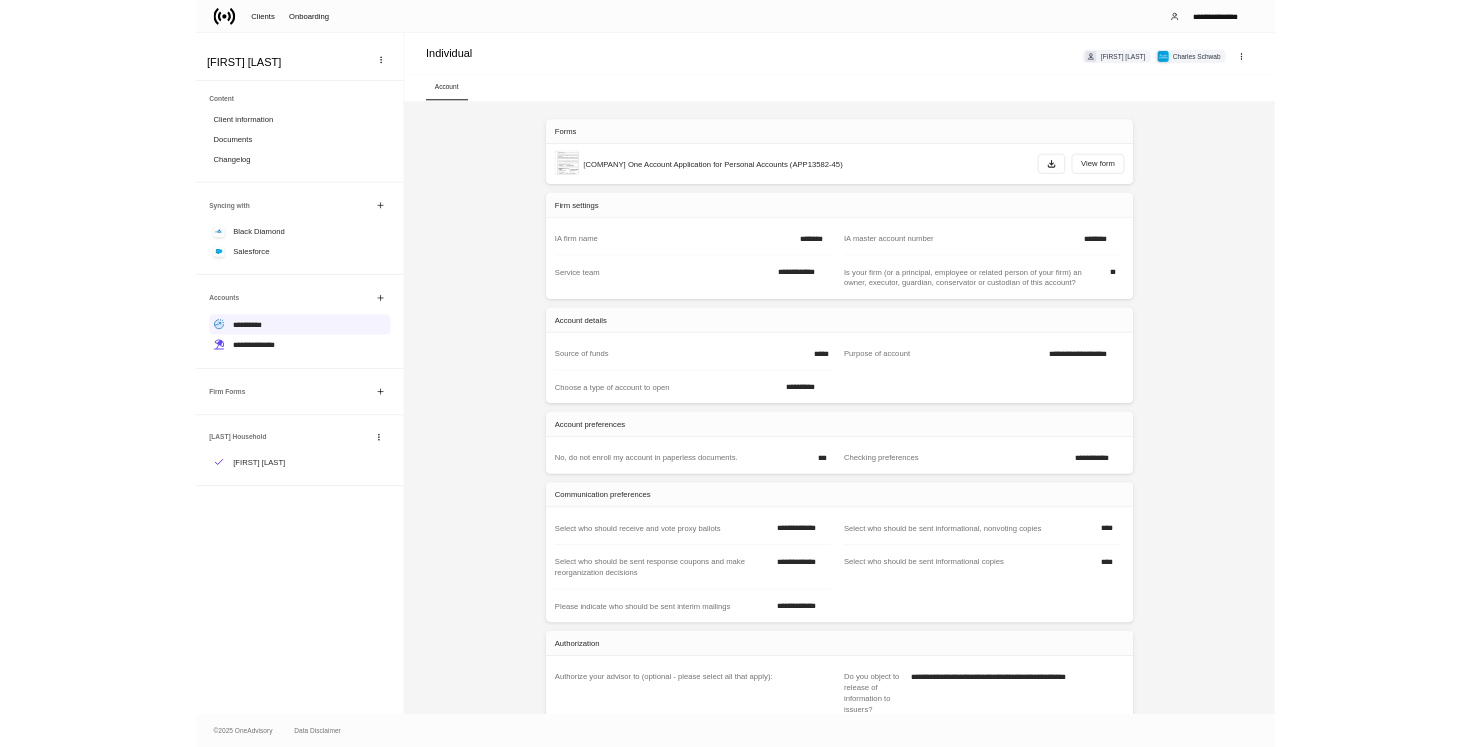 scroll, scrollTop: 0, scrollLeft: 0, axis: both 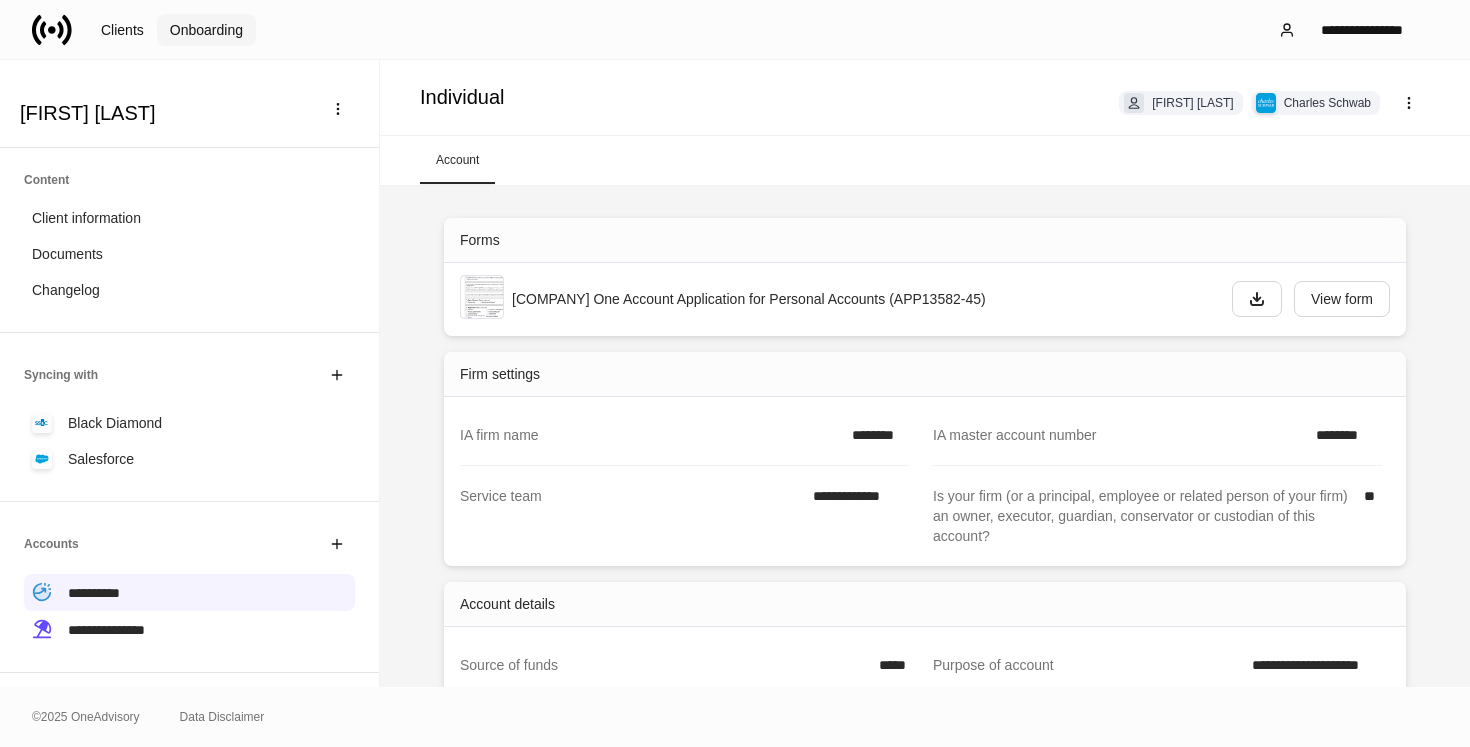 click on "Onboarding" at bounding box center (206, 30) 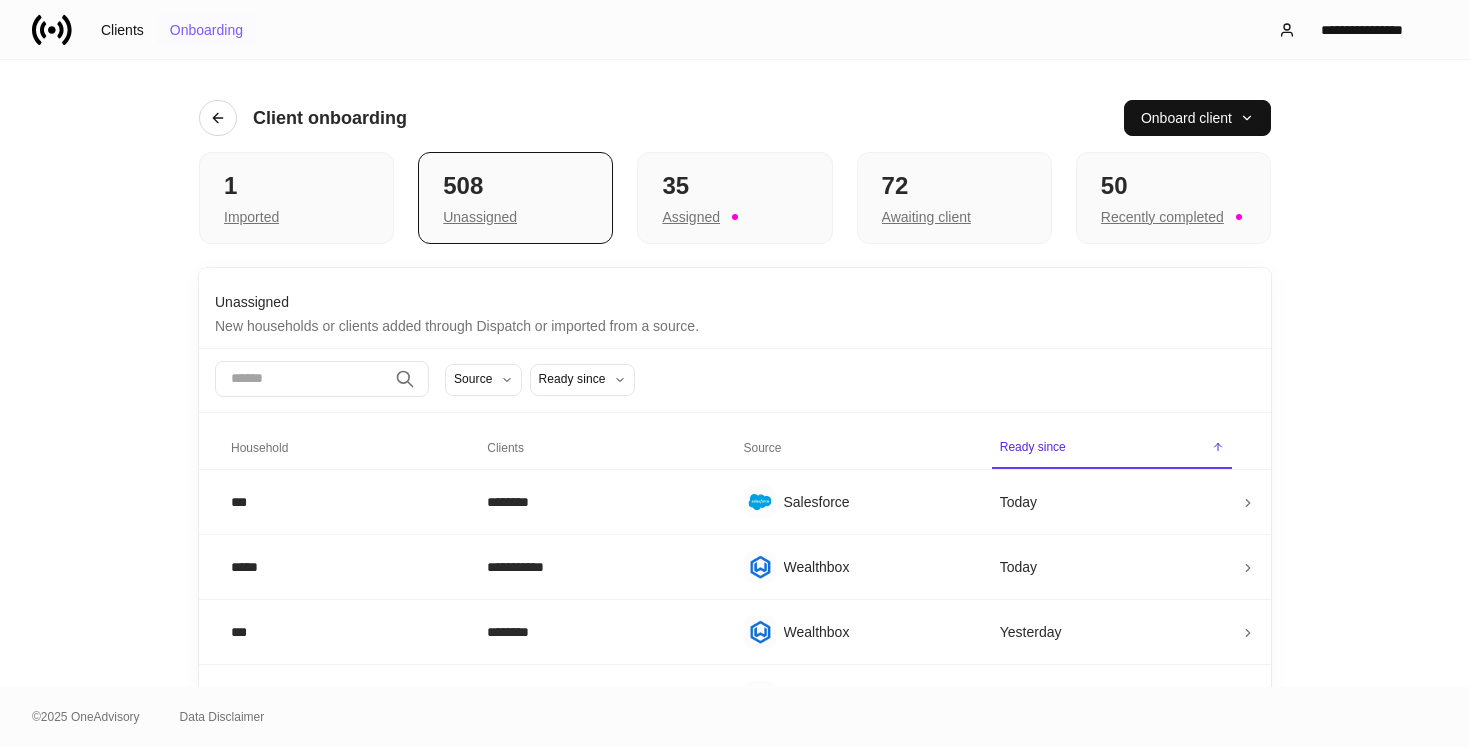 type 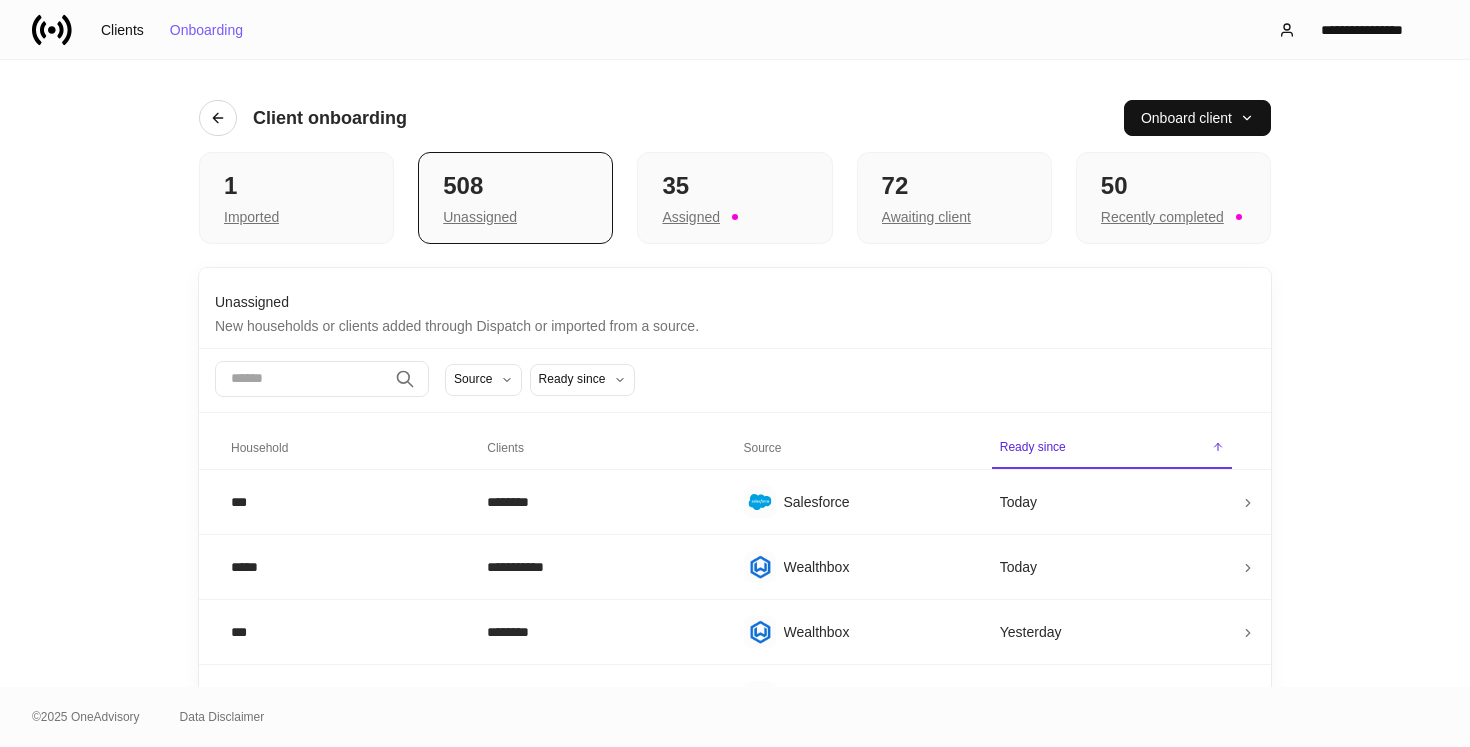 scroll, scrollTop: 0, scrollLeft: 0, axis: both 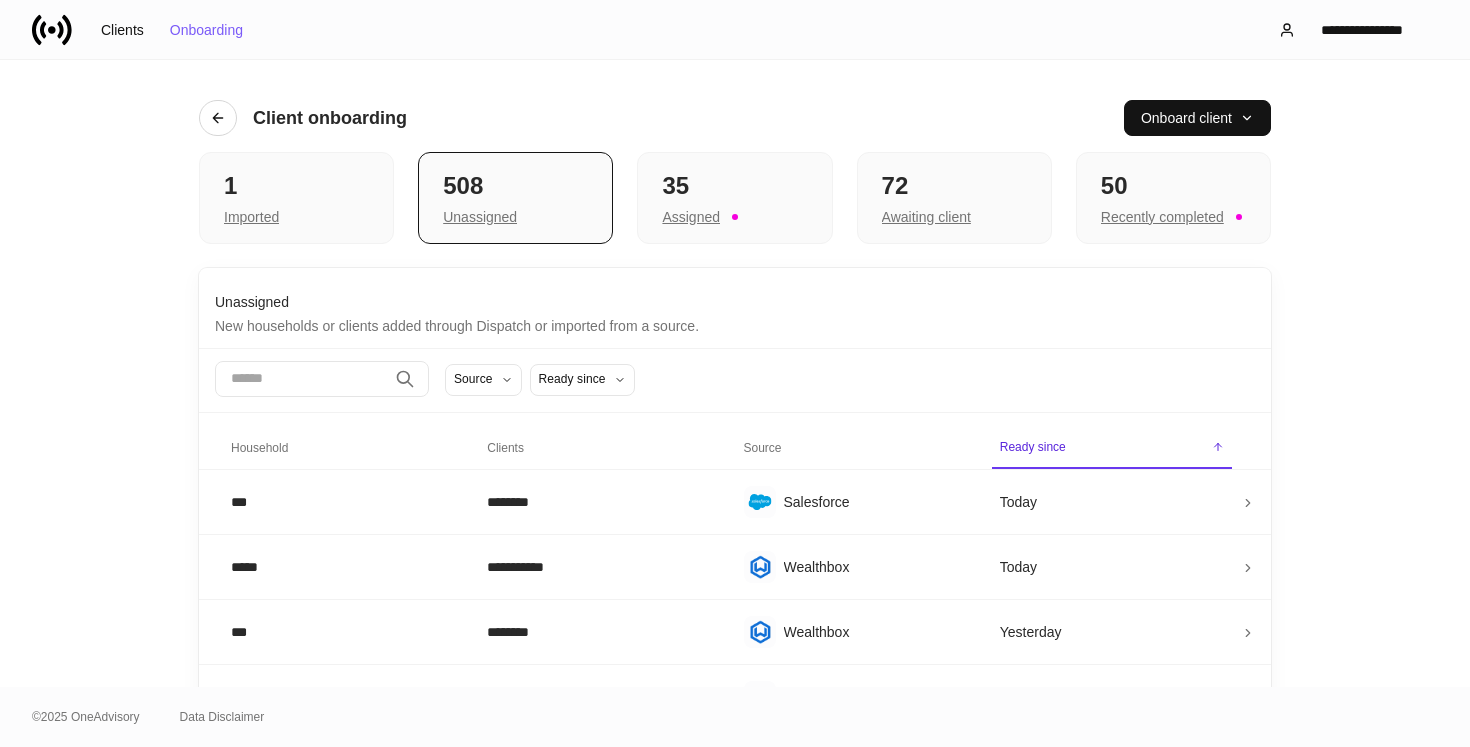 click on "**********" at bounding box center (735, 1103) 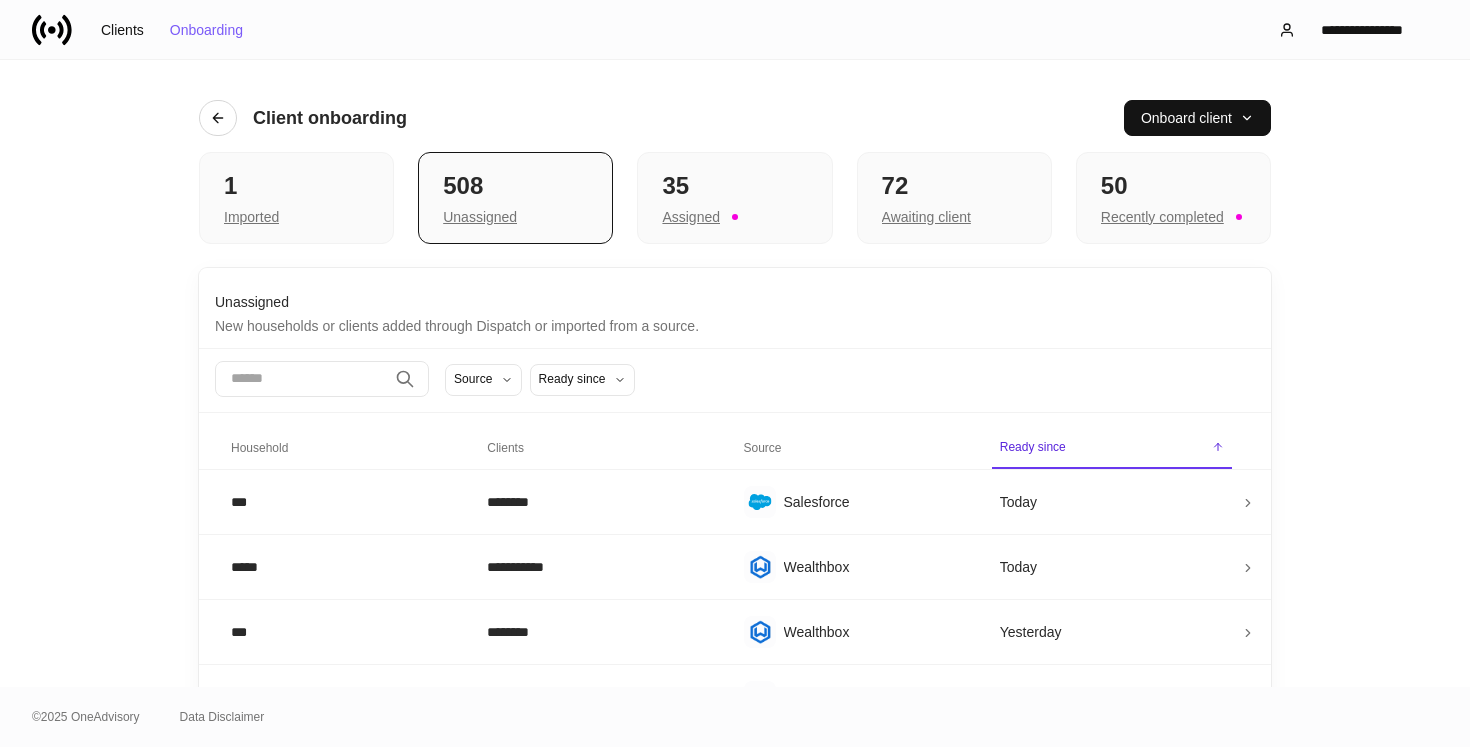 scroll, scrollTop: 0, scrollLeft: 0, axis: both 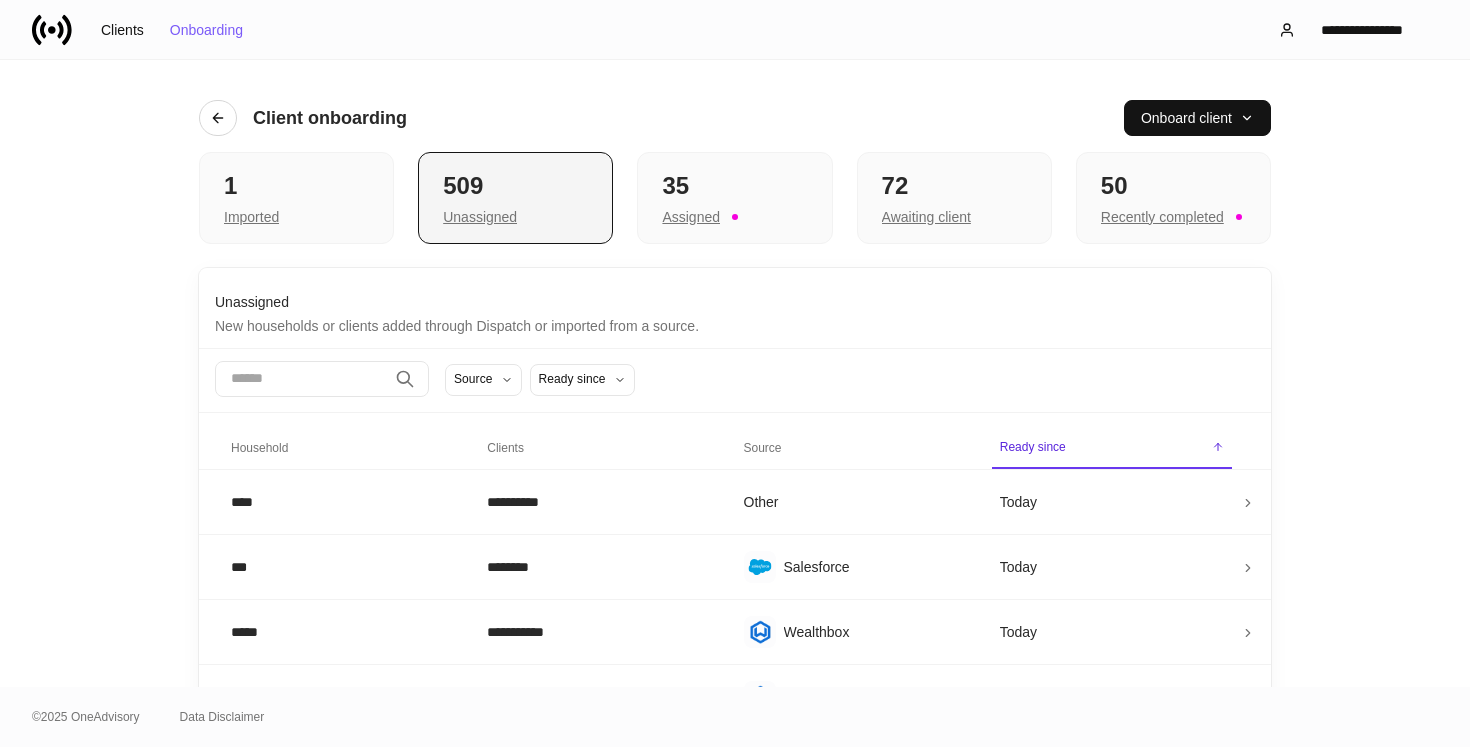 click on "Unassigned" at bounding box center (515, 215) 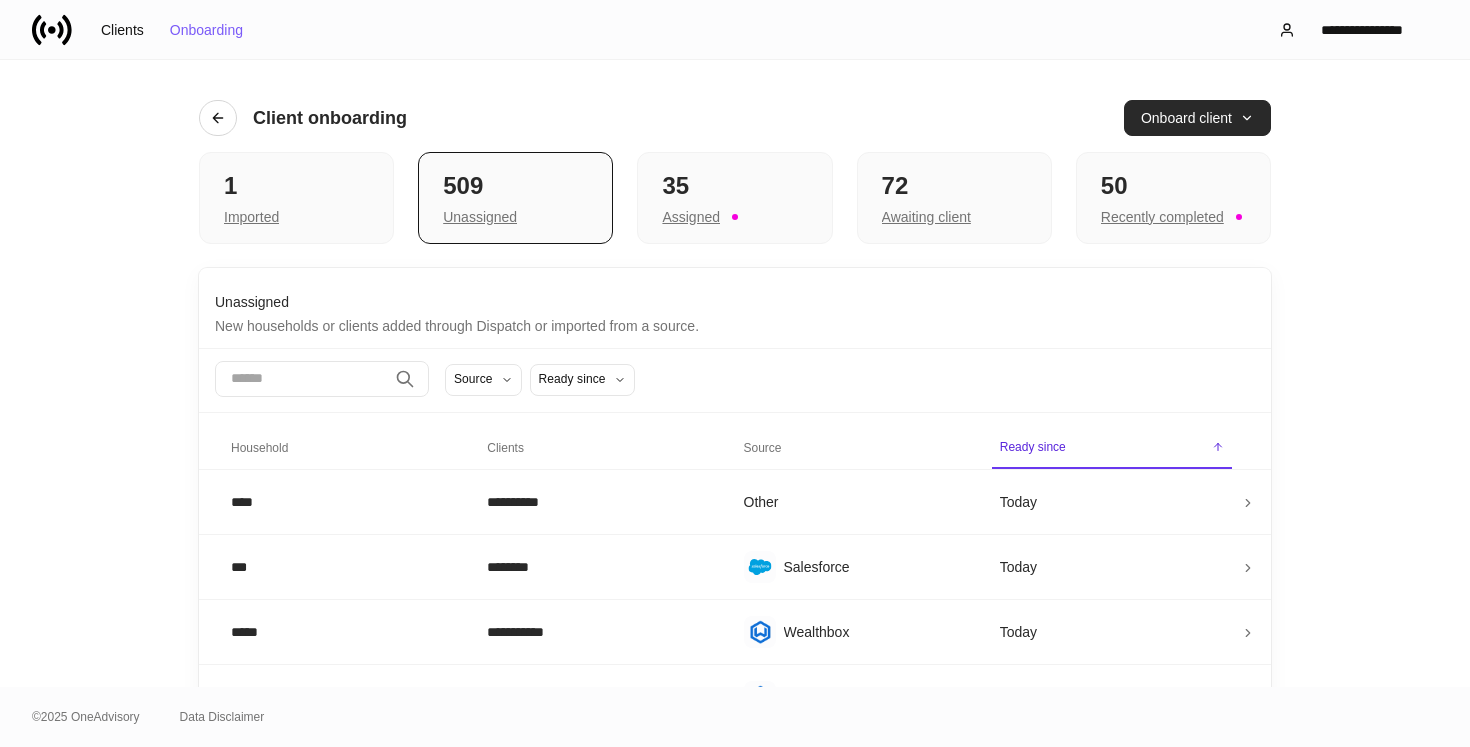 click on "Onboard client" at bounding box center [1197, 118] 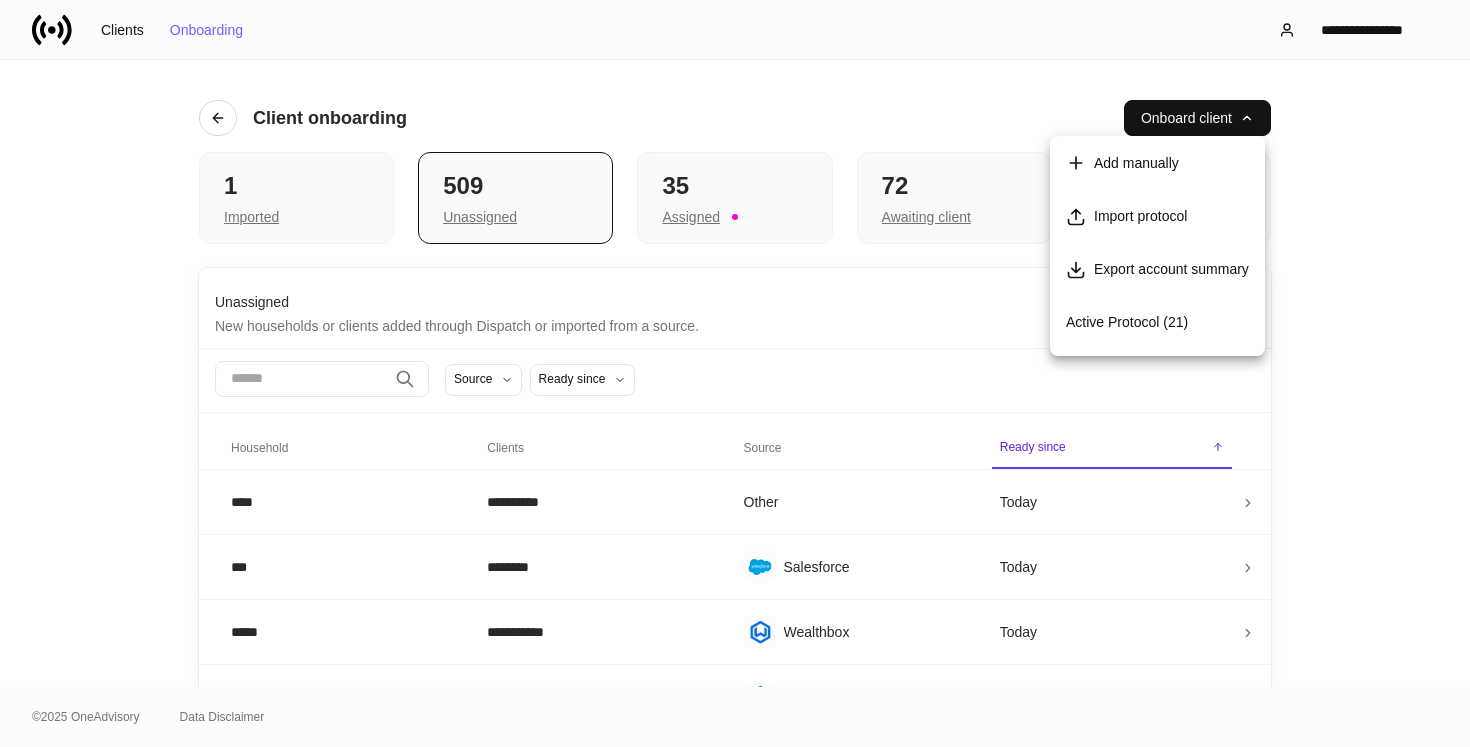 click at bounding box center (735, 373) 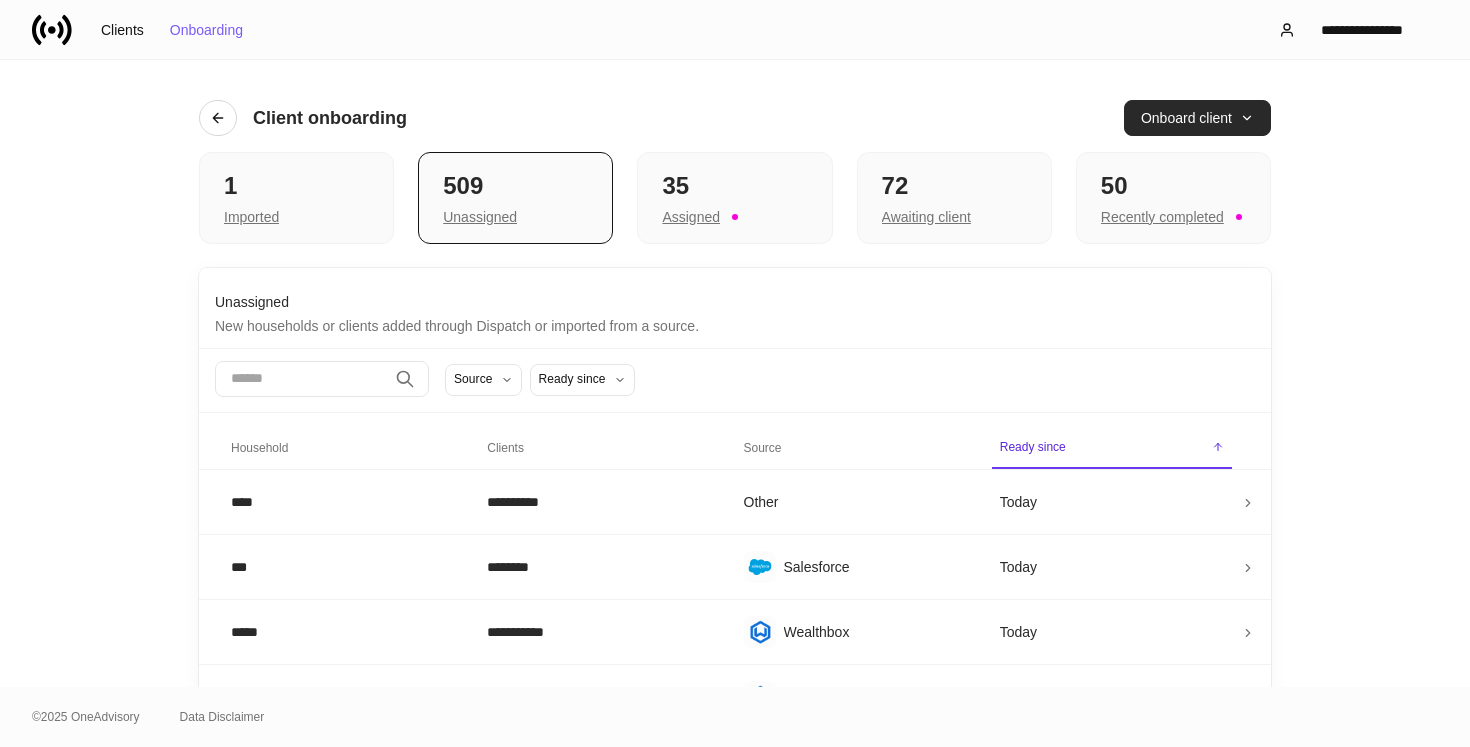 type 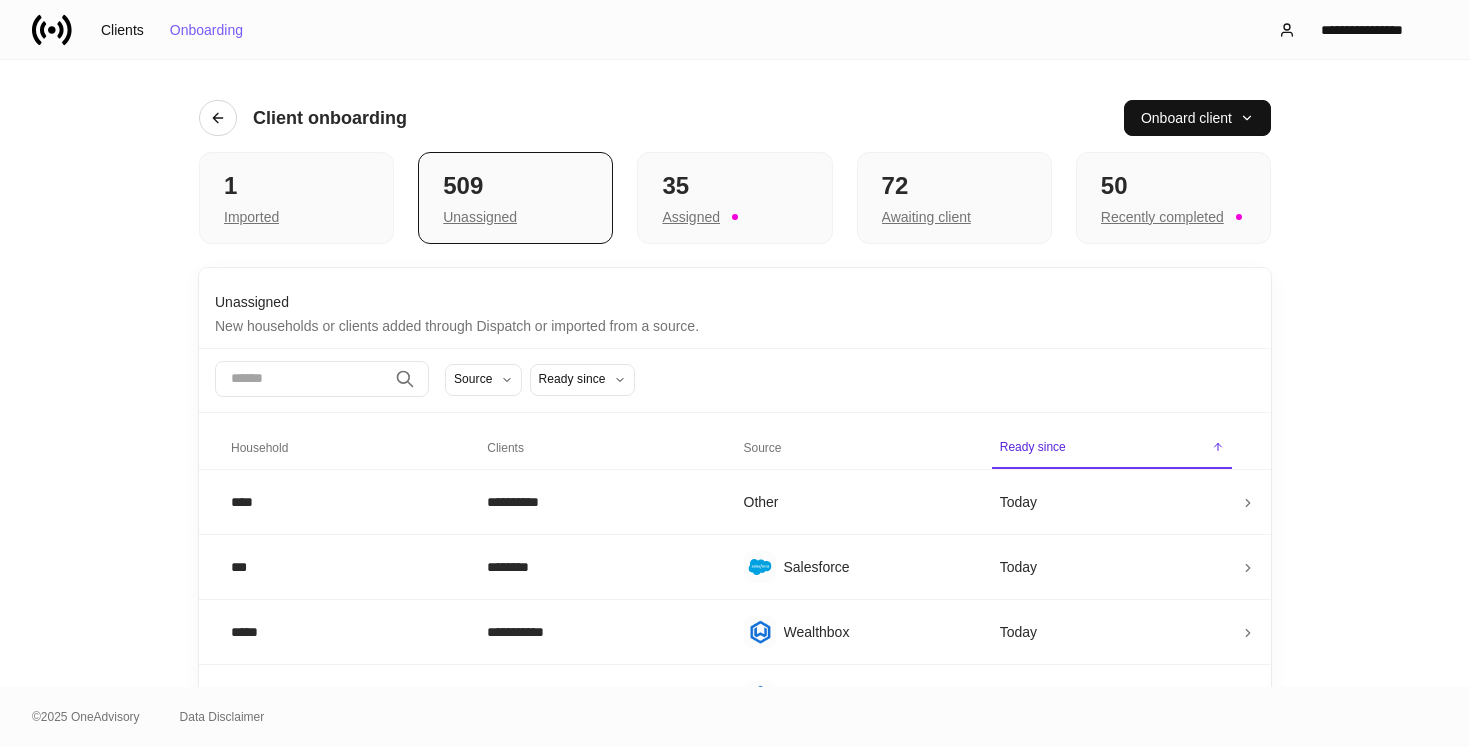 scroll, scrollTop: 0, scrollLeft: 0, axis: both 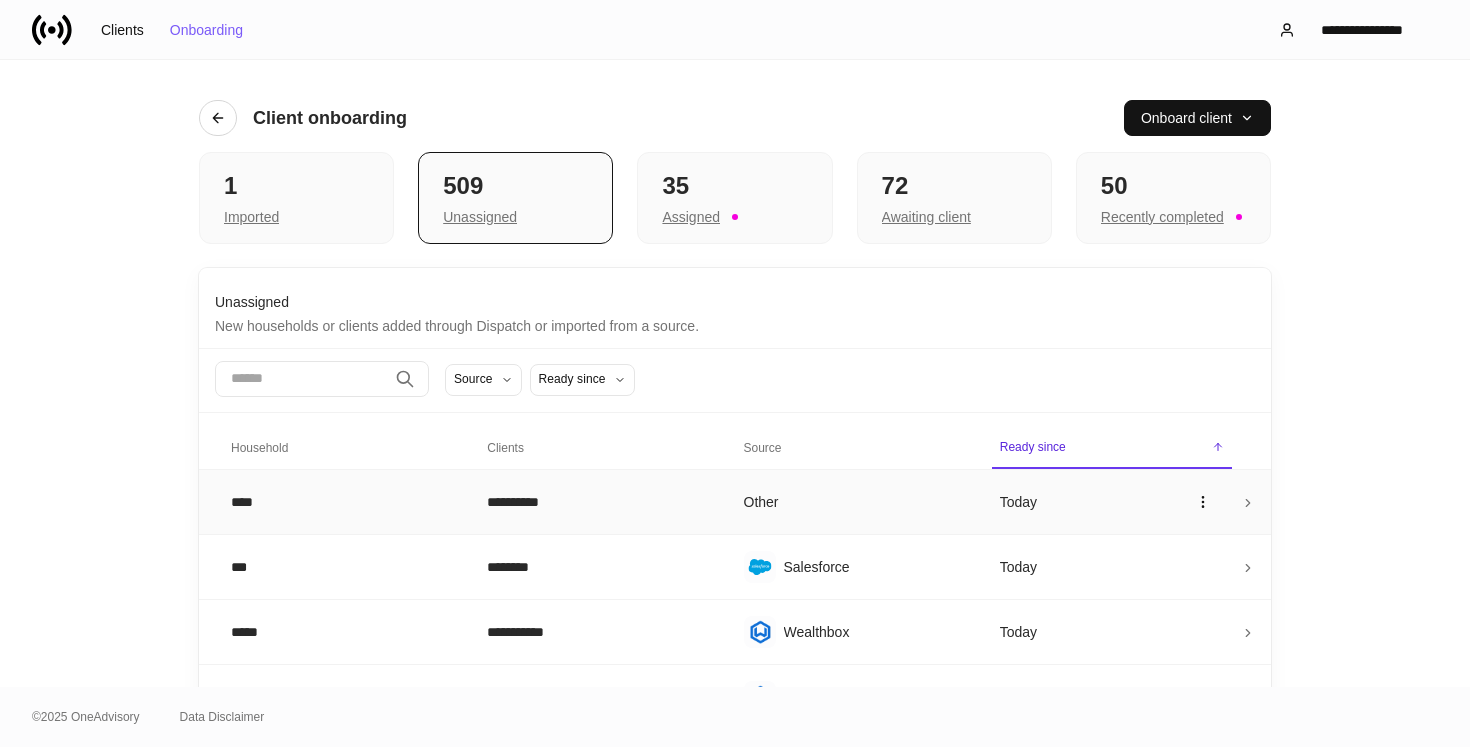click on "**********" at bounding box center (599, 501) 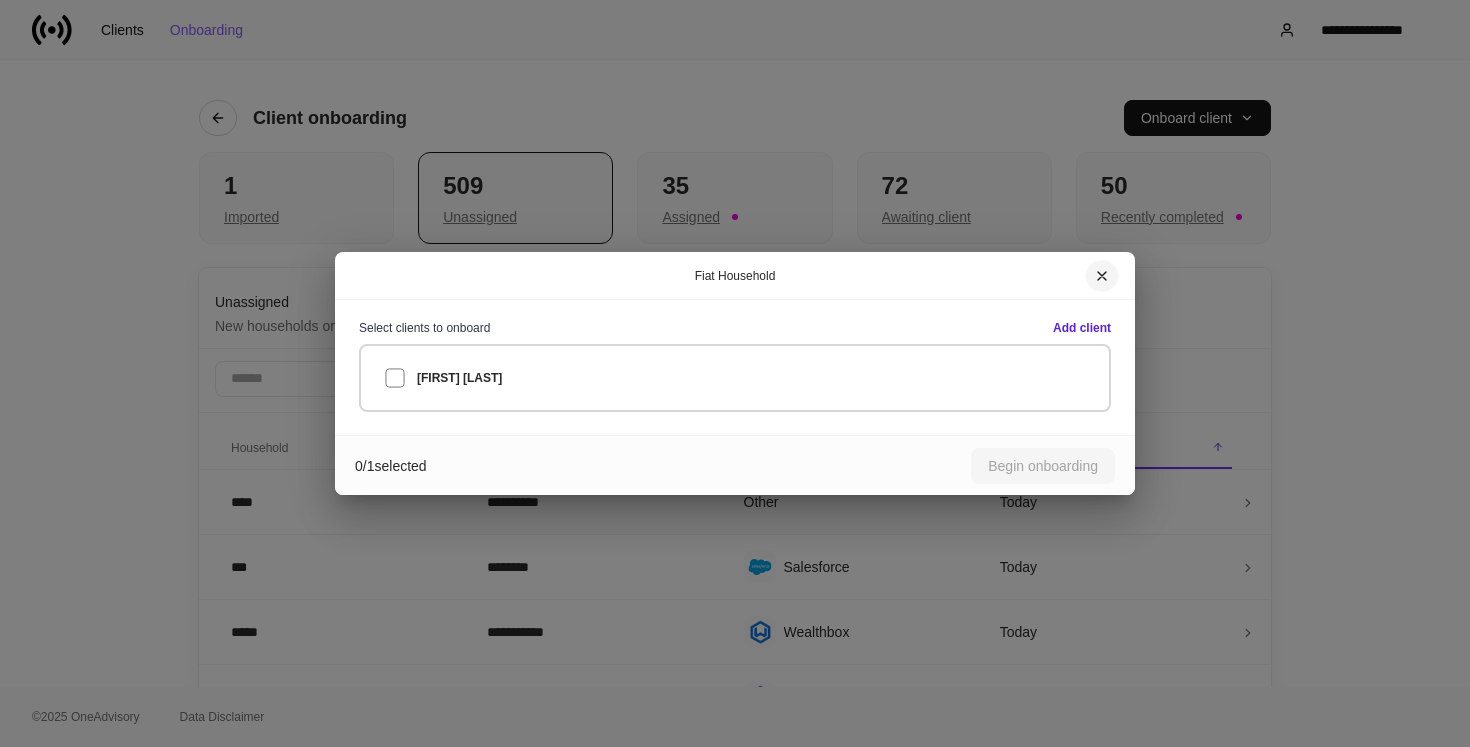 click 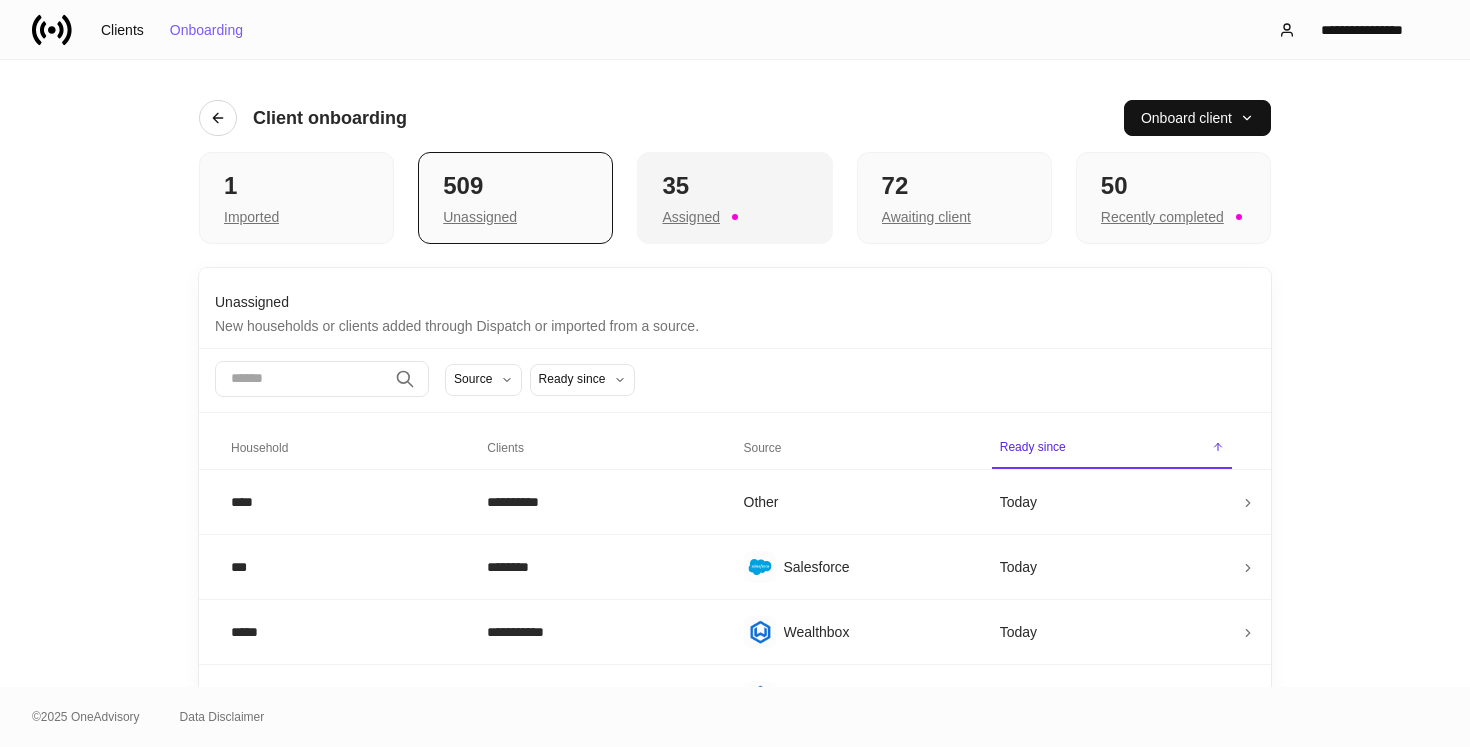 click on "35 Assigned" at bounding box center (734, 198) 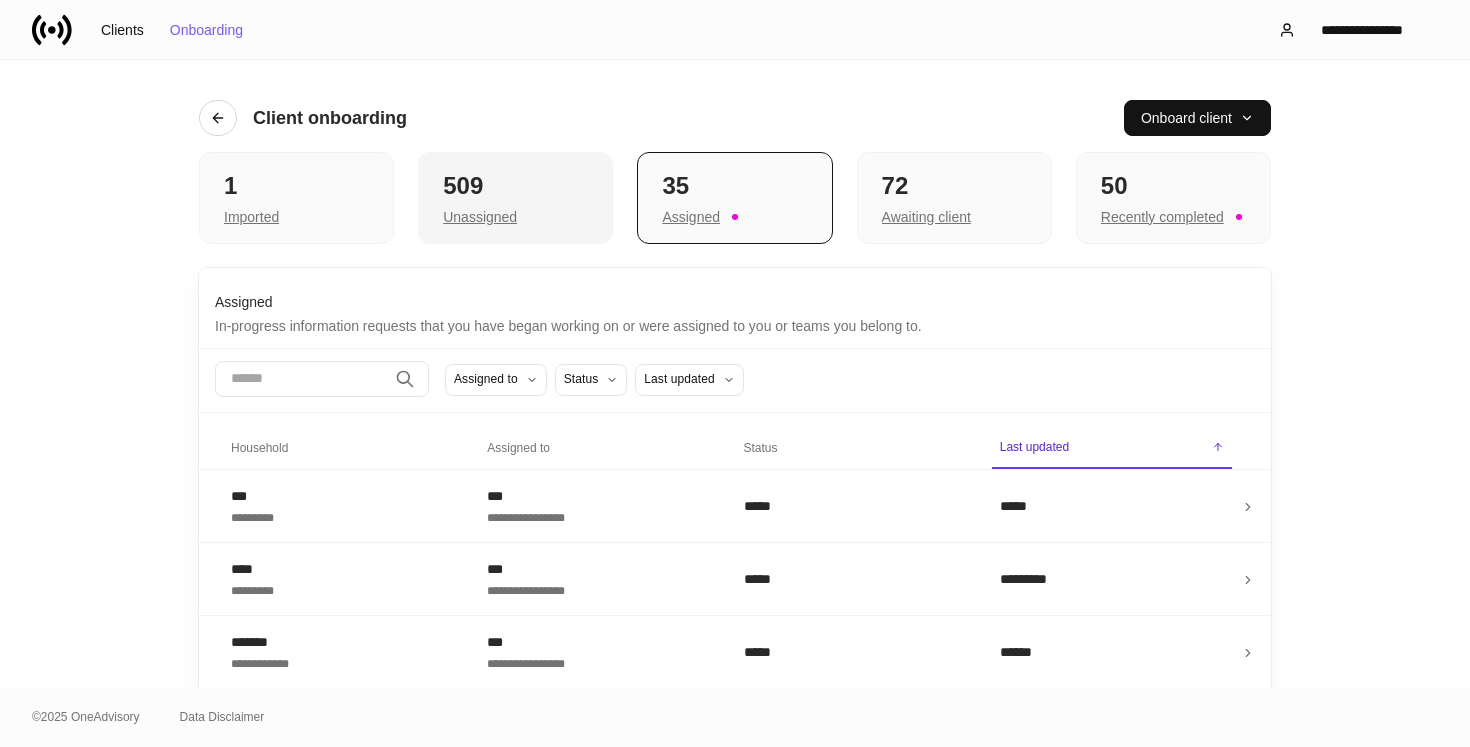 click on "509" at bounding box center [515, 186] 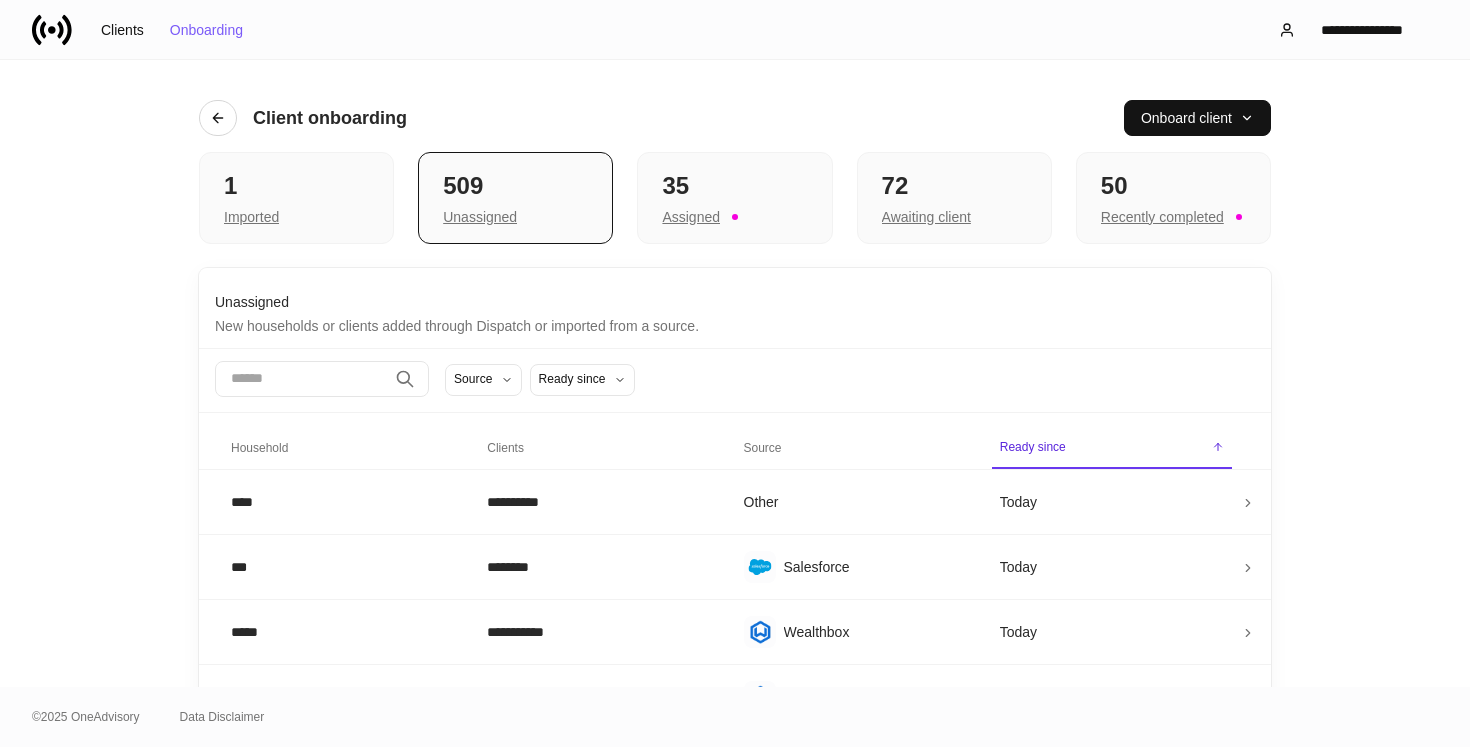 scroll, scrollTop: 0, scrollLeft: 0, axis: both 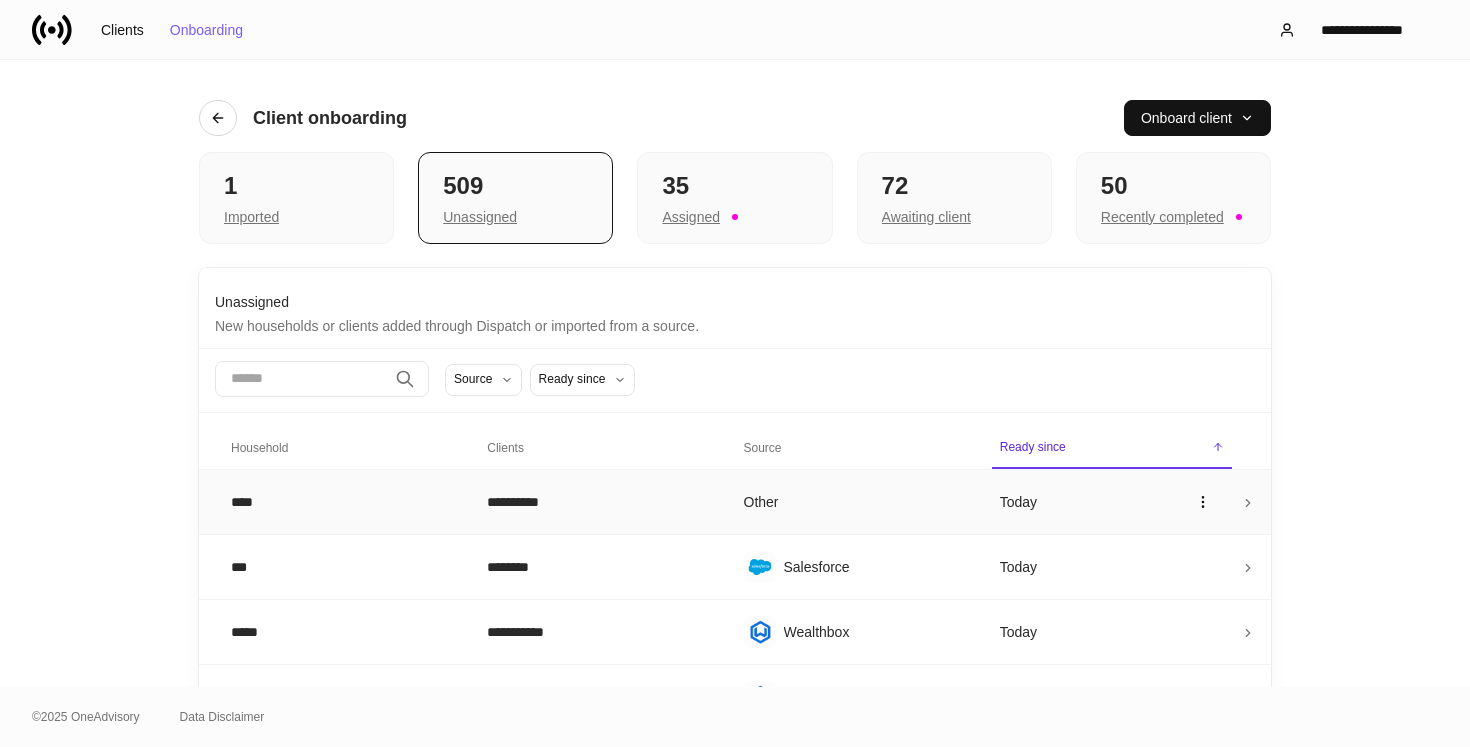 click on "Other" at bounding box center (856, 501) 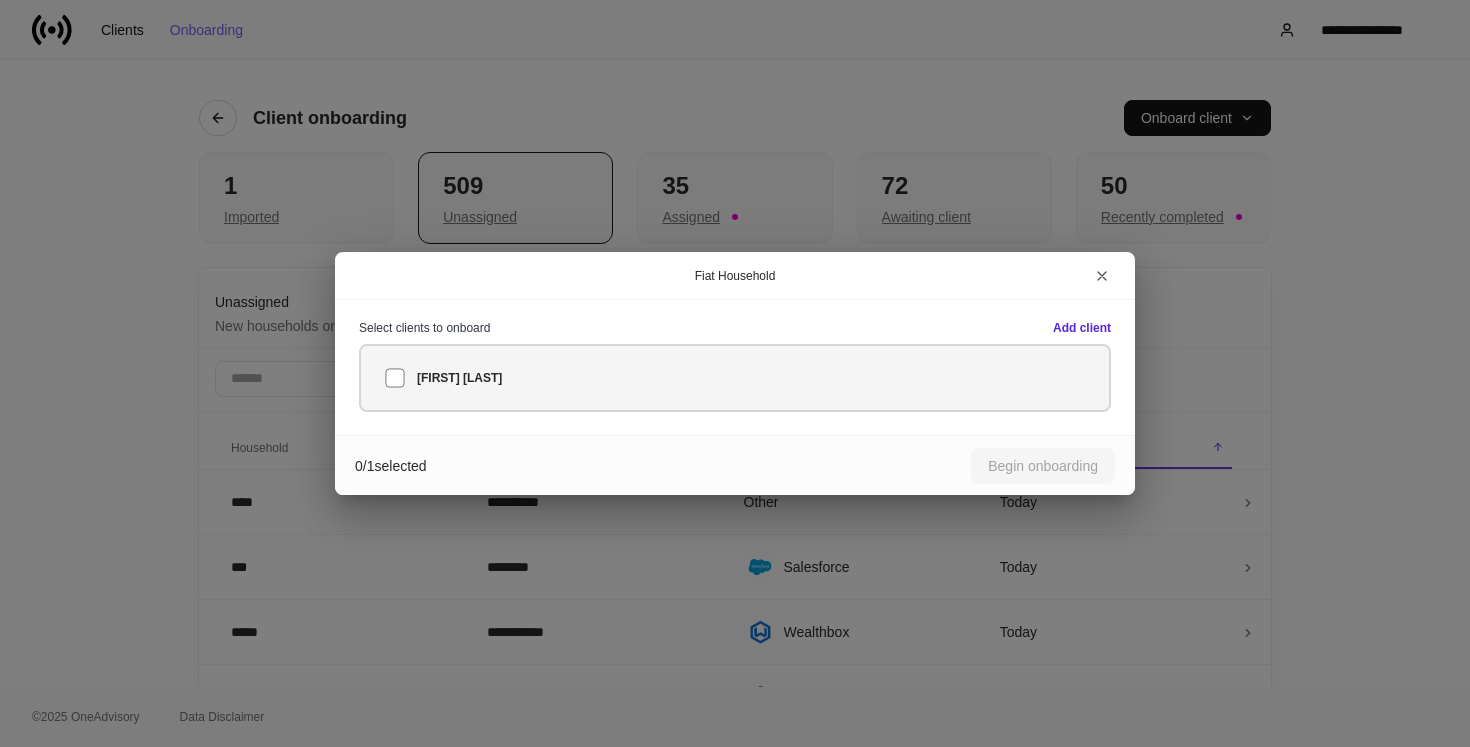 click on "[FIRST] [LAST]" at bounding box center [735, 378] 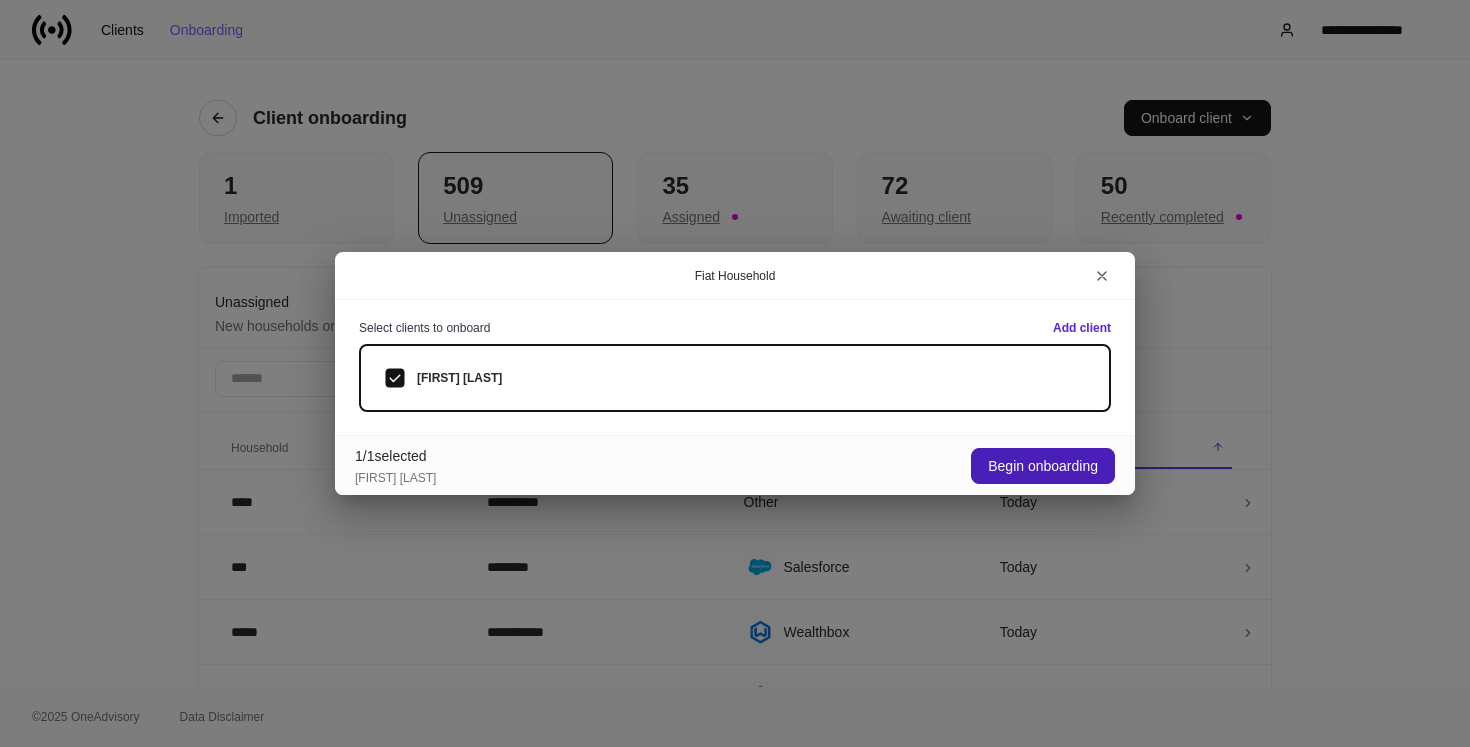 click on "Begin onboarding" at bounding box center [1043, 466] 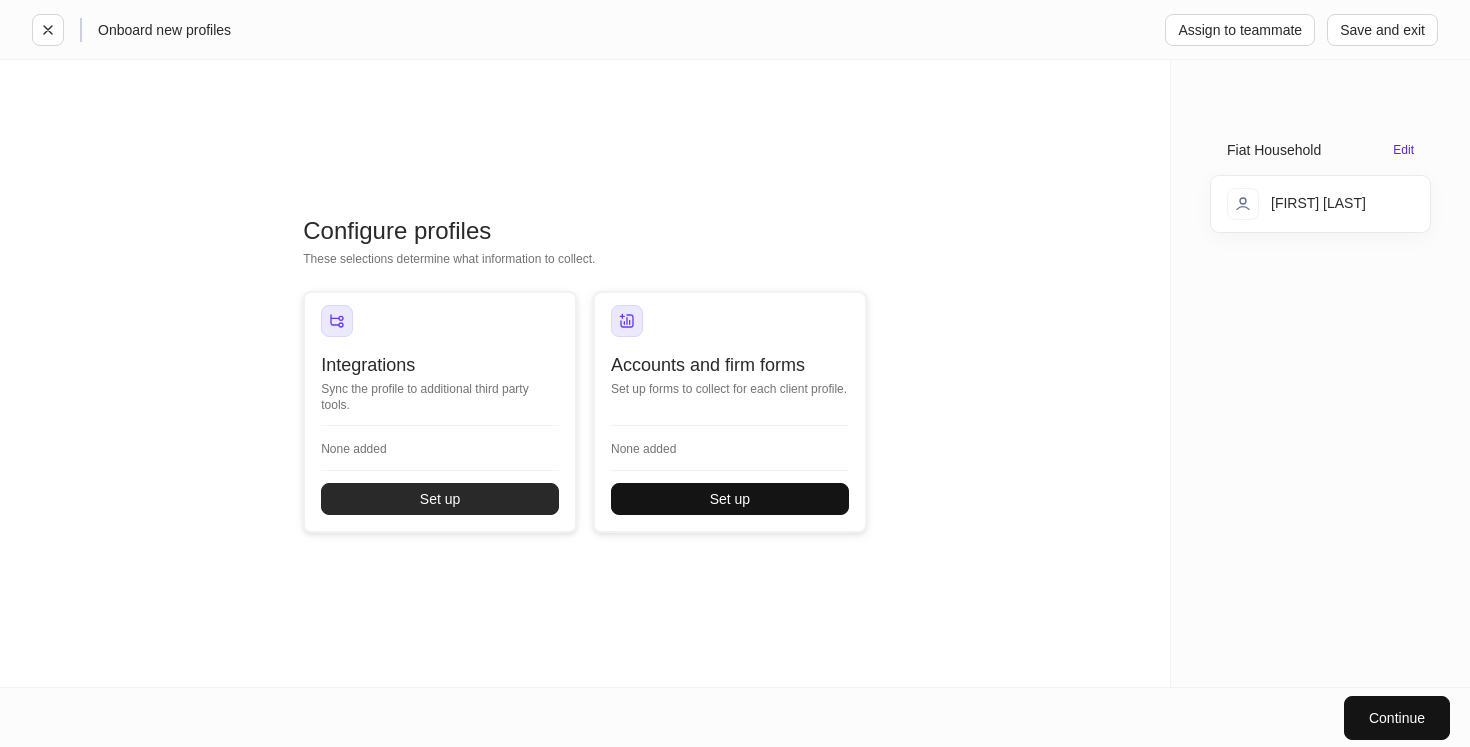 click on "Set up" at bounding box center [440, 499] 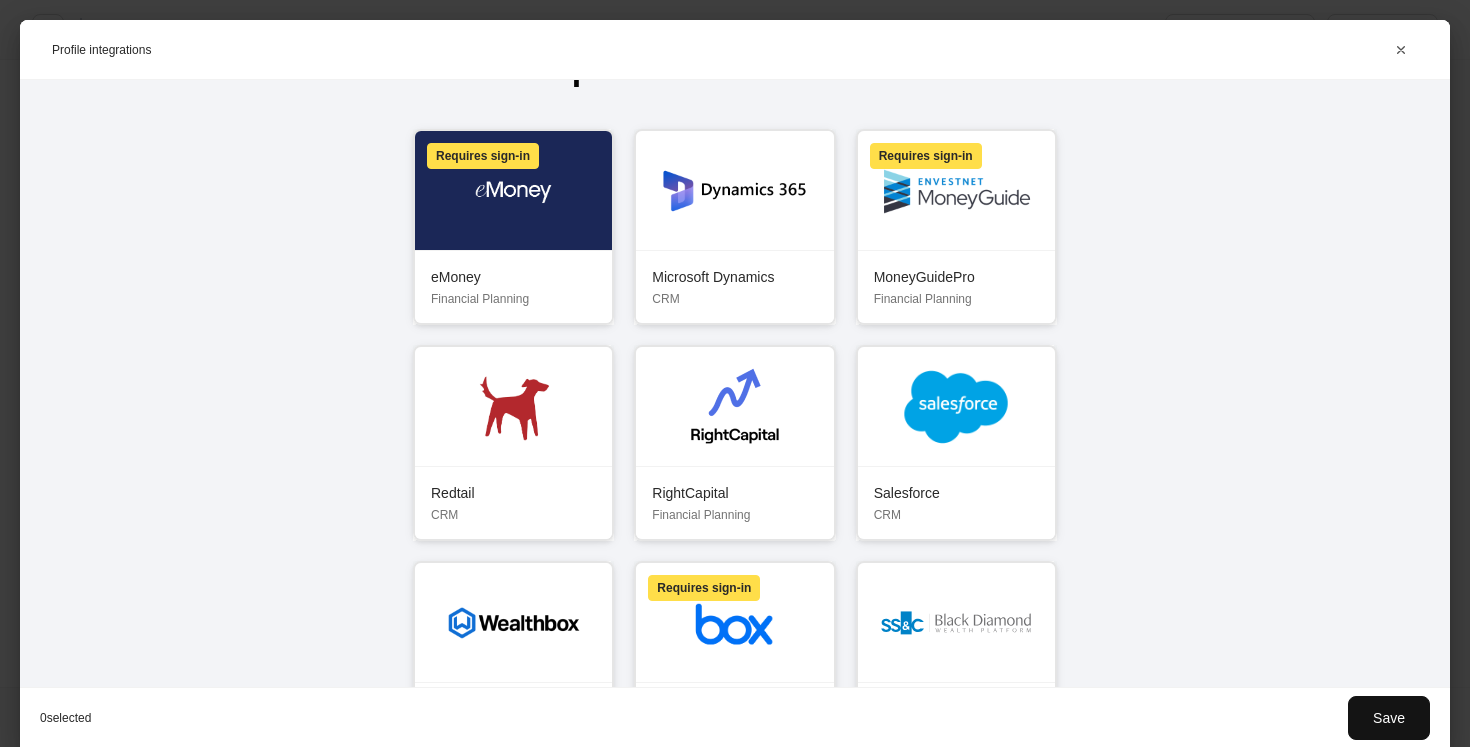 scroll, scrollTop: 184, scrollLeft: 0, axis: vertical 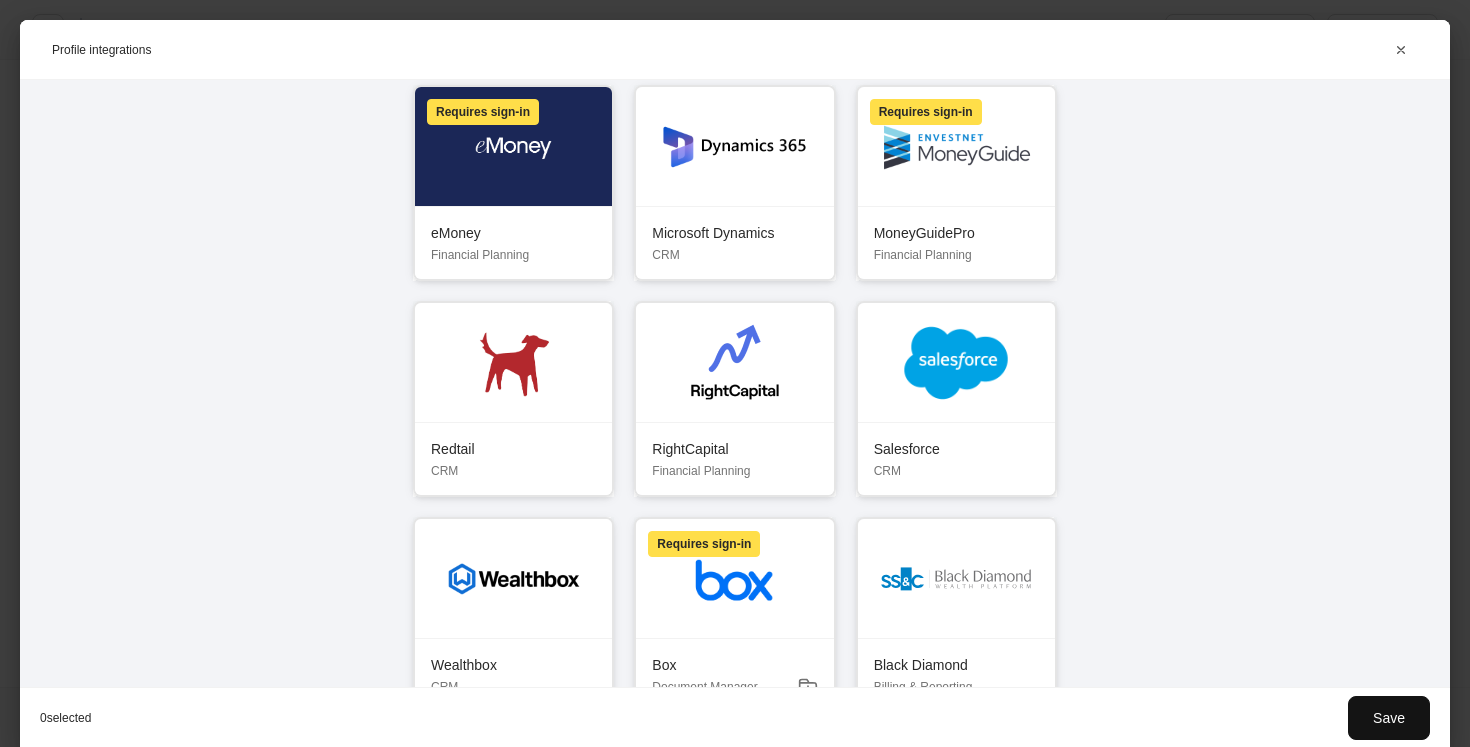 click on "Redtail CRM" at bounding box center [513, 459] 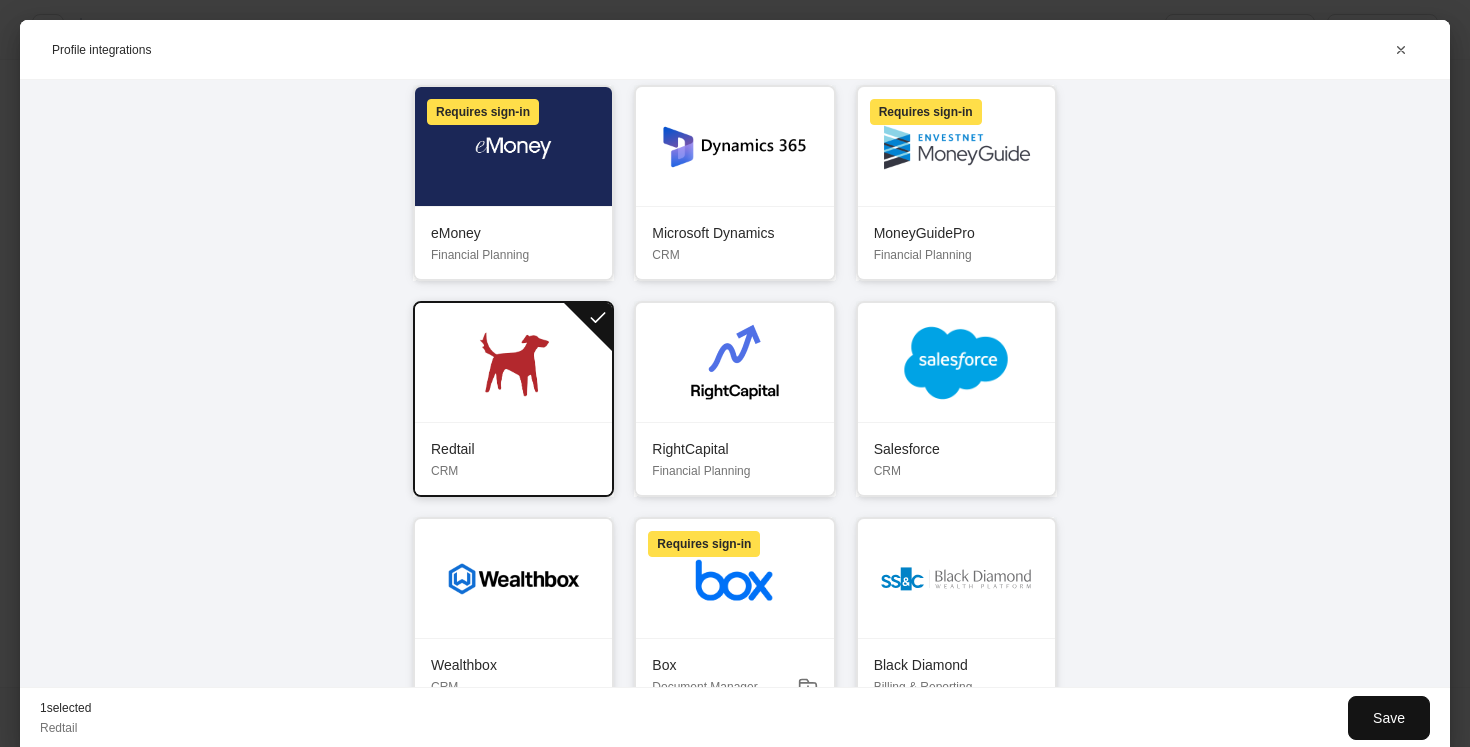 scroll, scrollTop: 345, scrollLeft: 0, axis: vertical 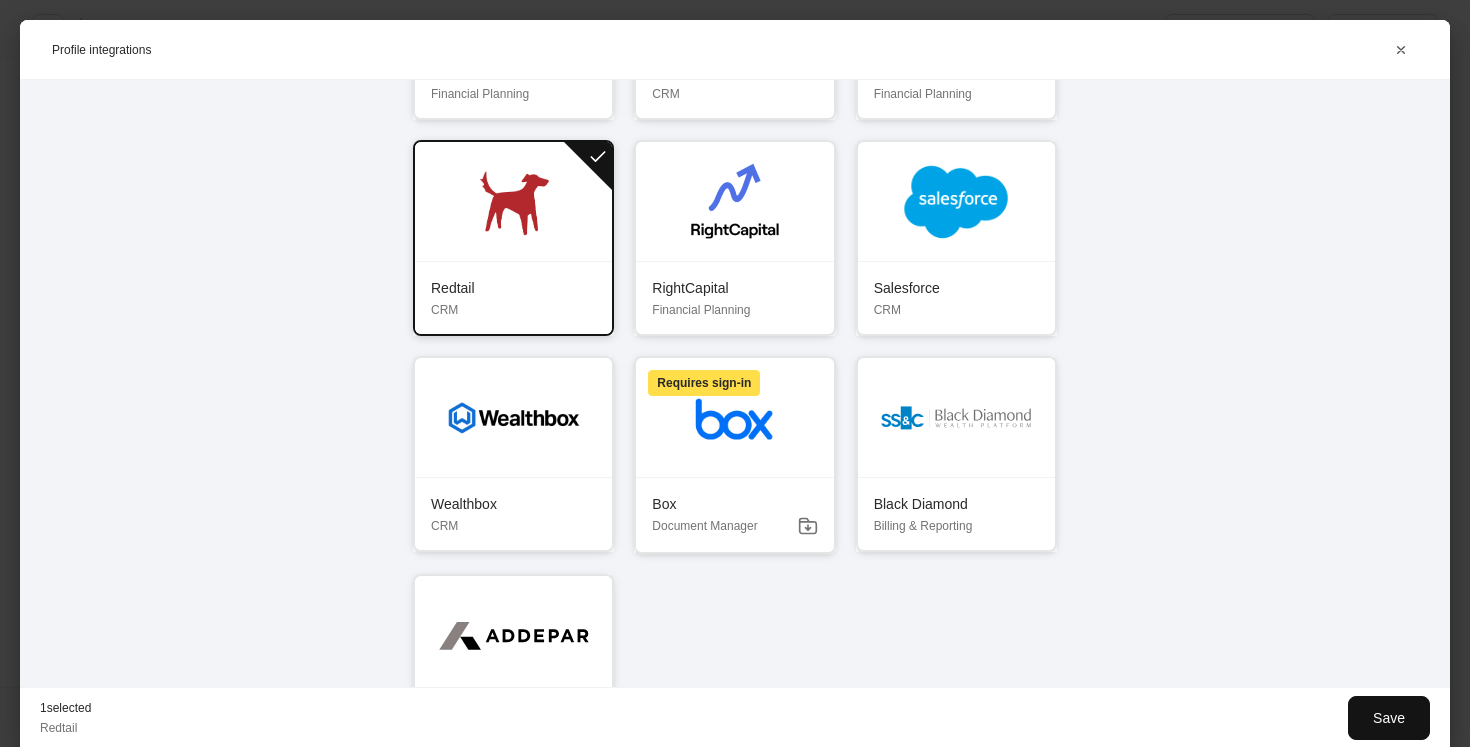 click at bounding box center (956, 418) 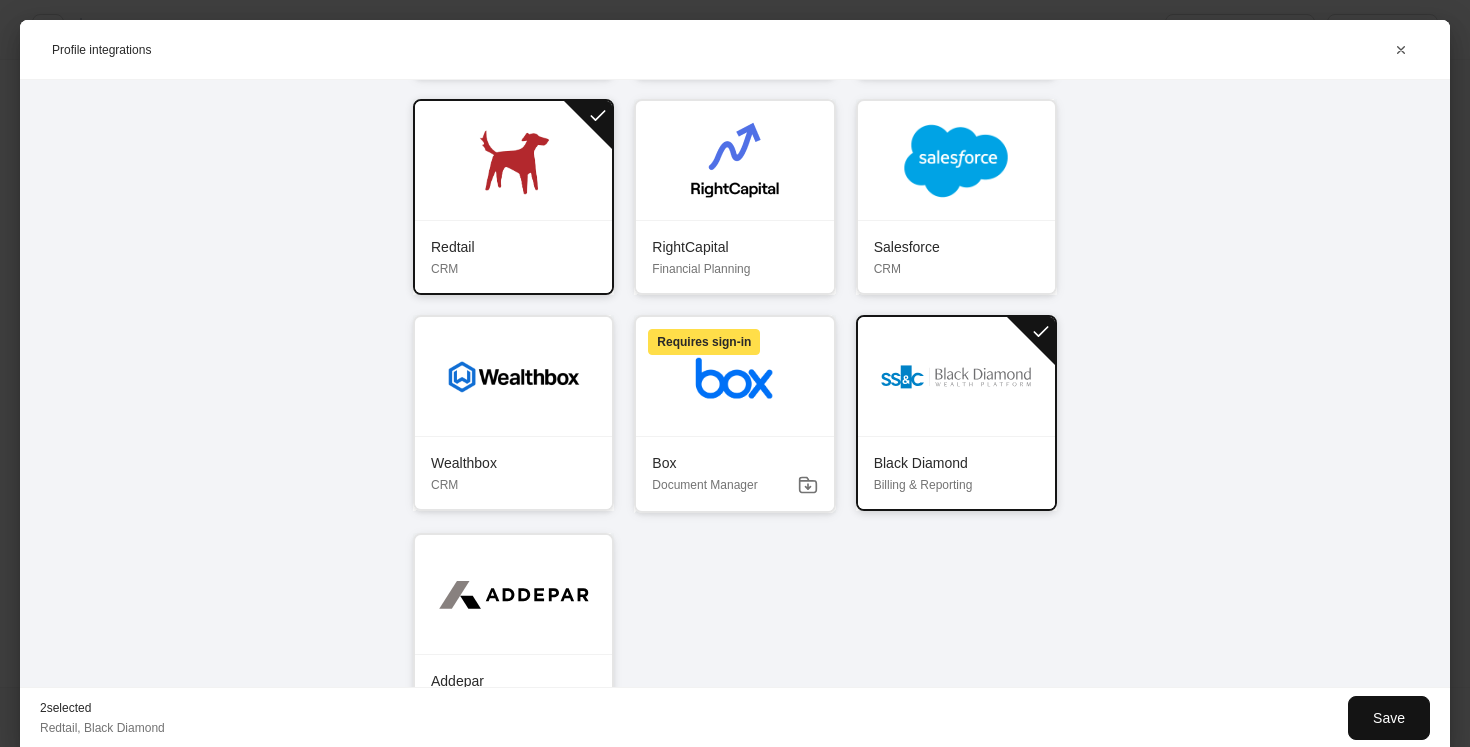 scroll, scrollTop: 391, scrollLeft: 0, axis: vertical 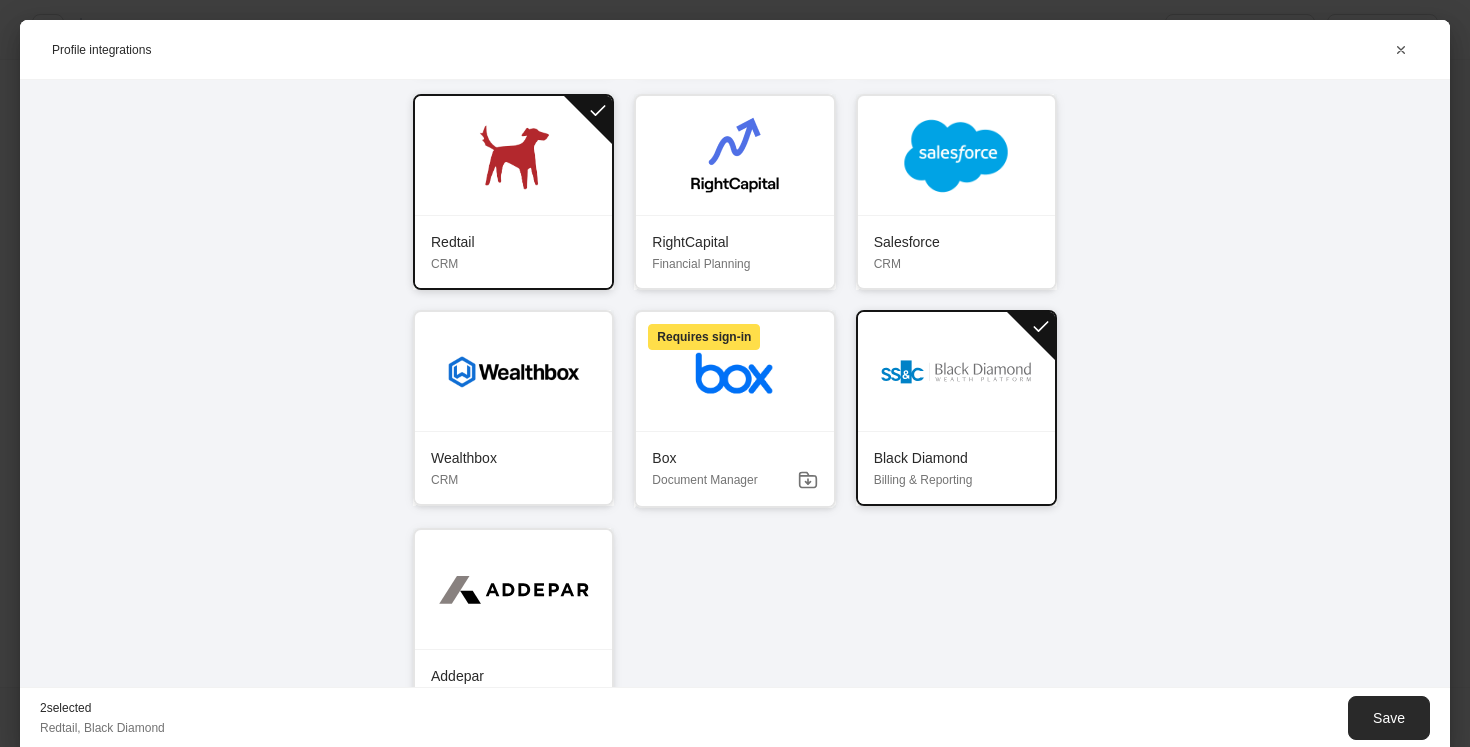 click on "Save" at bounding box center [1389, 718] 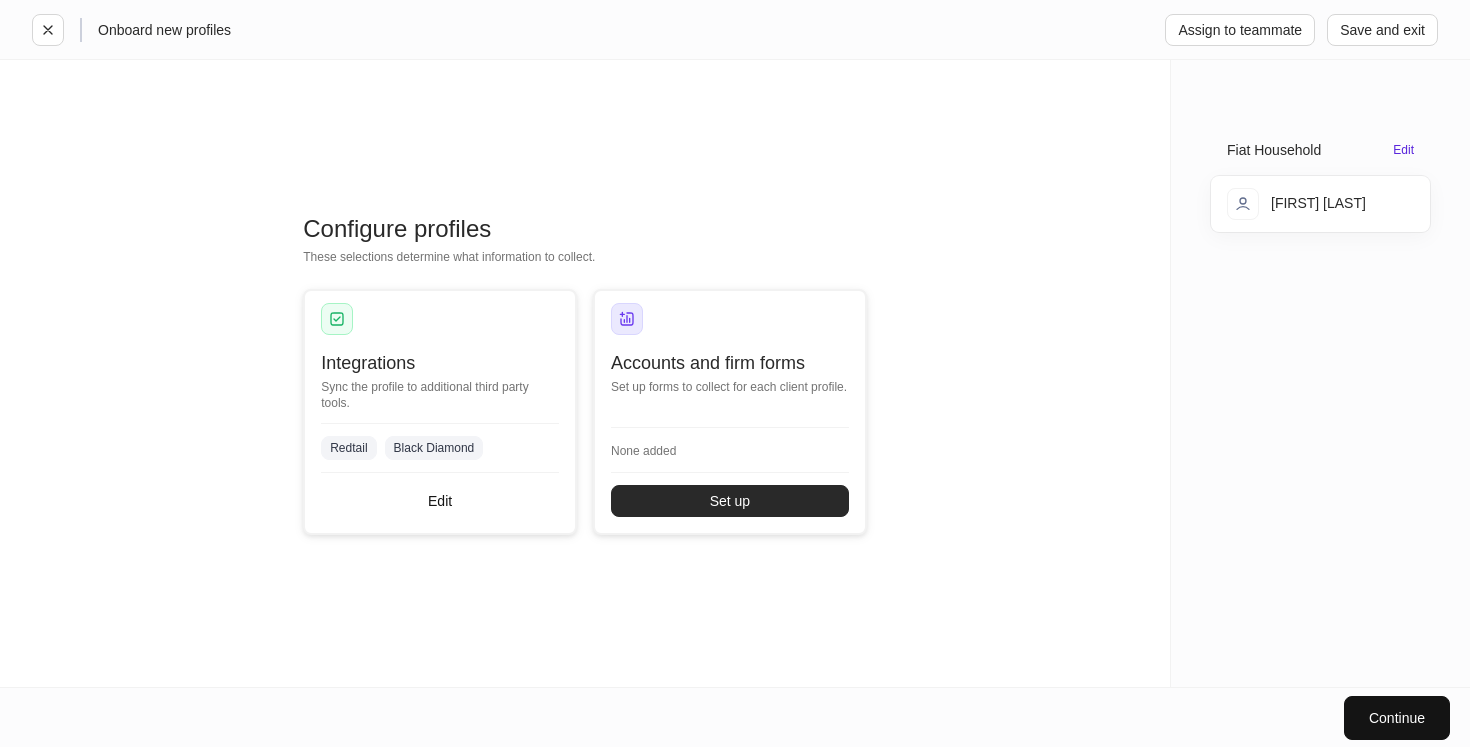 click on "Set up" at bounding box center (730, 501) 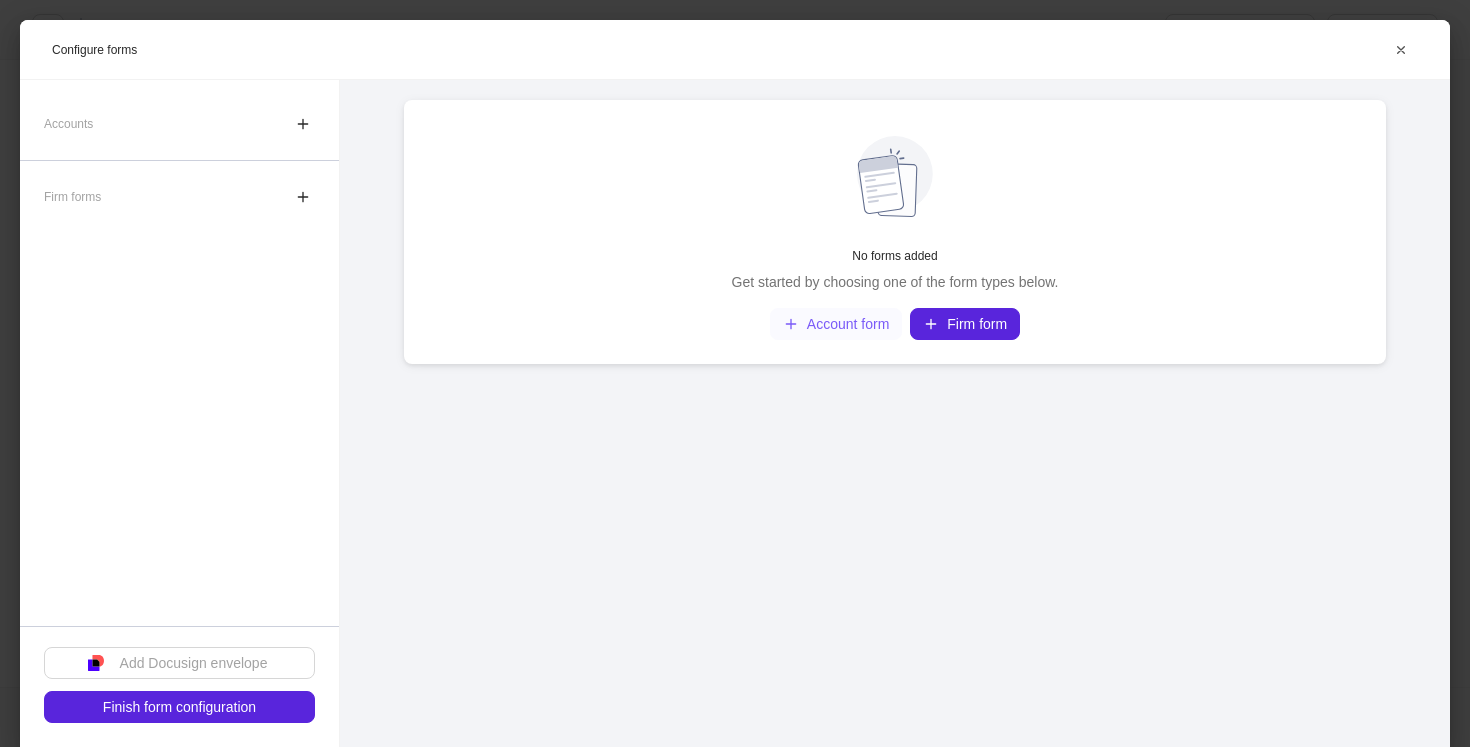click on "Account form" at bounding box center (836, 324) 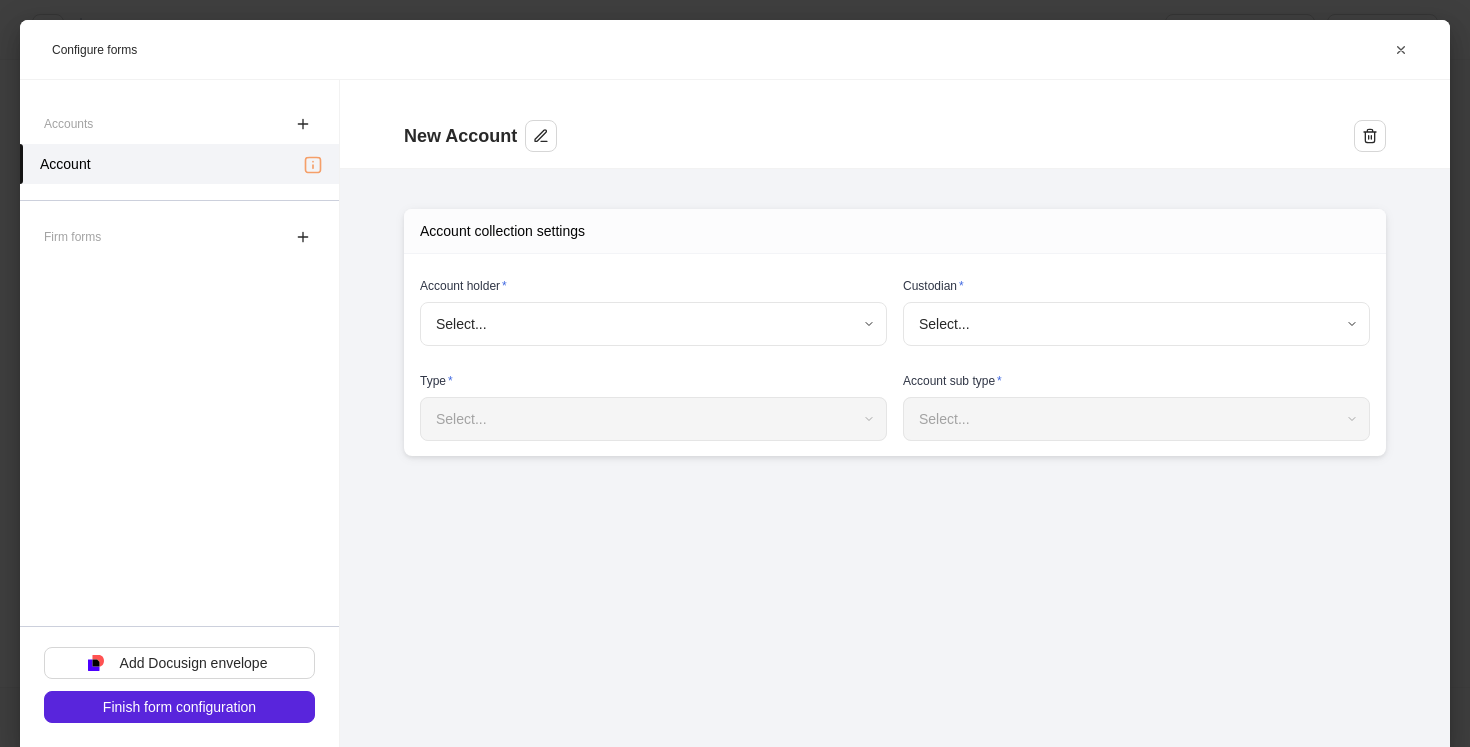type on "**********" 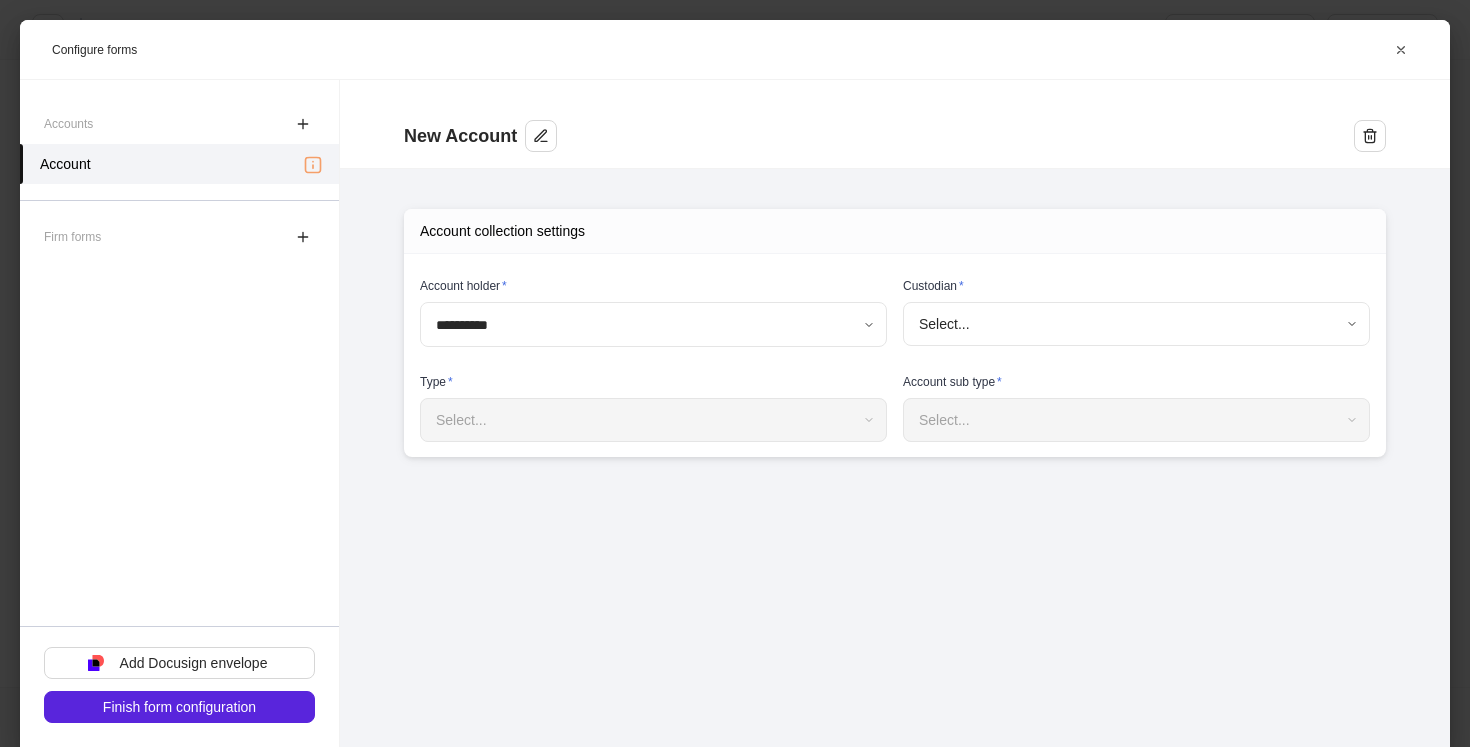 click on "**********" at bounding box center [735, 373] 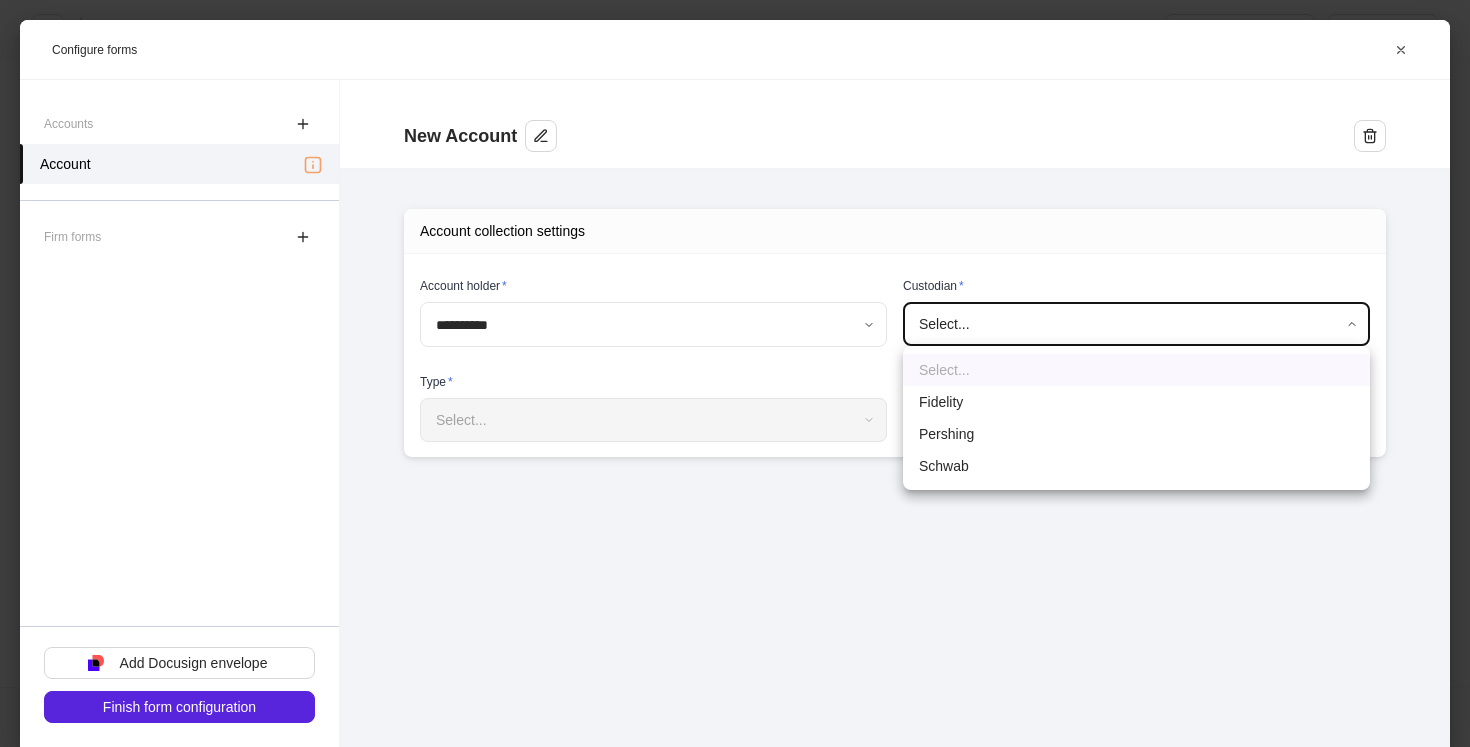 click on "Schwab" at bounding box center (1136, 466) 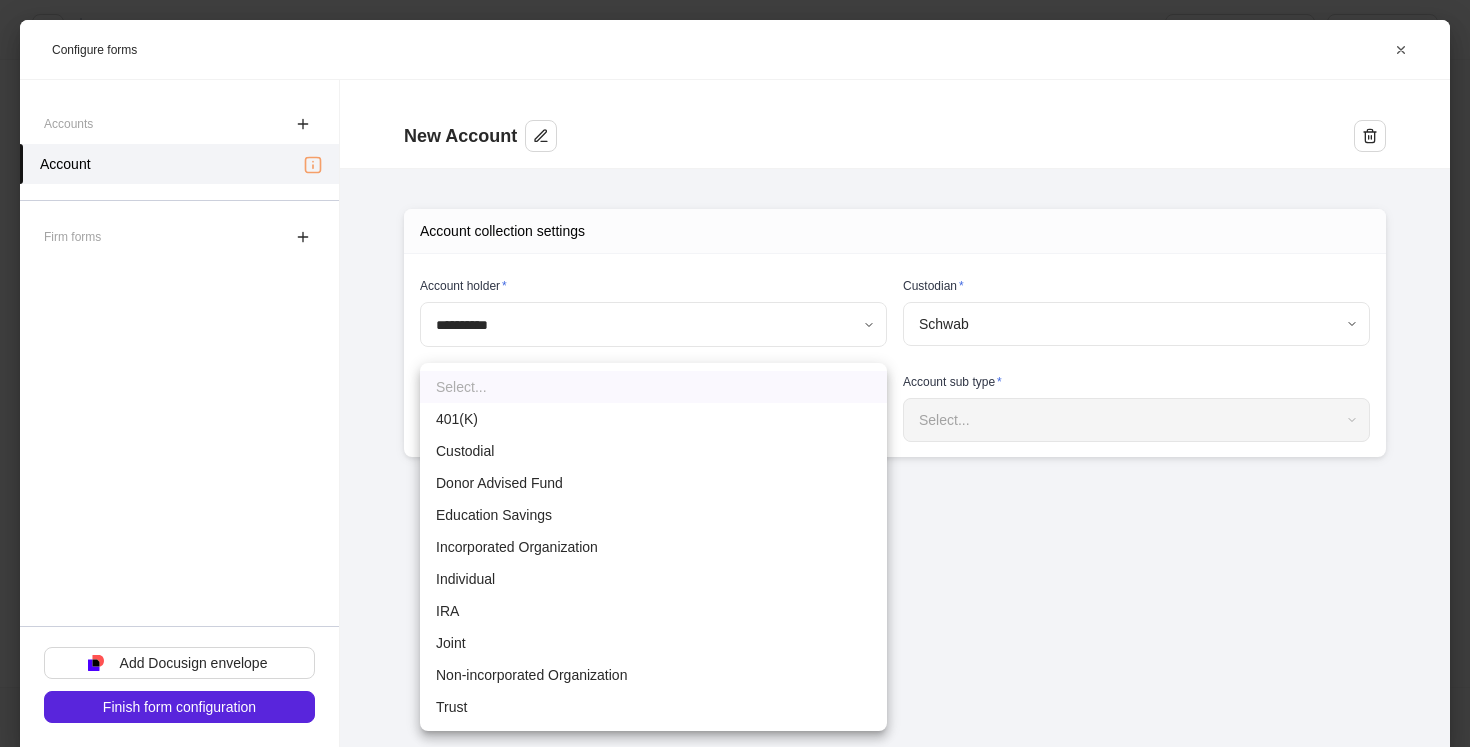 click on "**********" at bounding box center (735, 373) 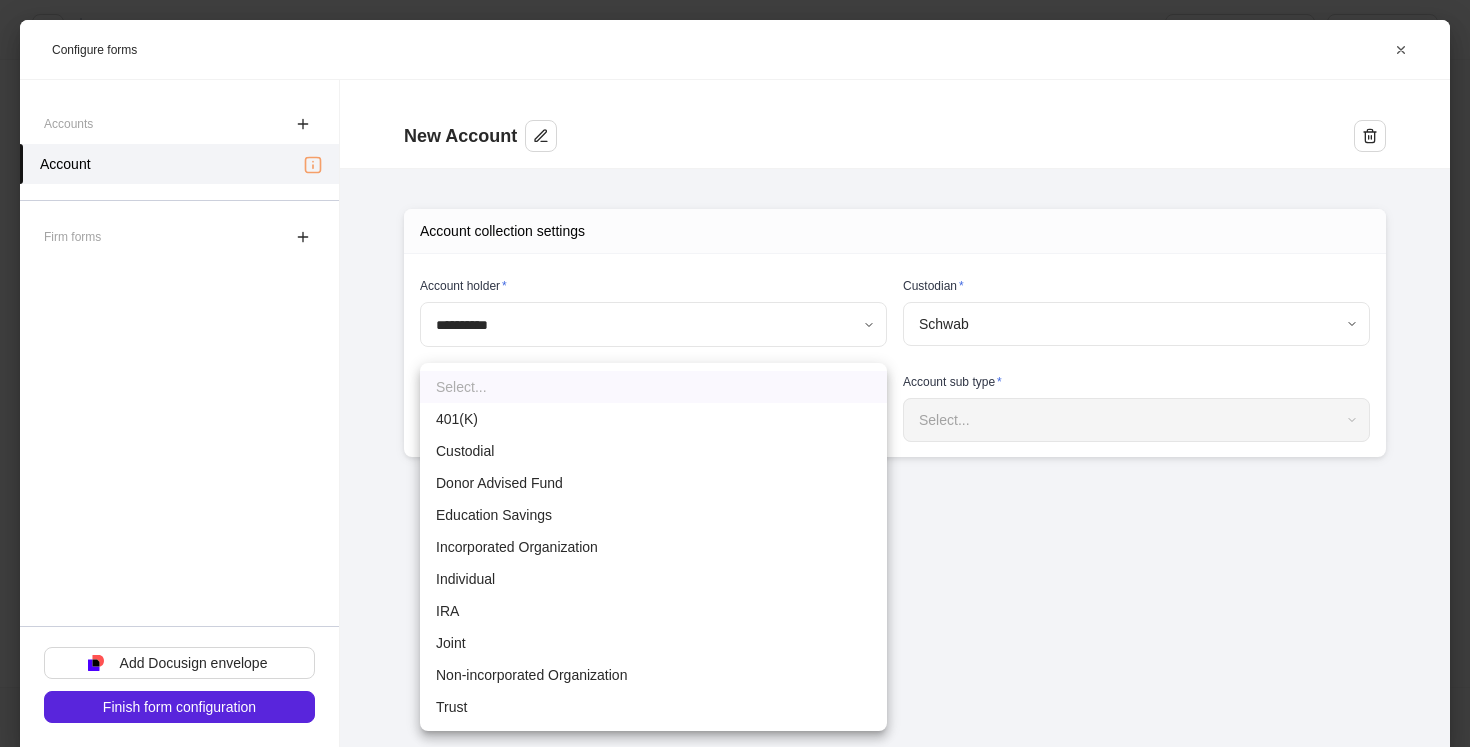click on "Individual" at bounding box center (653, 579) 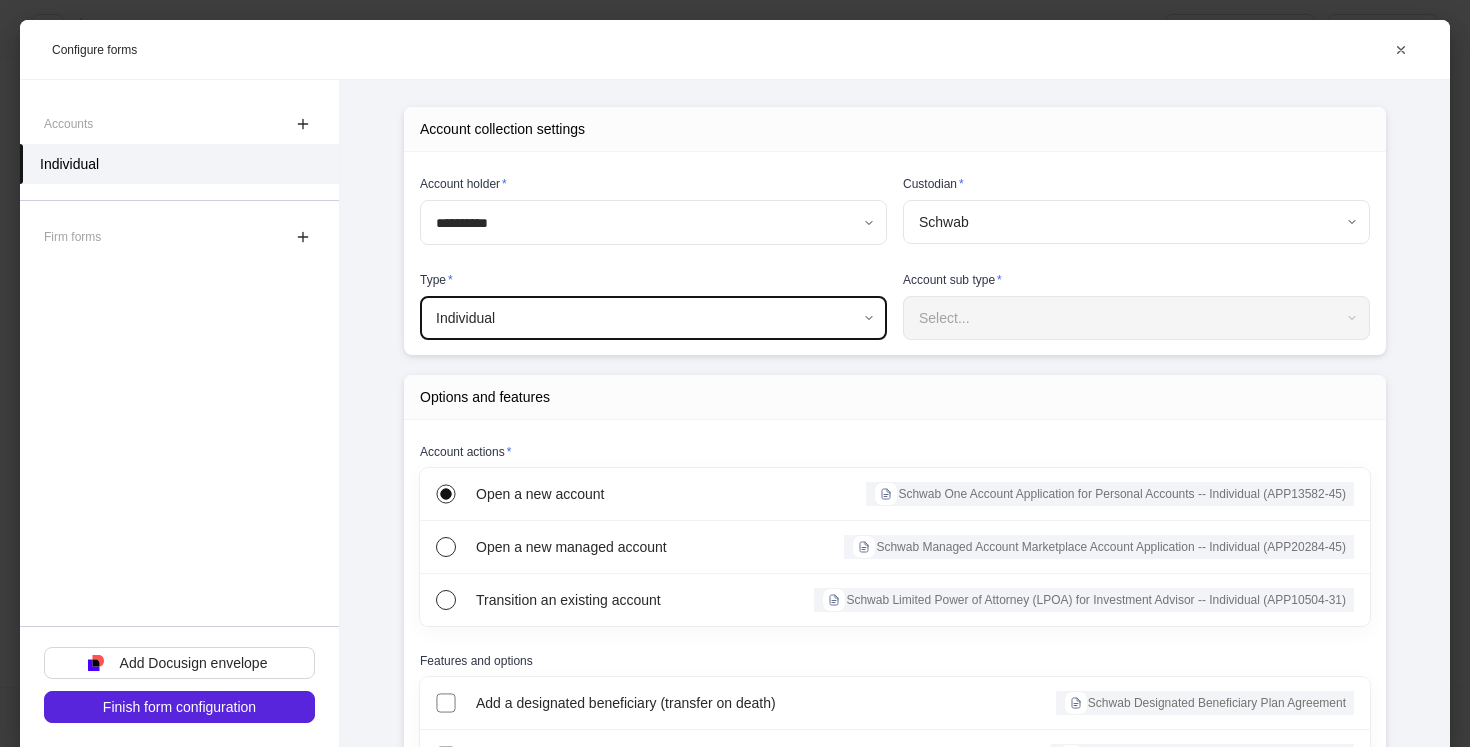 scroll, scrollTop: 101, scrollLeft: 0, axis: vertical 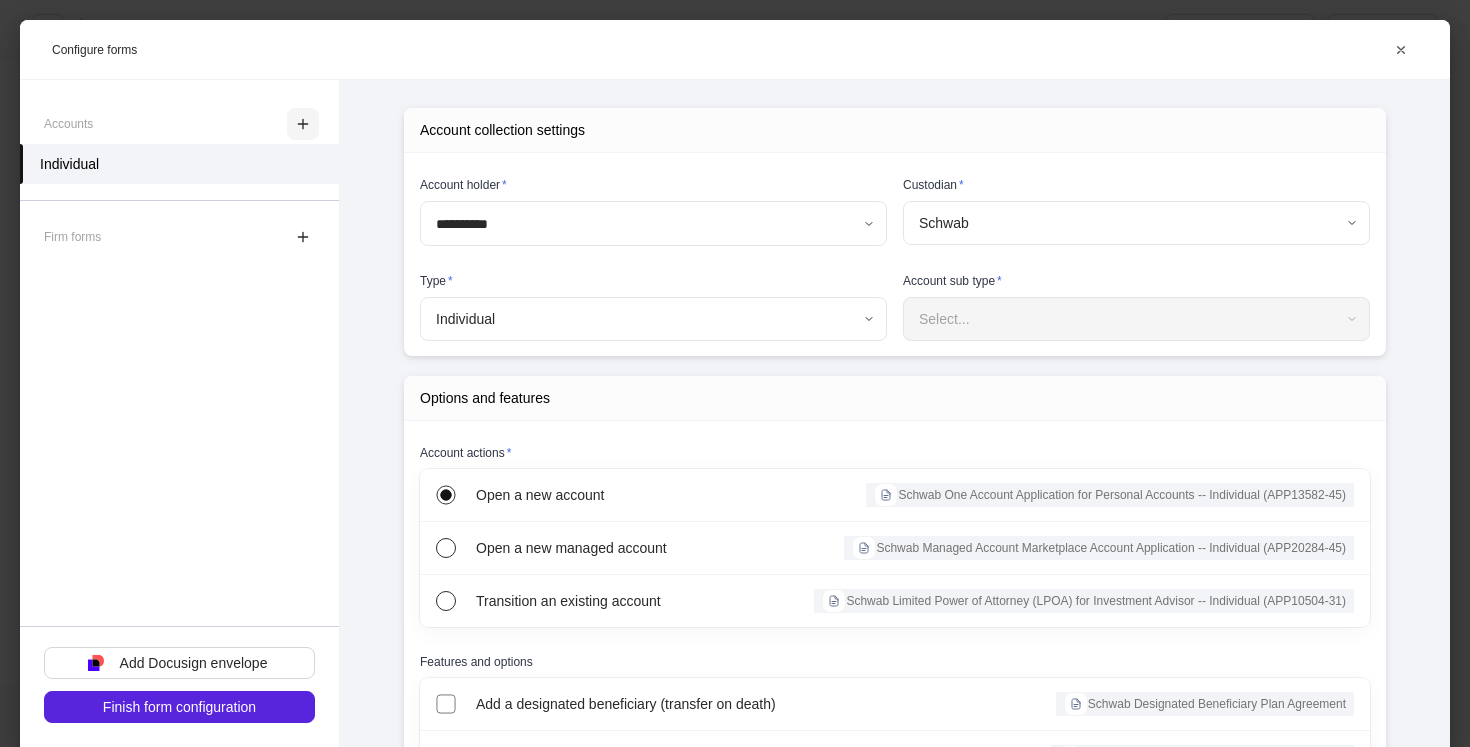 click at bounding box center [303, 124] 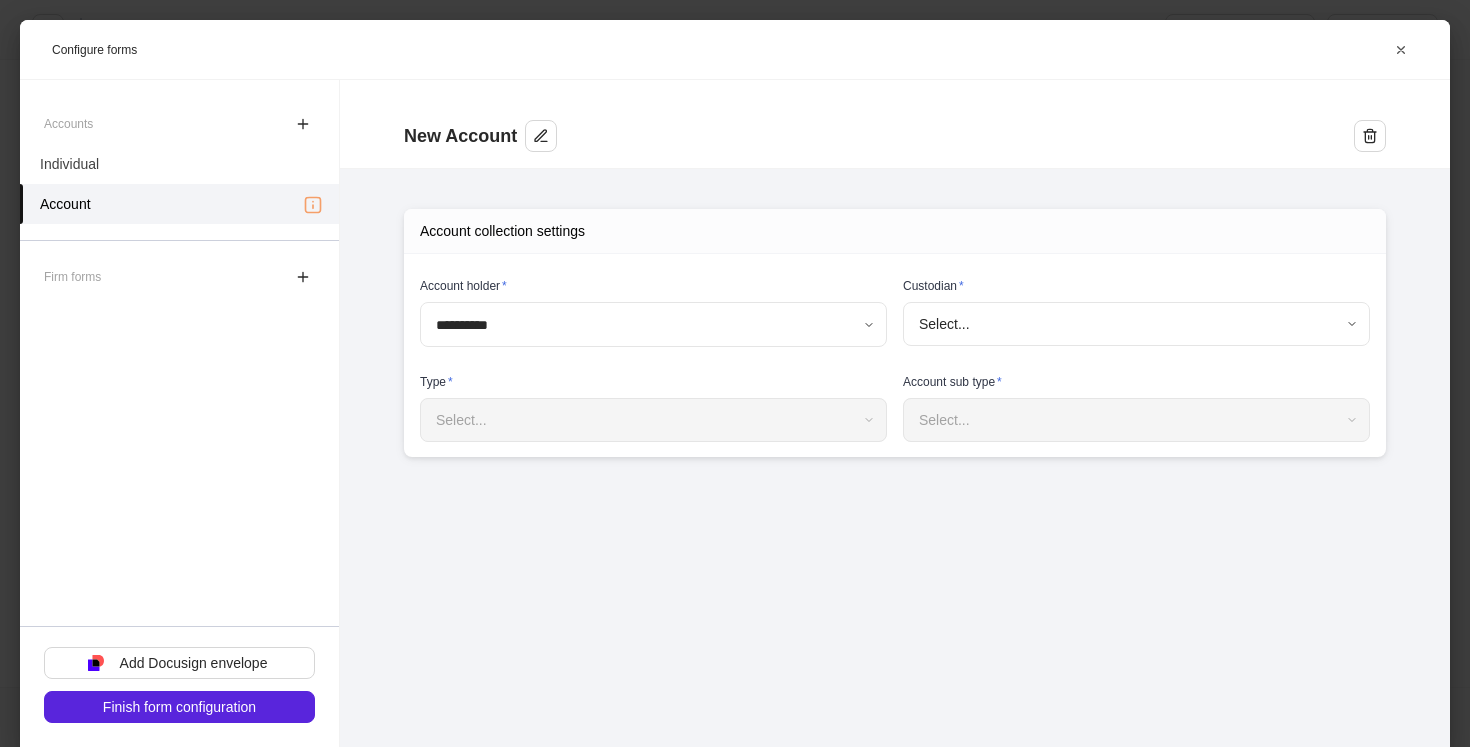 click on "**********" at bounding box center (735, 373) 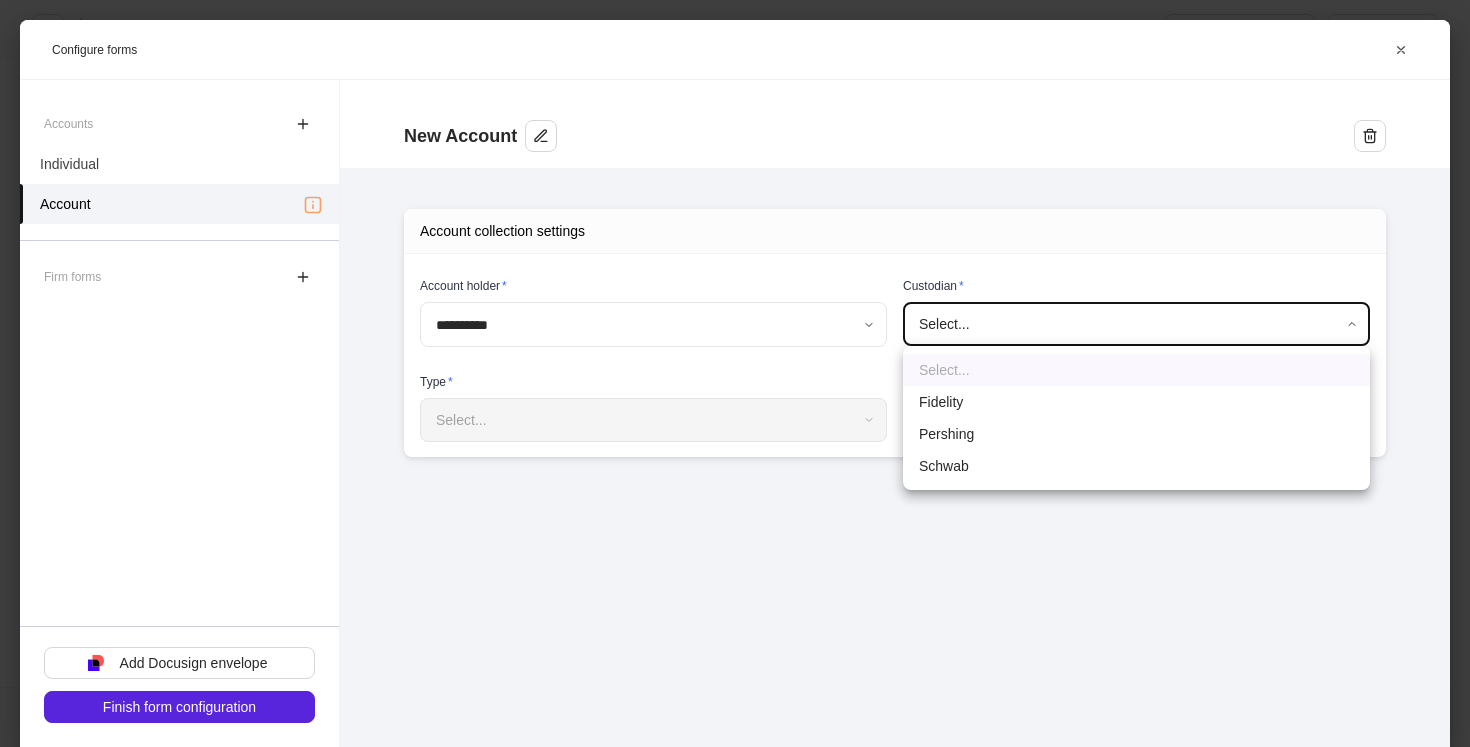 click on "Schwab" at bounding box center [1136, 466] 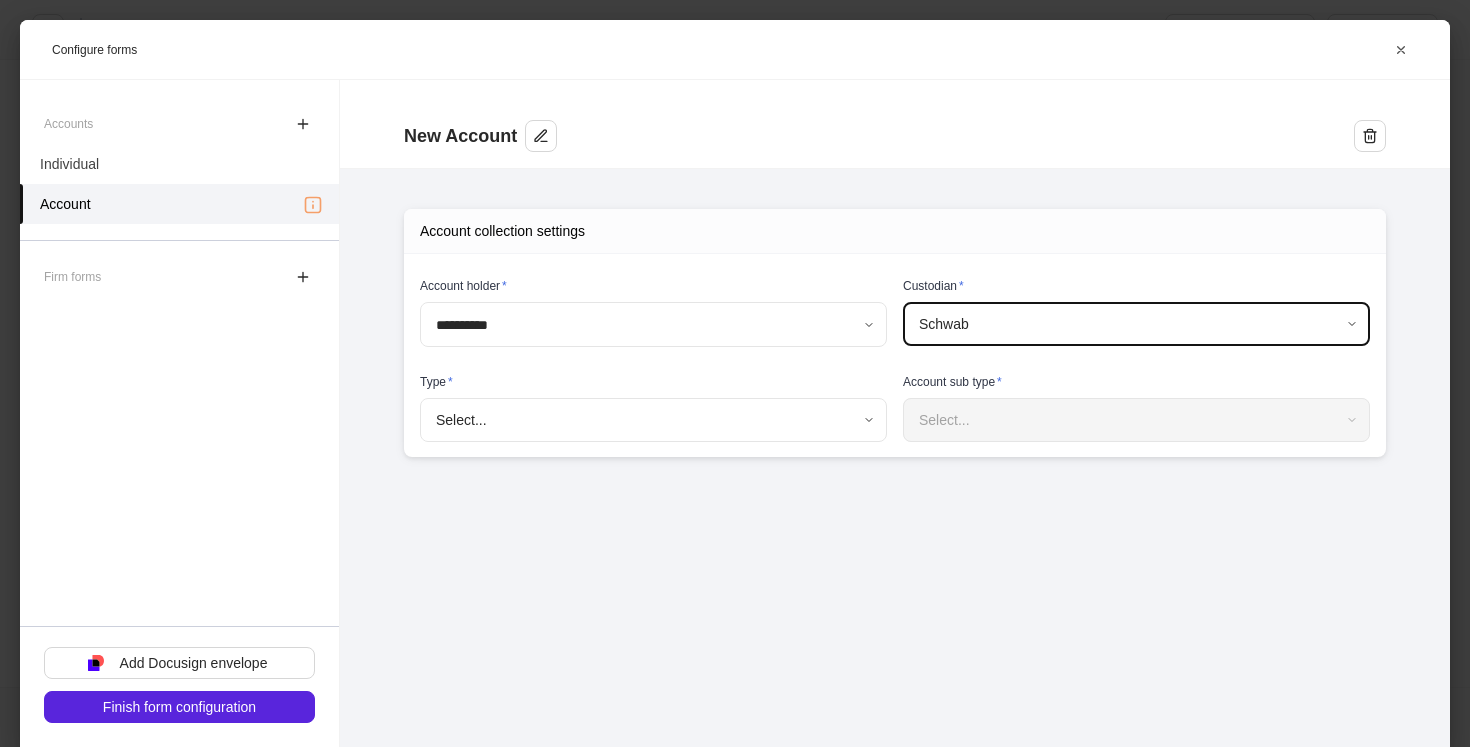 click on "**********" at bounding box center (735, 373) 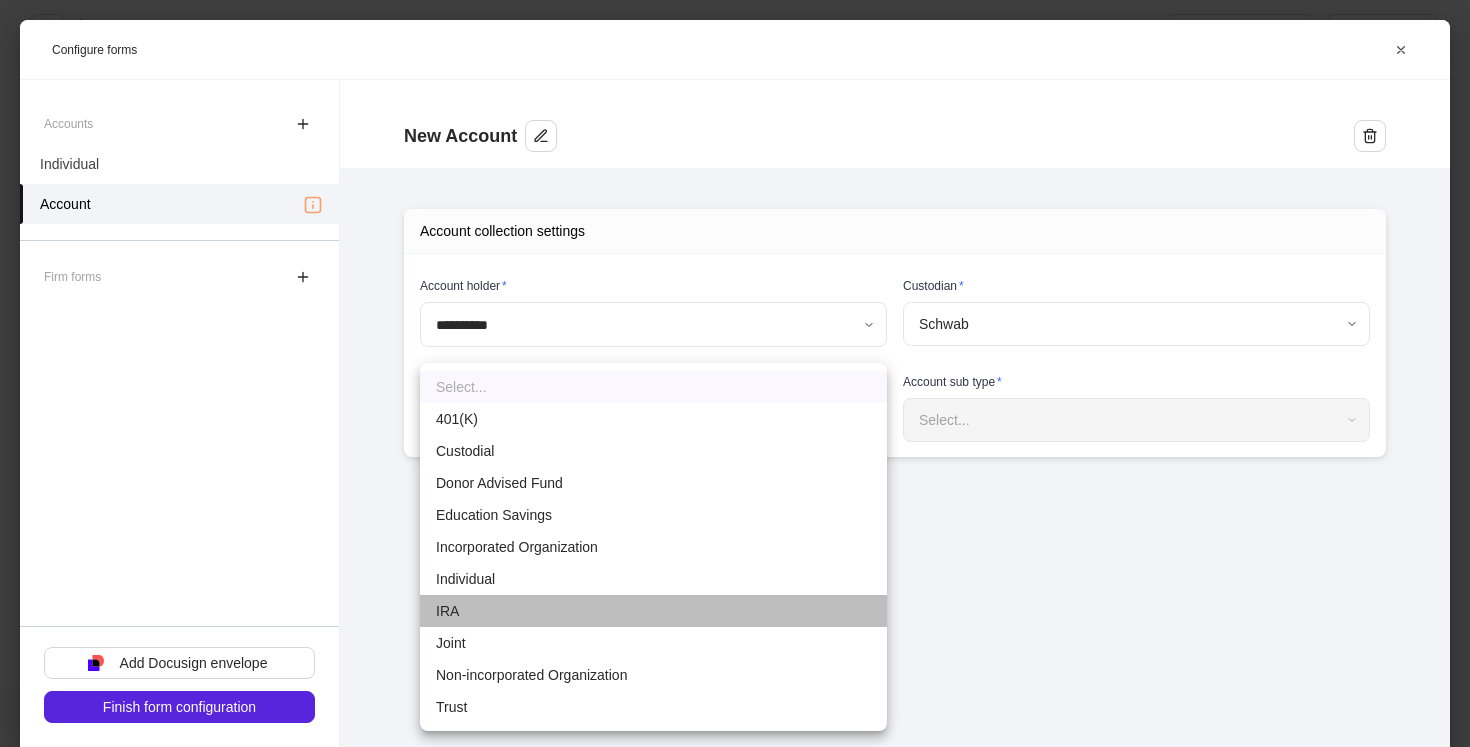 click on "IRA" at bounding box center [653, 611] 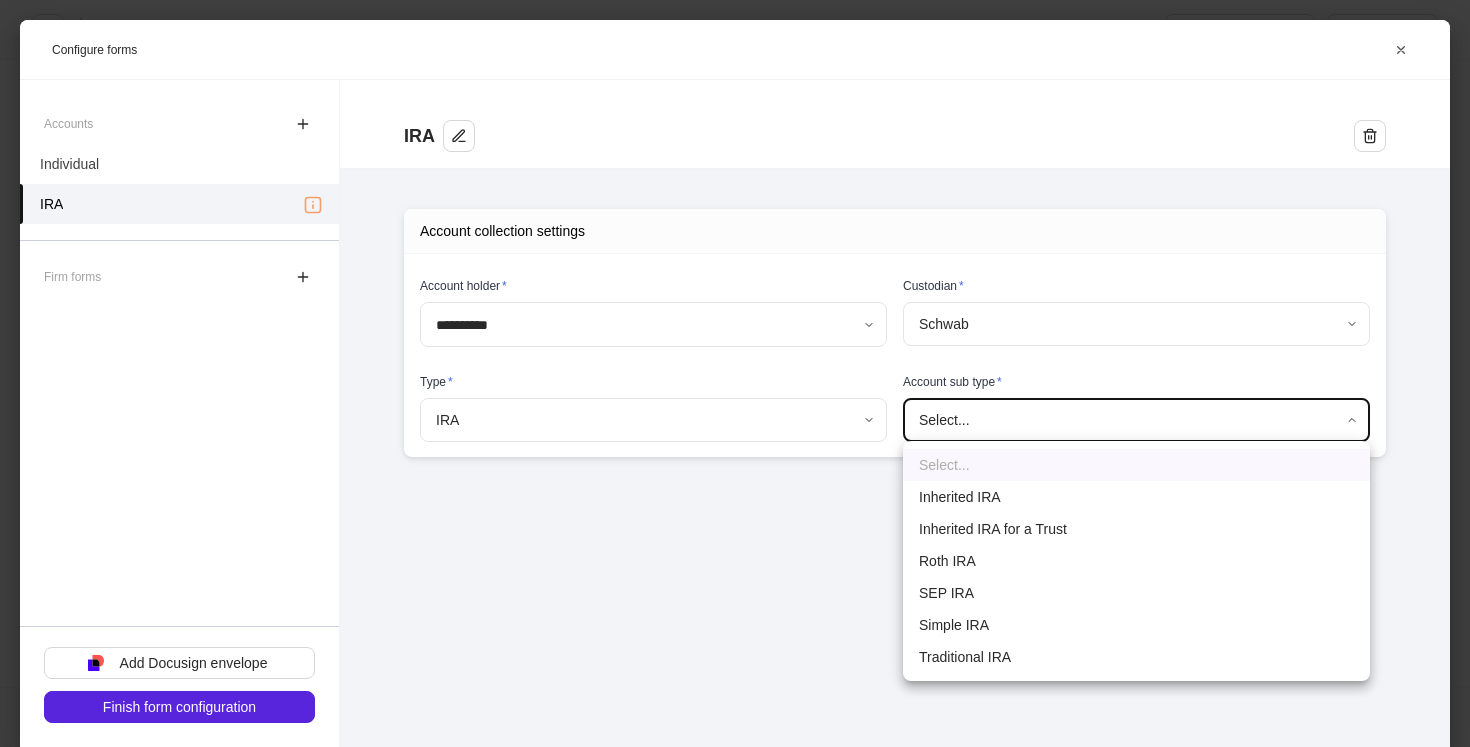 click on "**********" at bounding box center [735, 373] 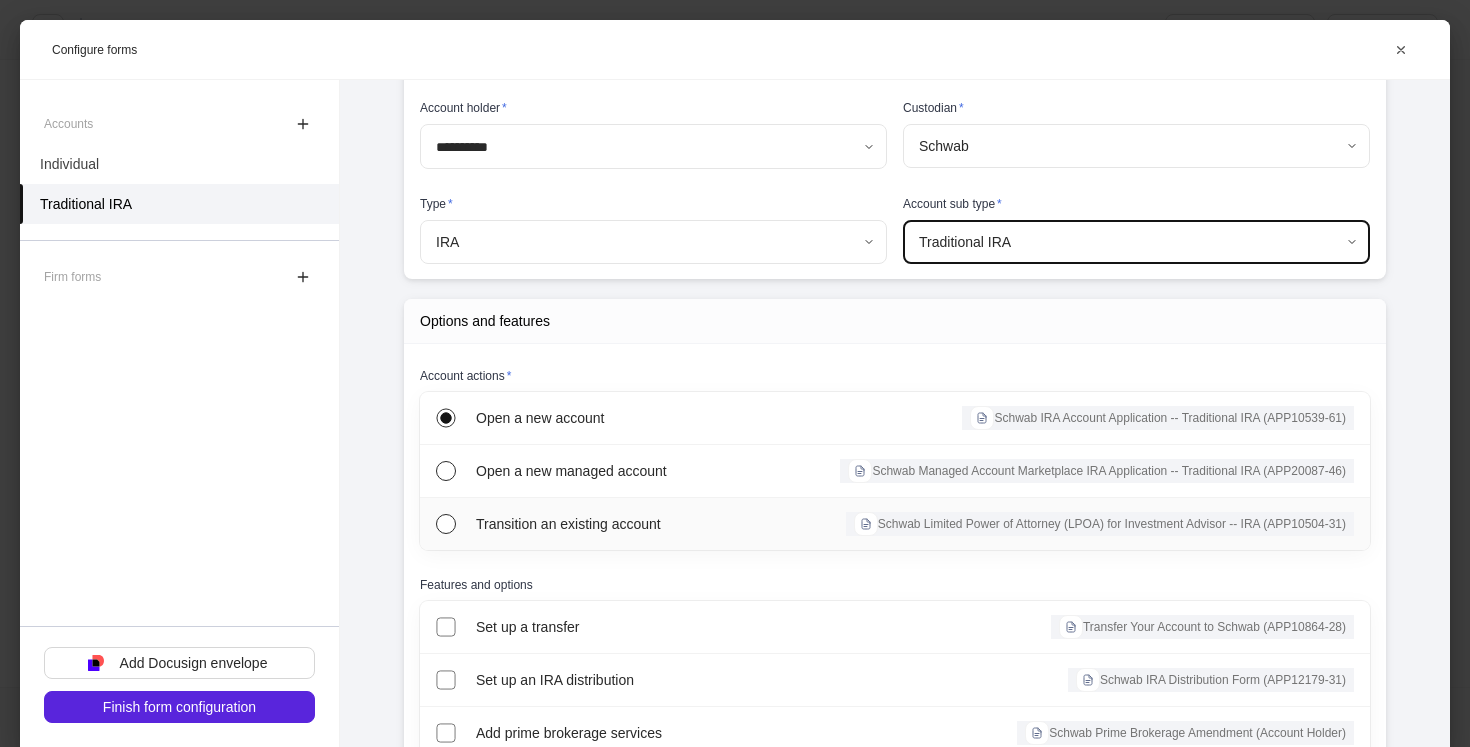 scroll, scrollTop: 350, scrollLeft: 0, axis: vertical 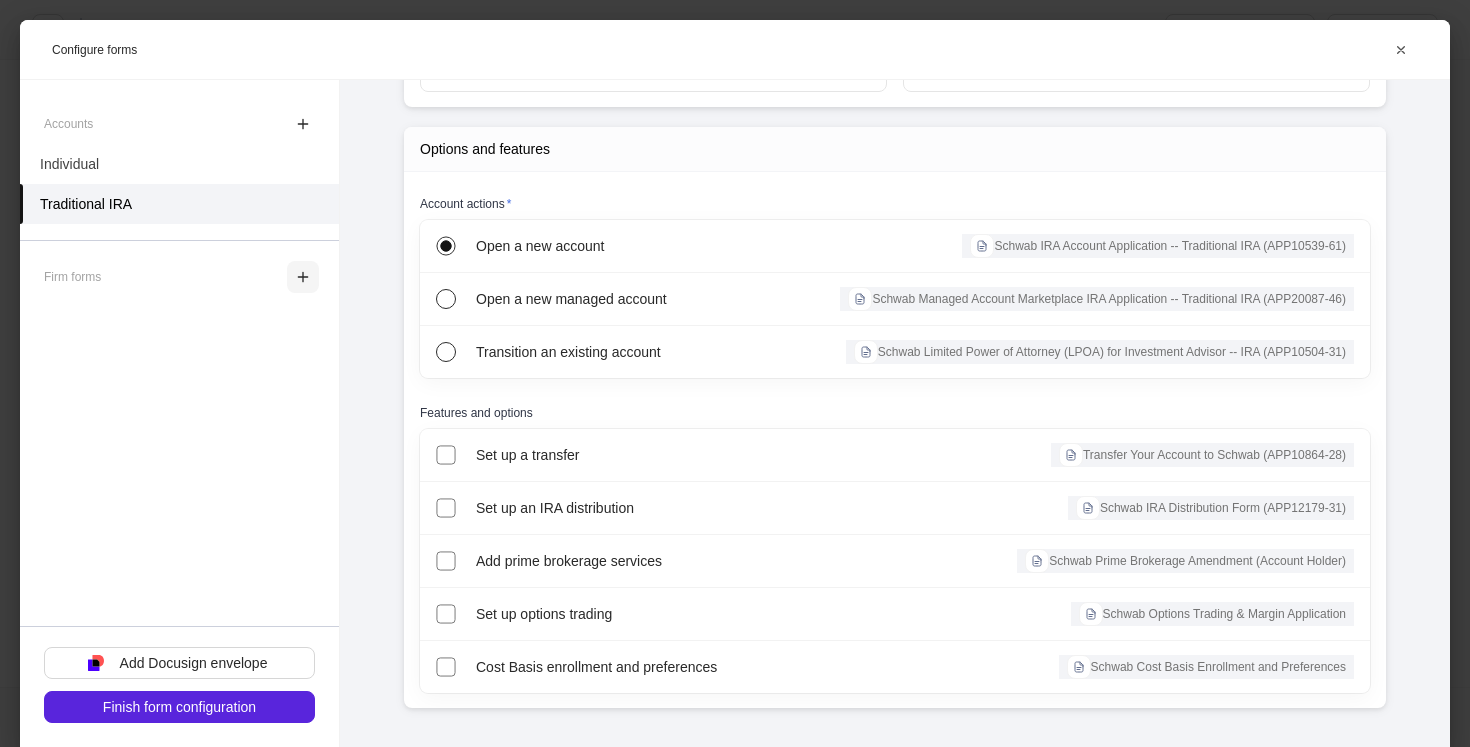 click 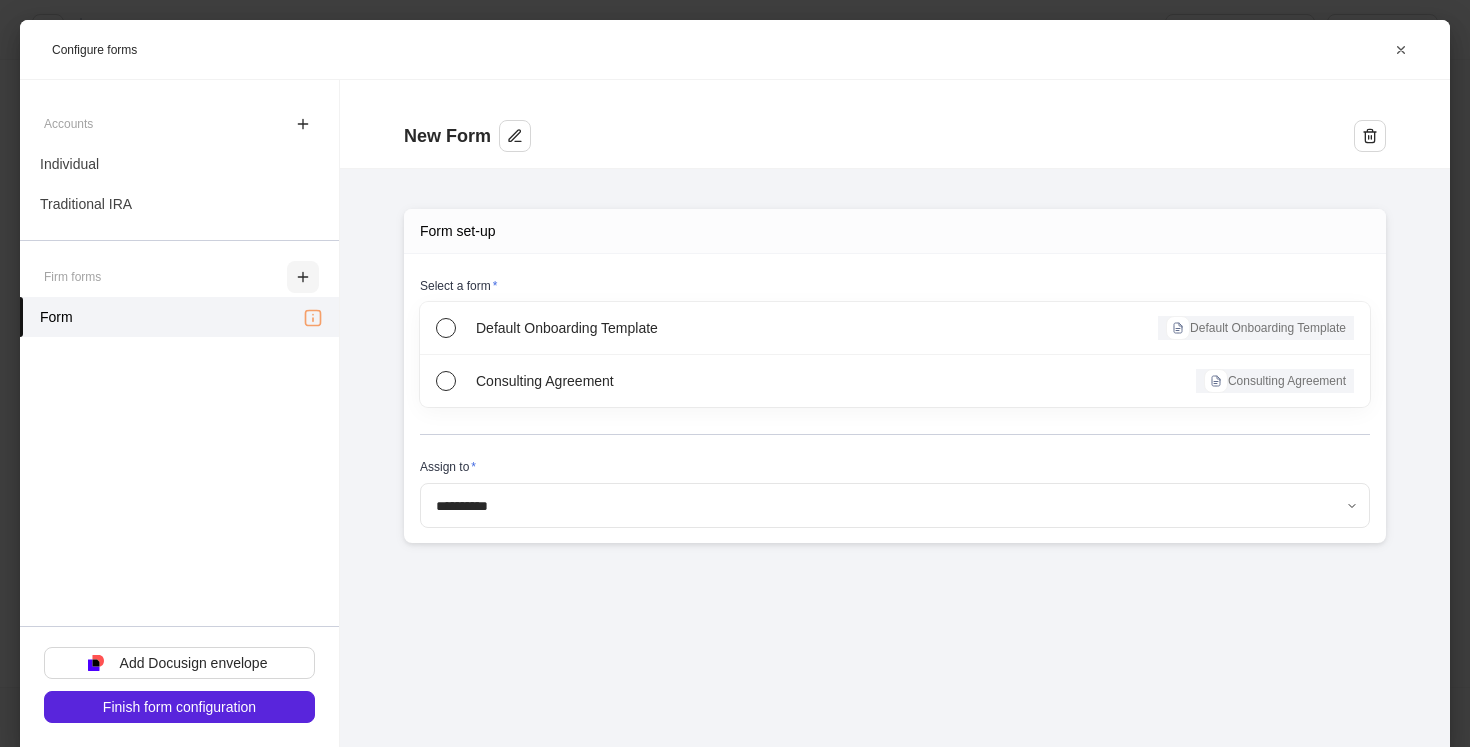 scroll, scrollTop: 0, scrollLeft: 0, axis: both 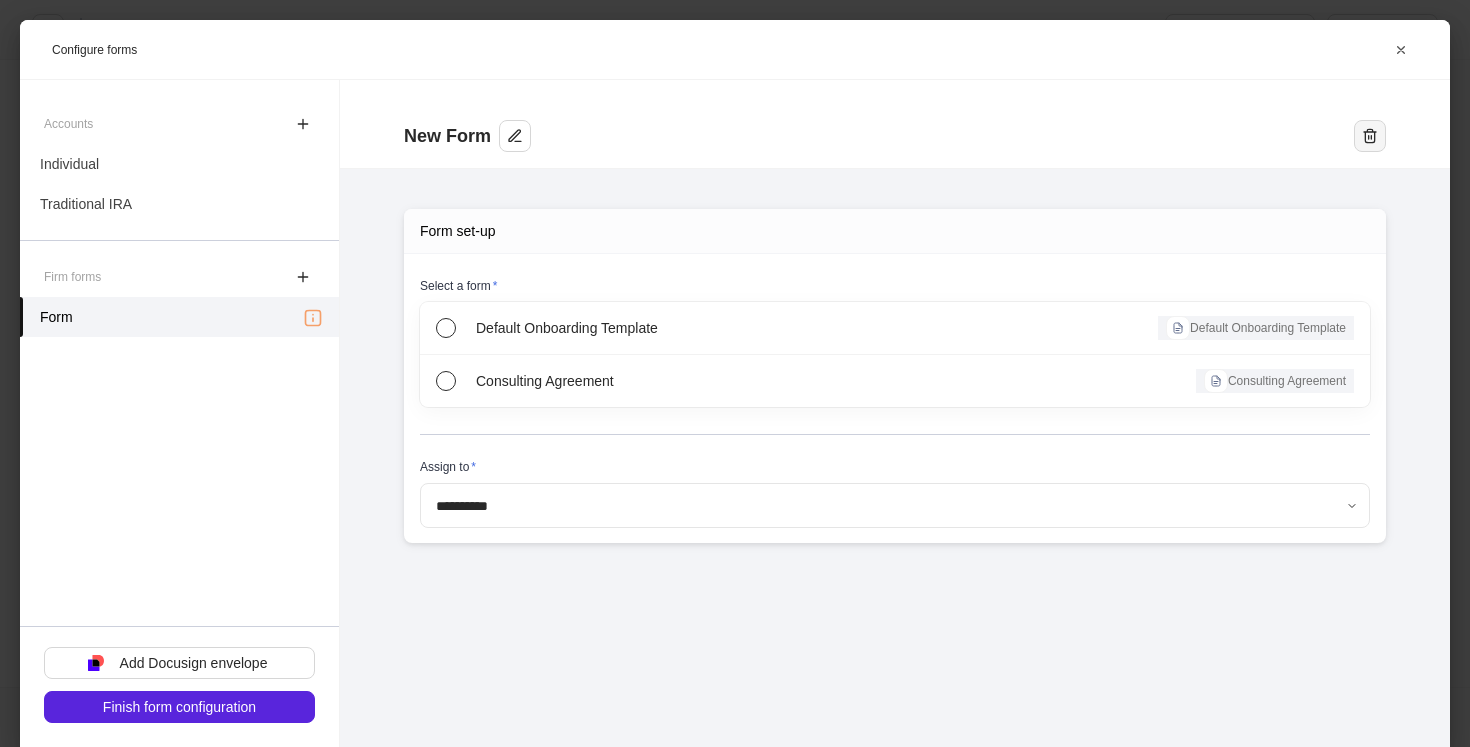 click 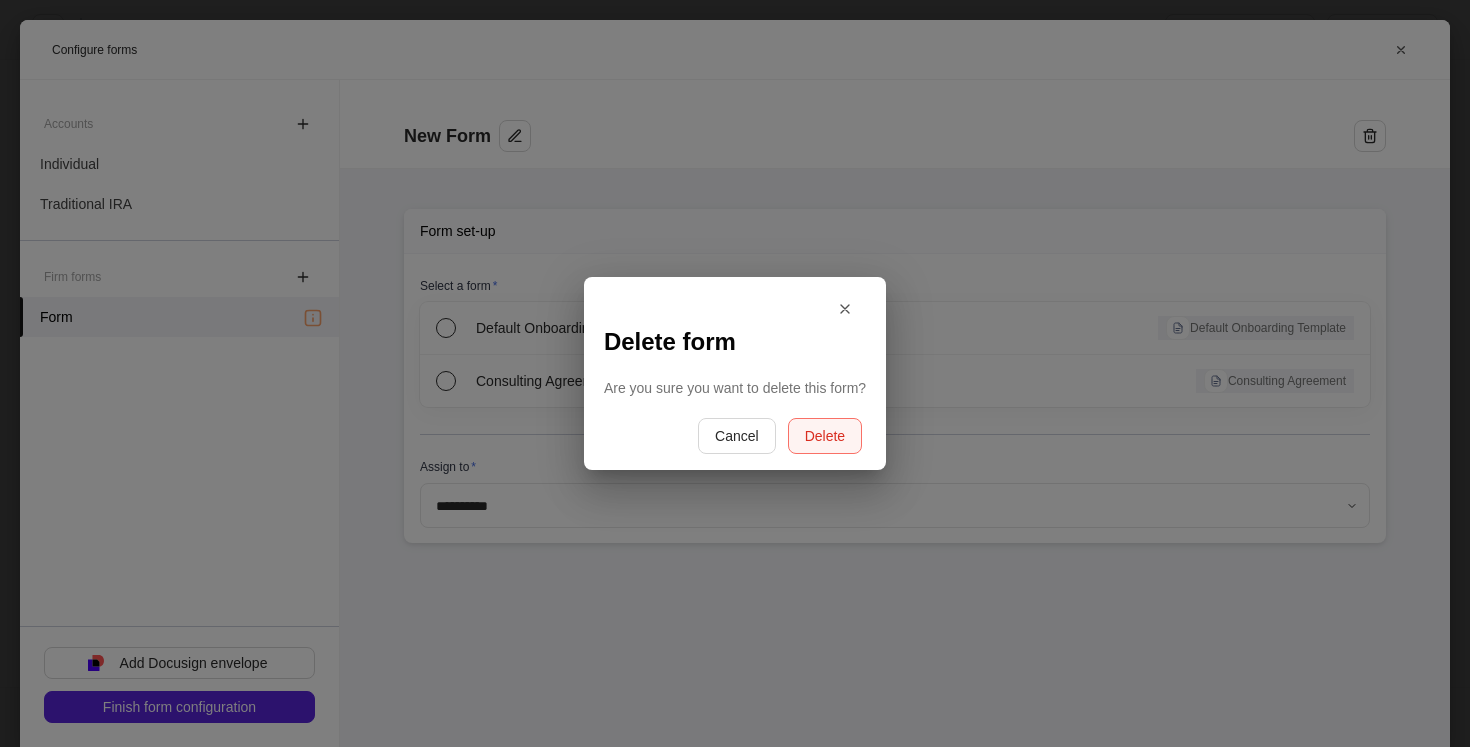click on "Delete" at bounding box center [825, 436] 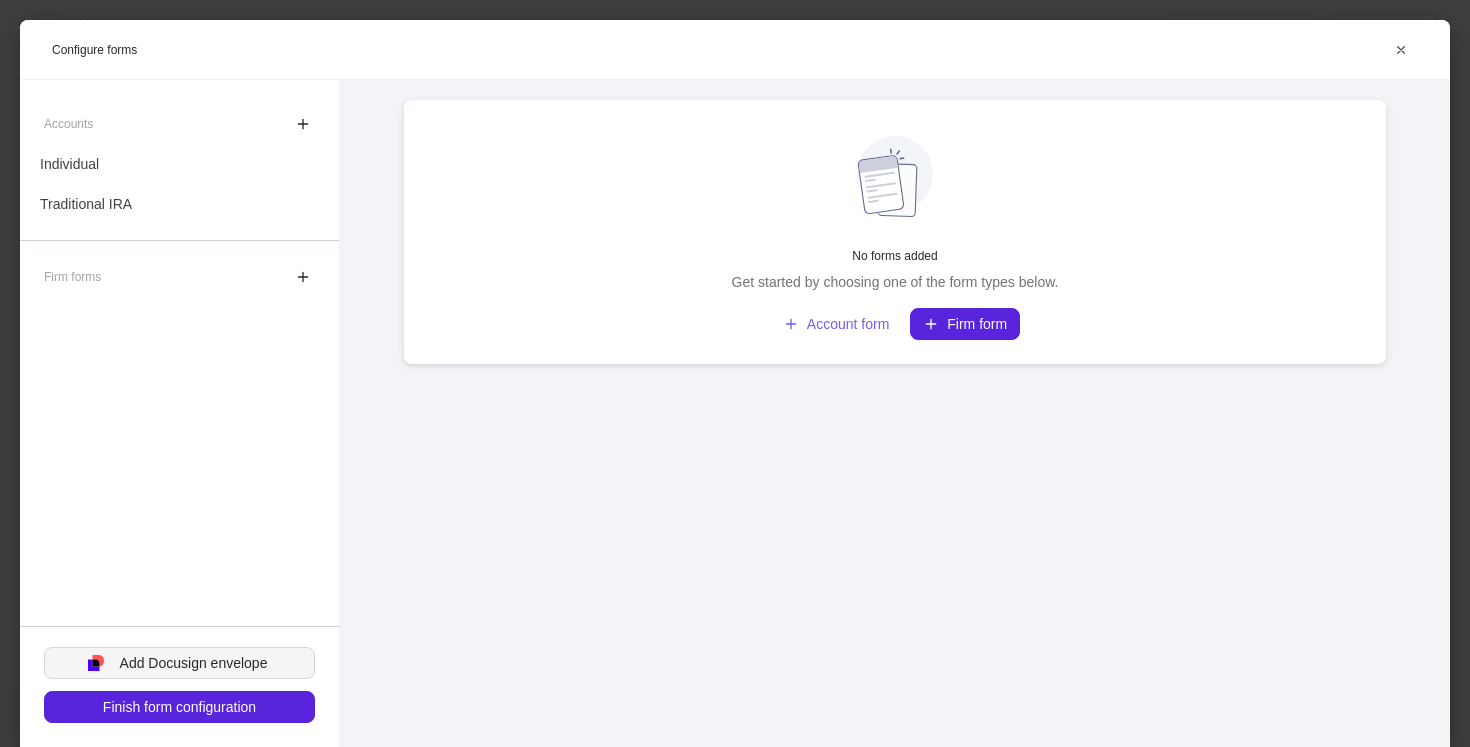 click on "Add Docusign envelope" at bounding box center (194, 663) 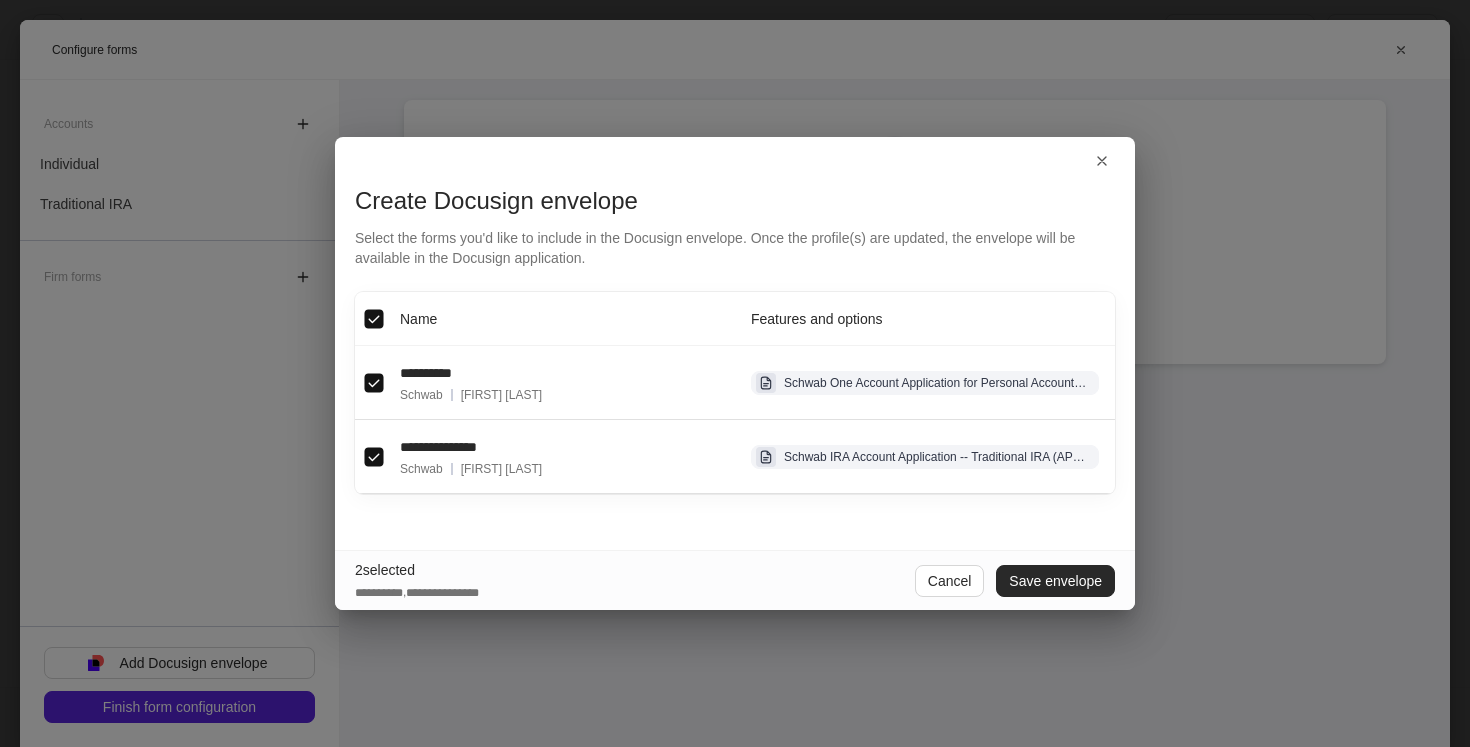 click on "Save envelope" at bounding box center [1055, 581] 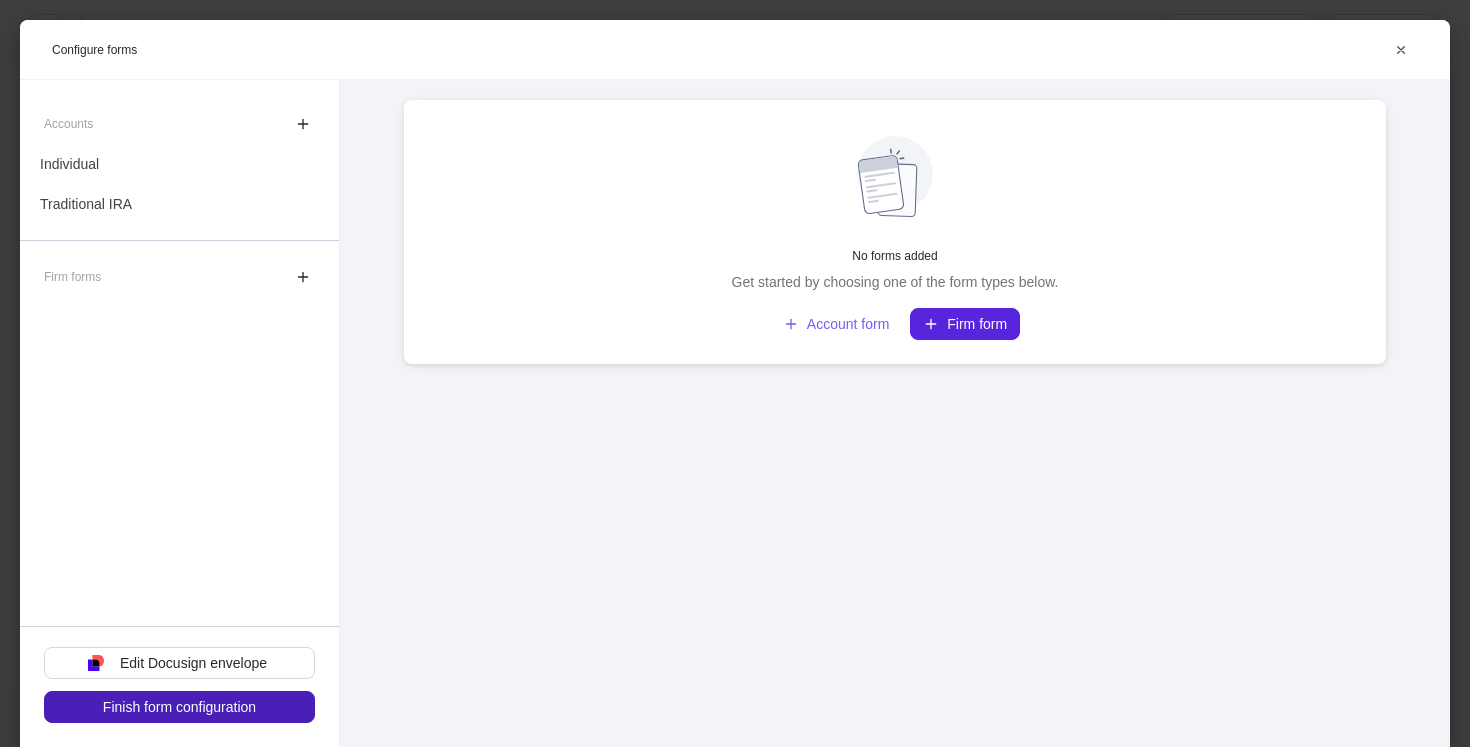 click on "Finish form configuration" at bounding box center (179, 707) 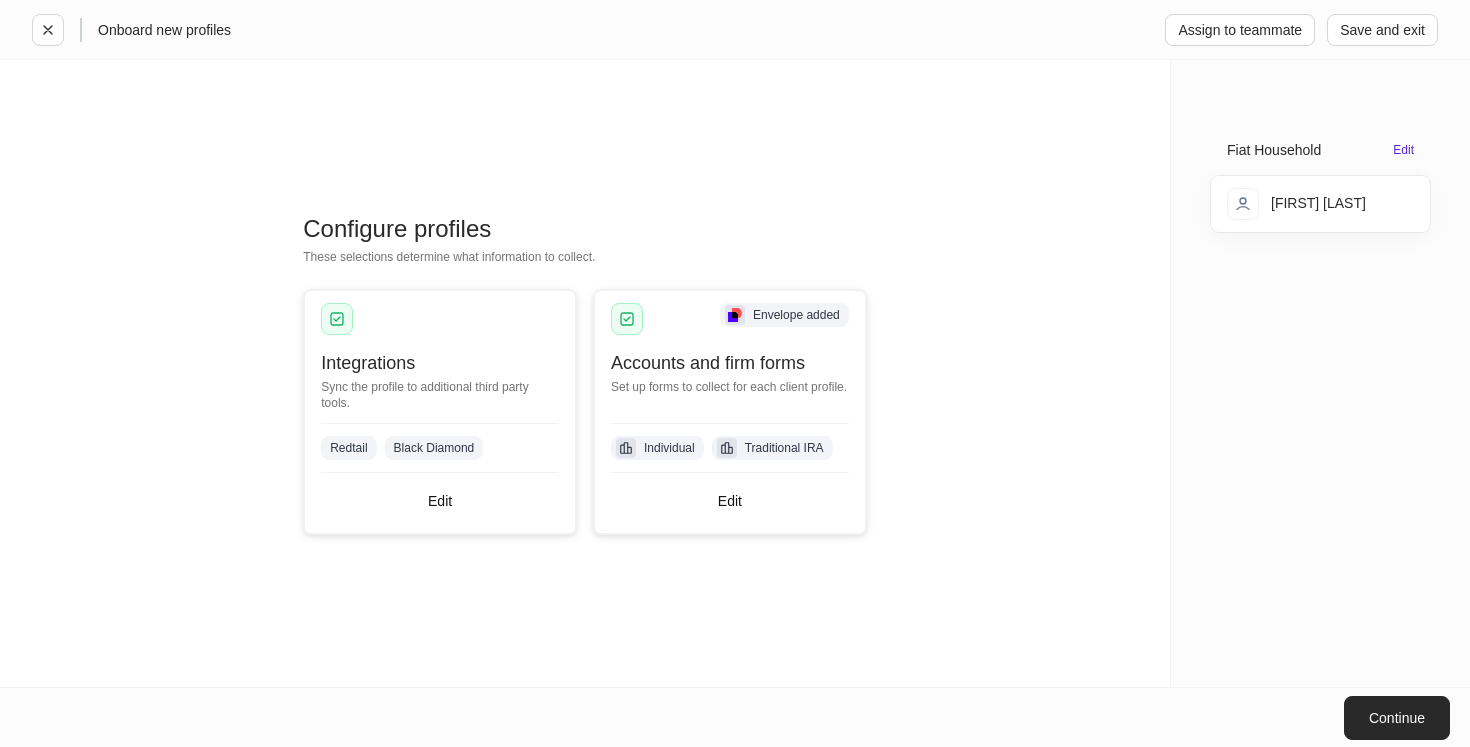 click on "Continue" at bounding box center [1397, 718] 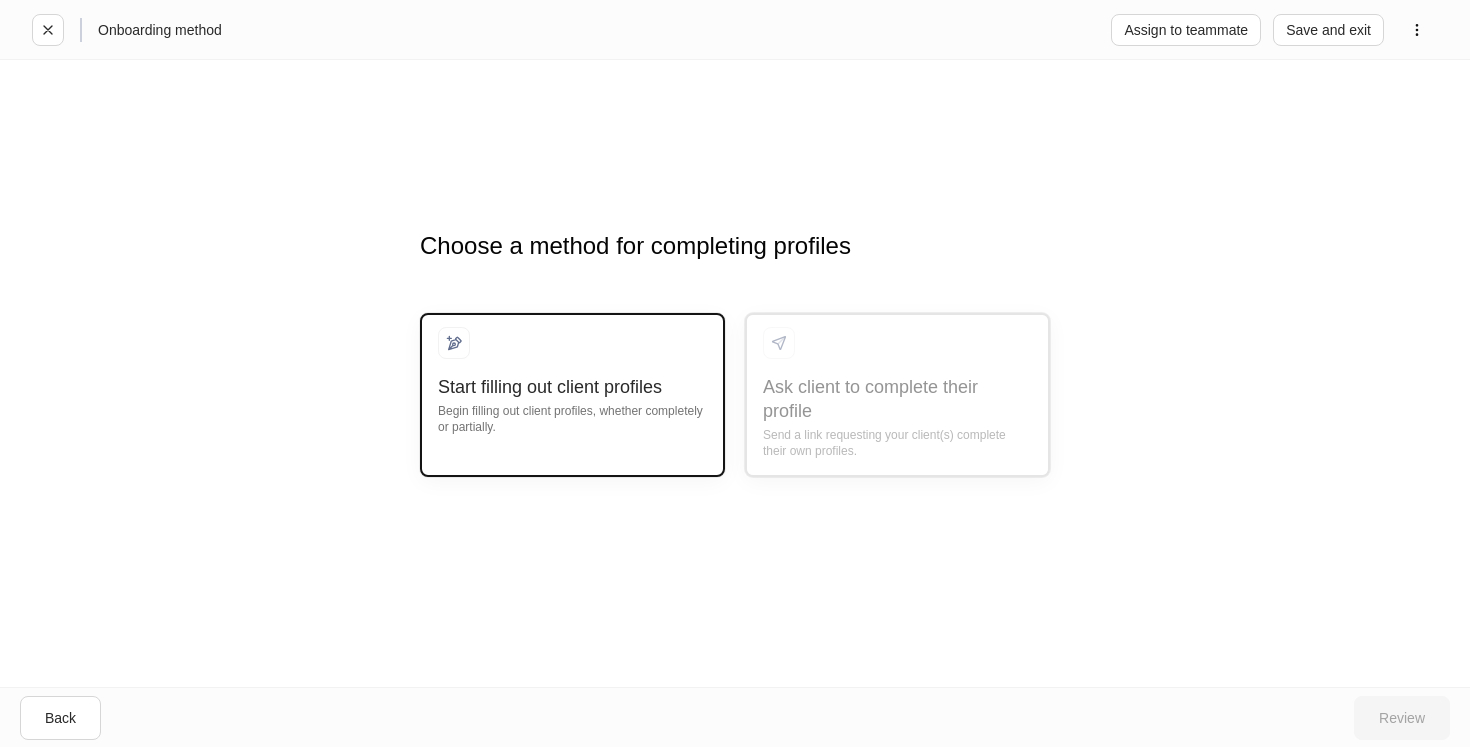 click on "Start filling out client profiles" at bounding box center [572, 387] 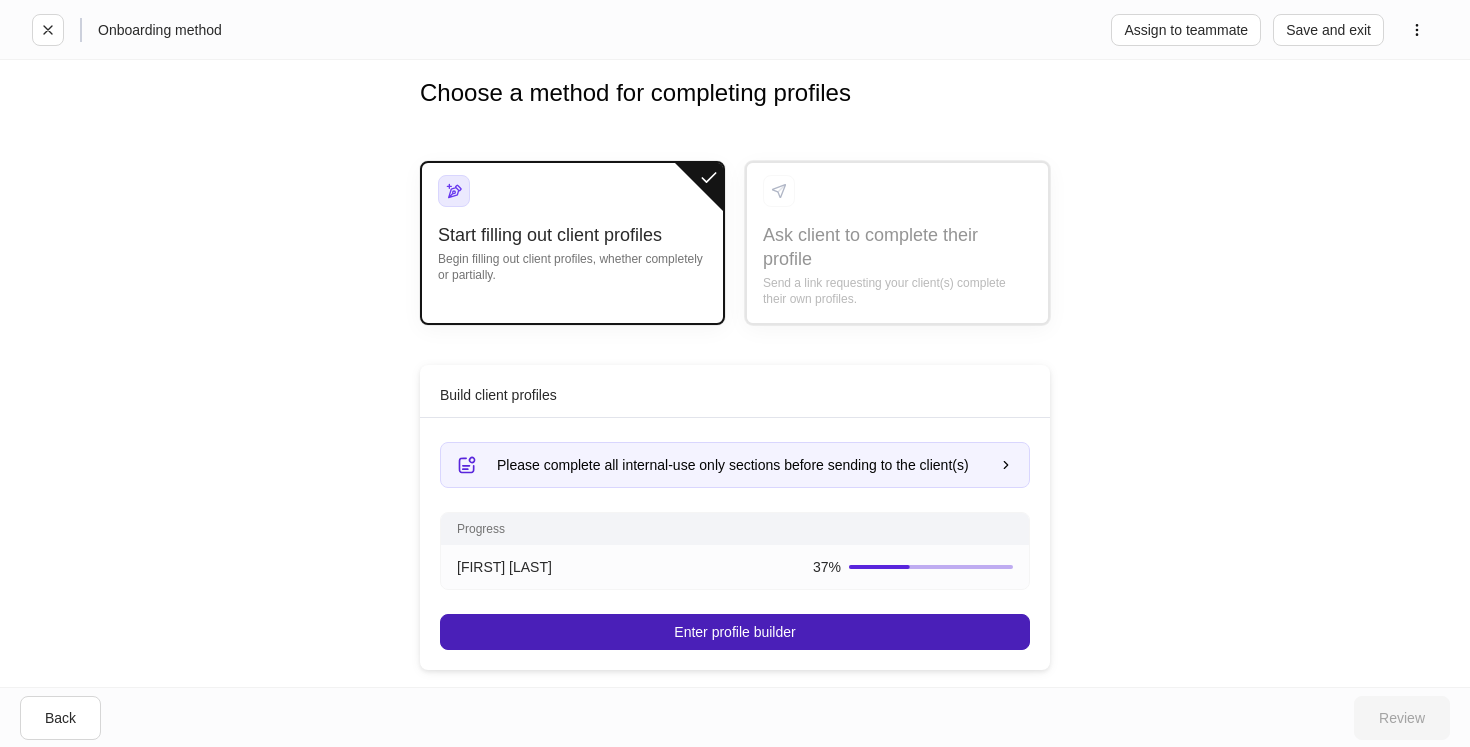 click on "Enter profile builder" at bounding box center [734, 632] 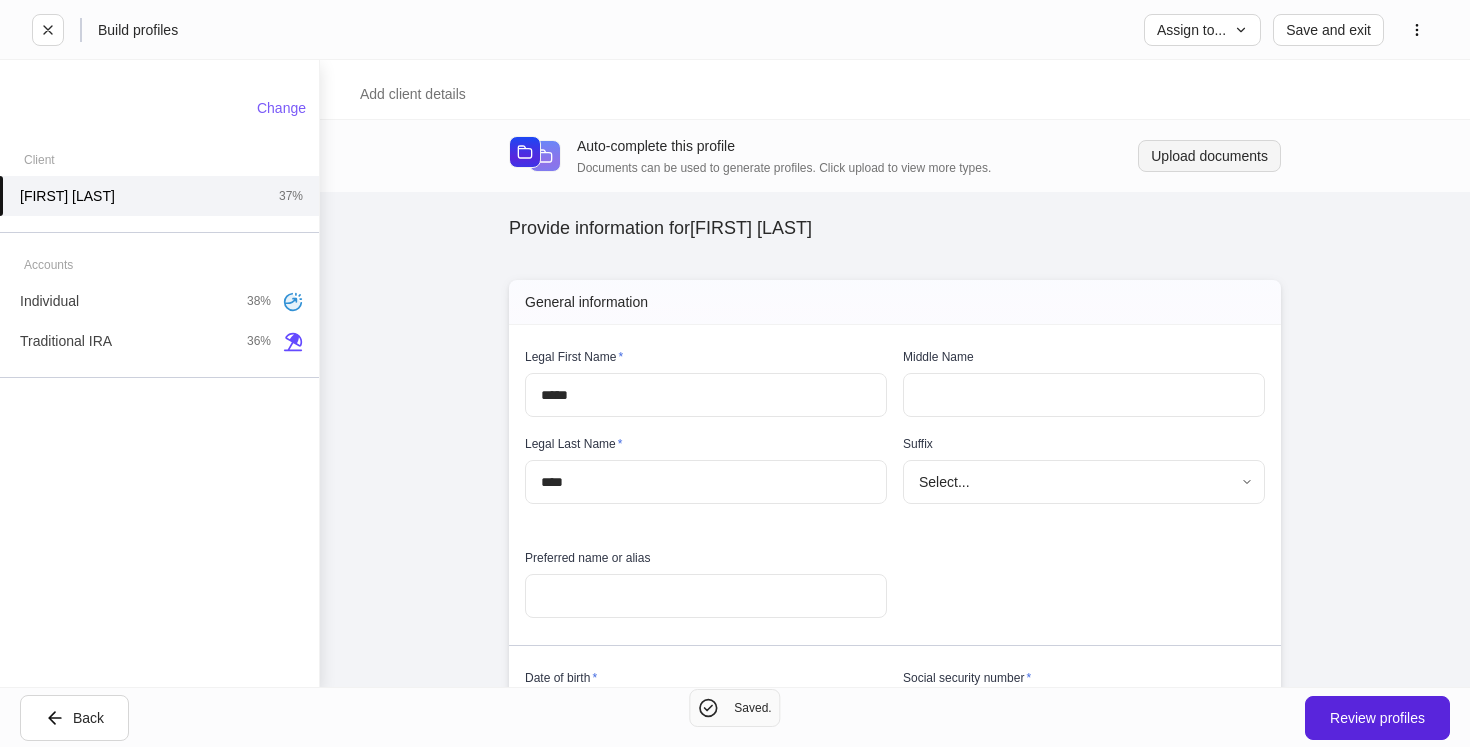 click on "Upload documents" at bounding box center (1209, 156) 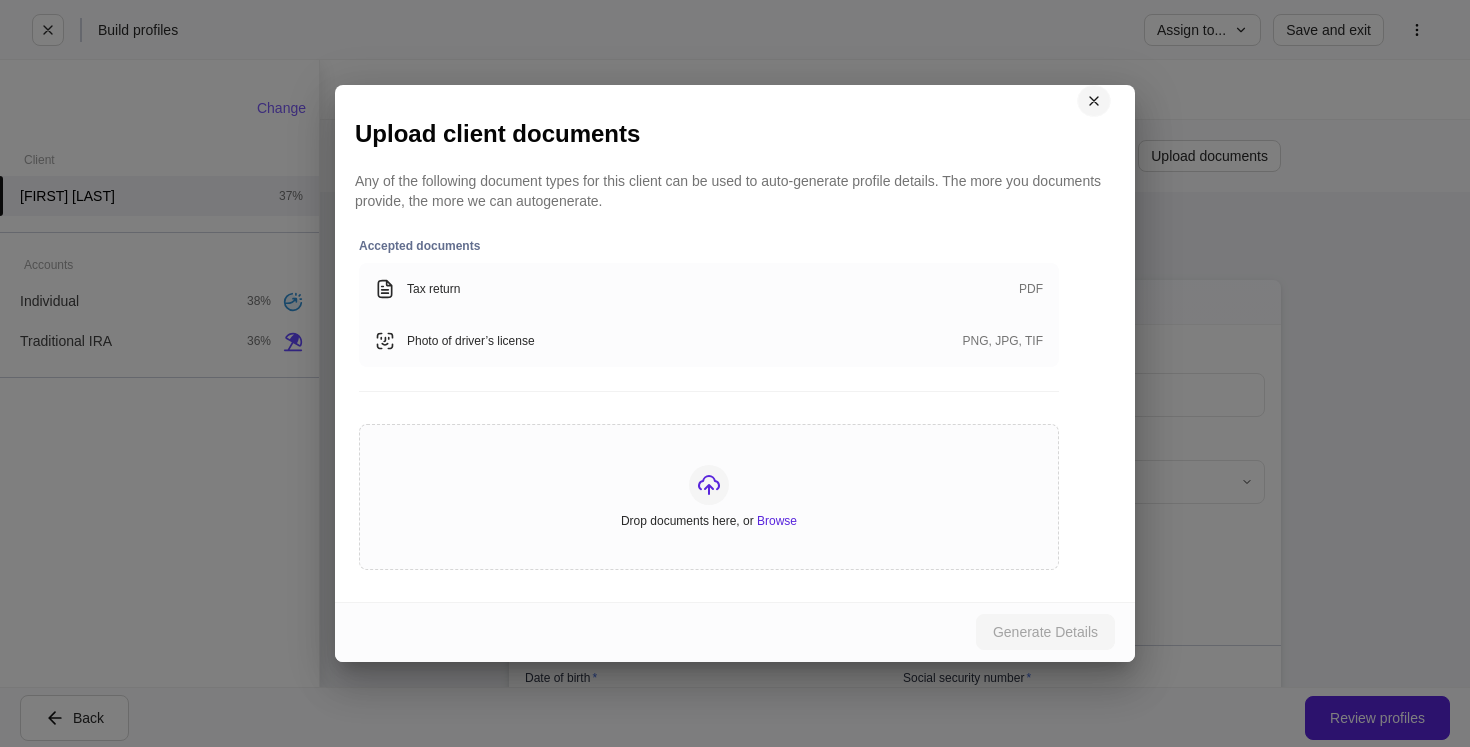 click 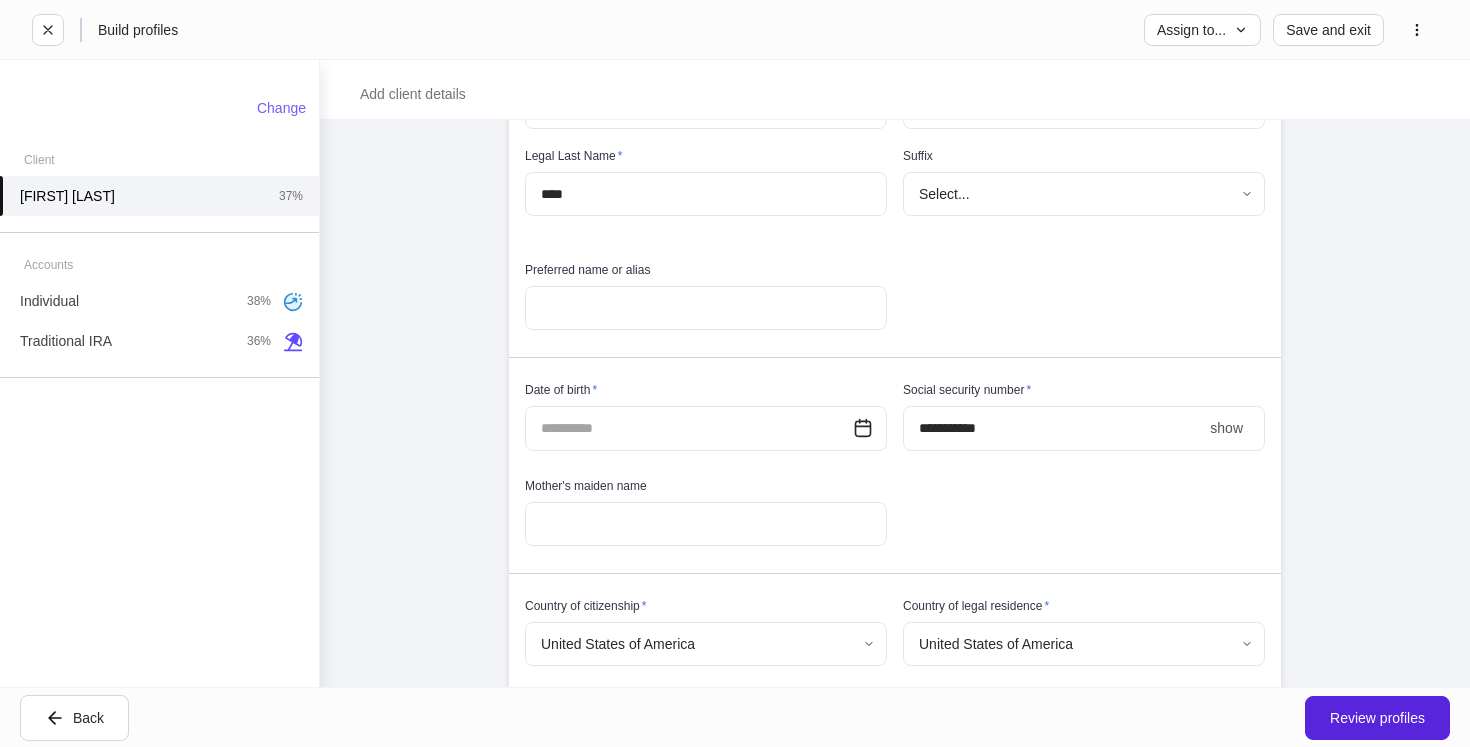 scroll, scrollTop: 289, scrollLeft: 0, axis: vertical 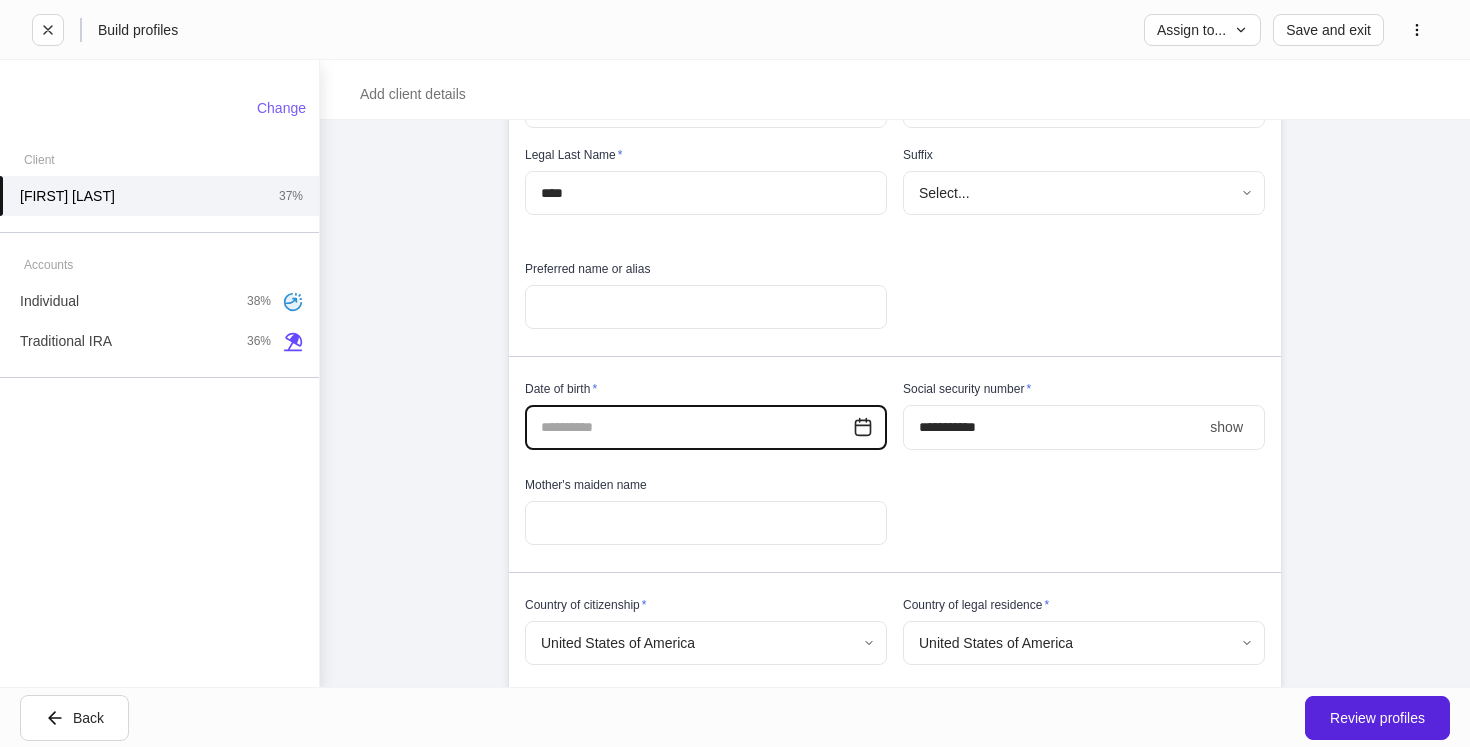 click at bounding box center [689, 427] 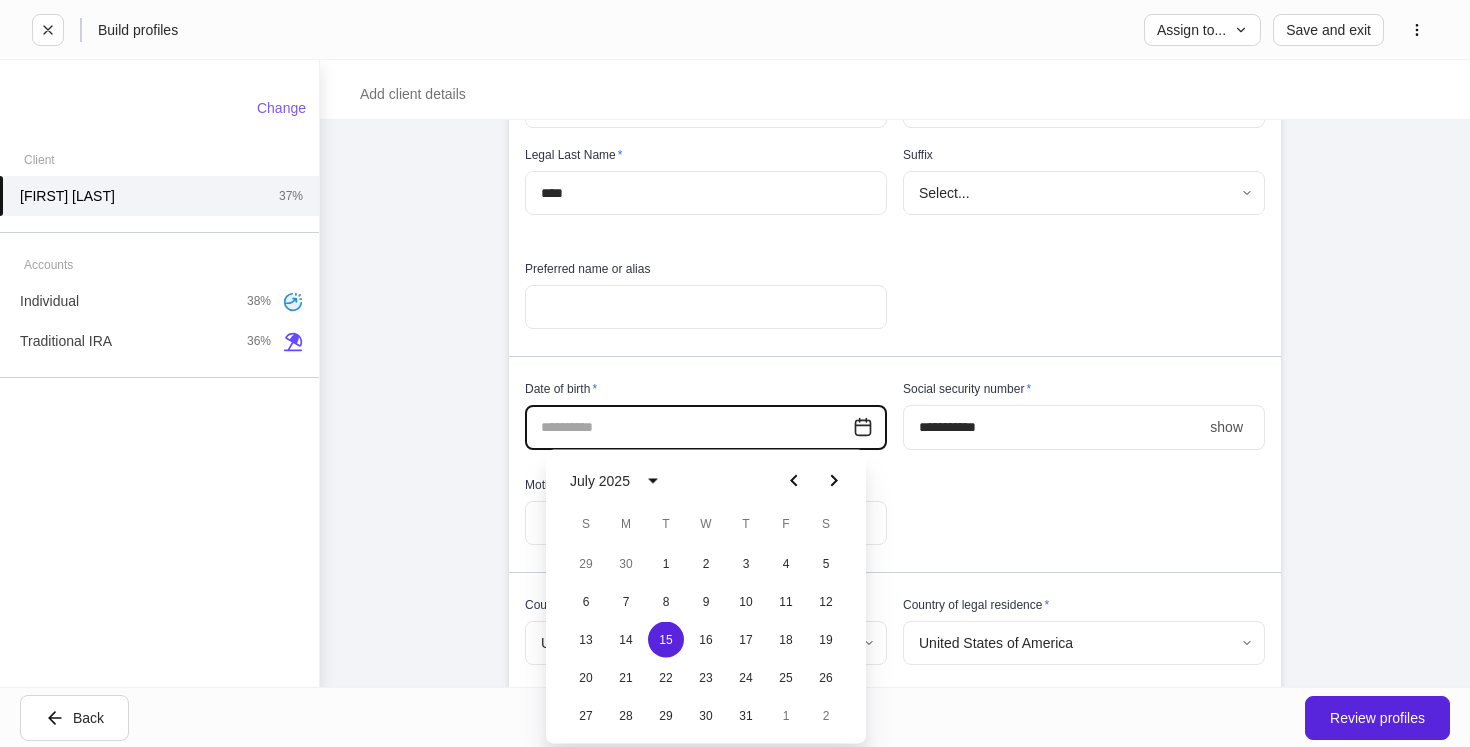 click on "July 2025" at bounding box center (603, 481) 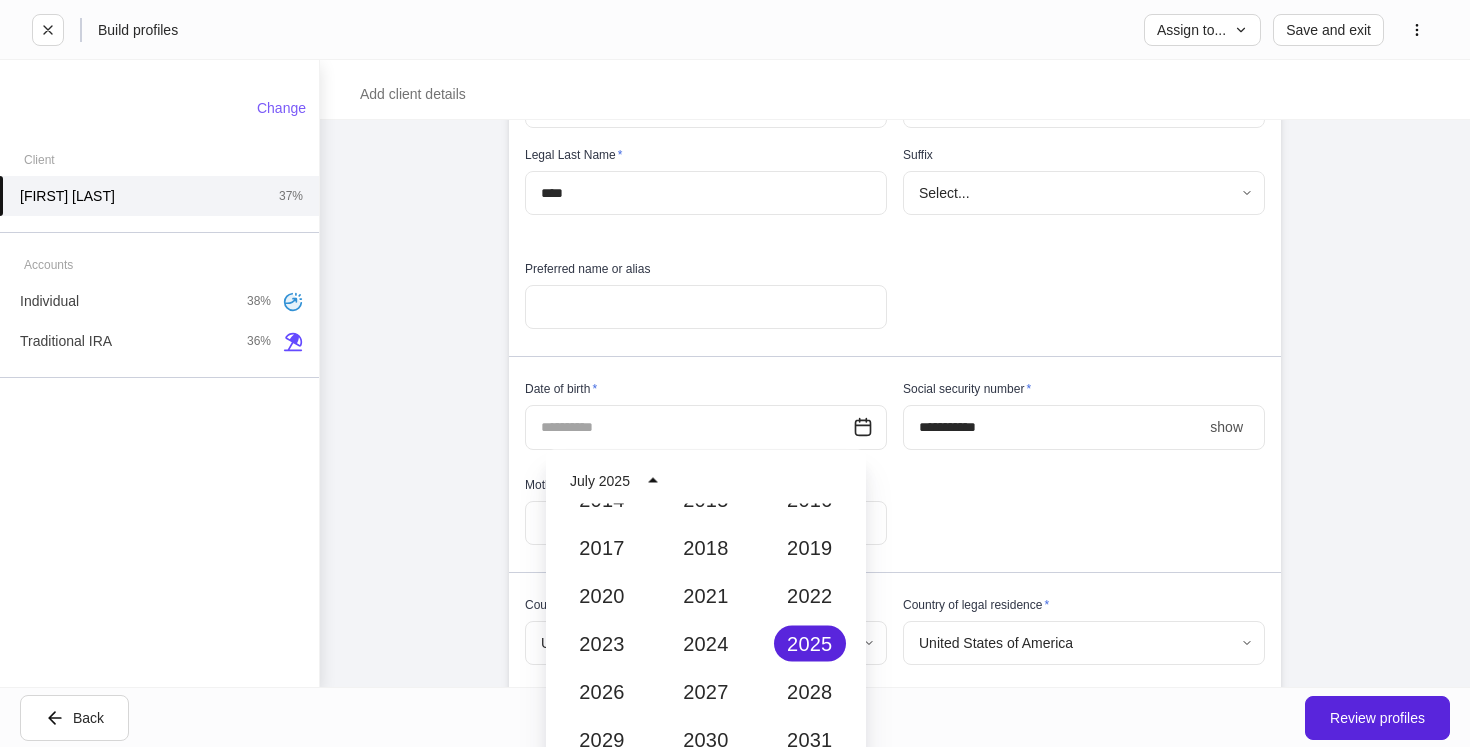 scroll, scrollTop: 1748, scrollLeft: 0, axis: vertical 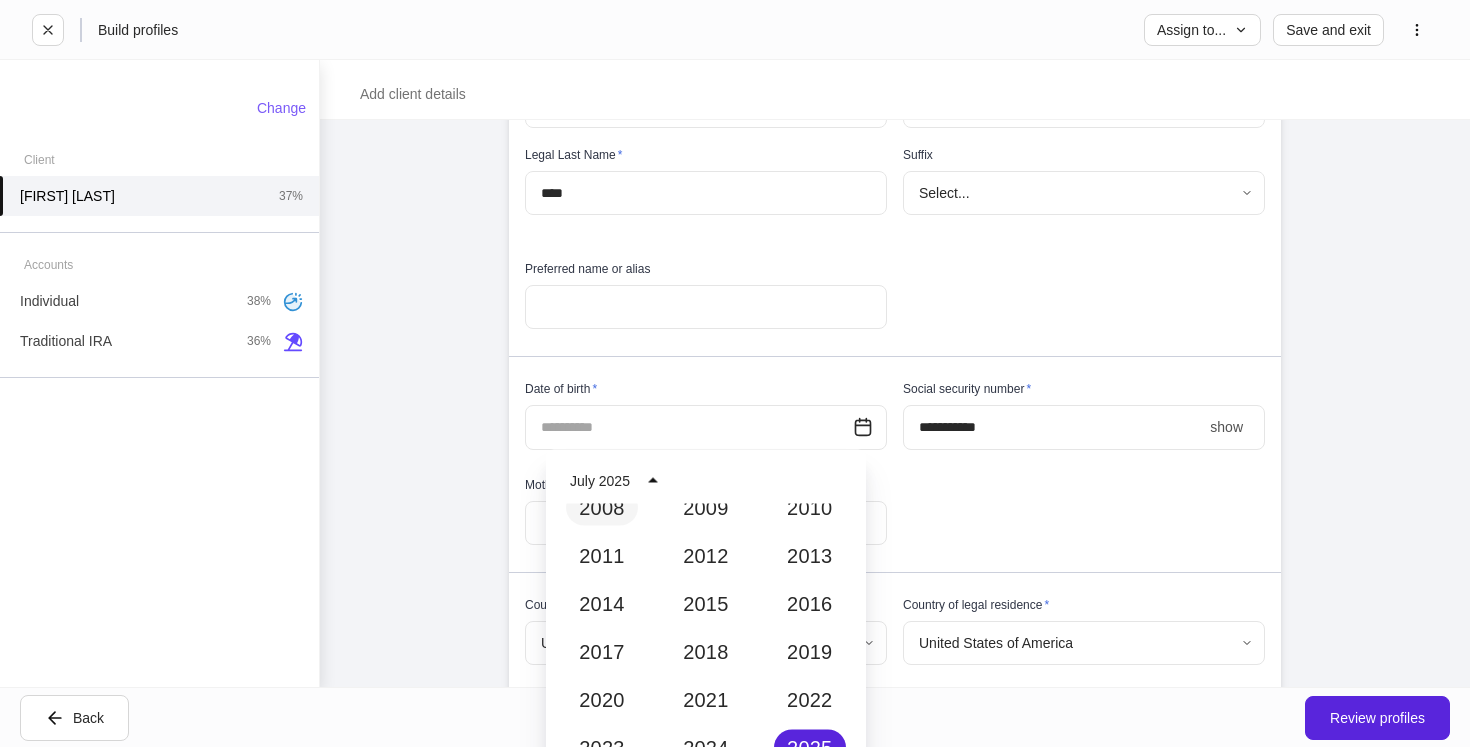 click on "2008" at bounding box center (602, 508) 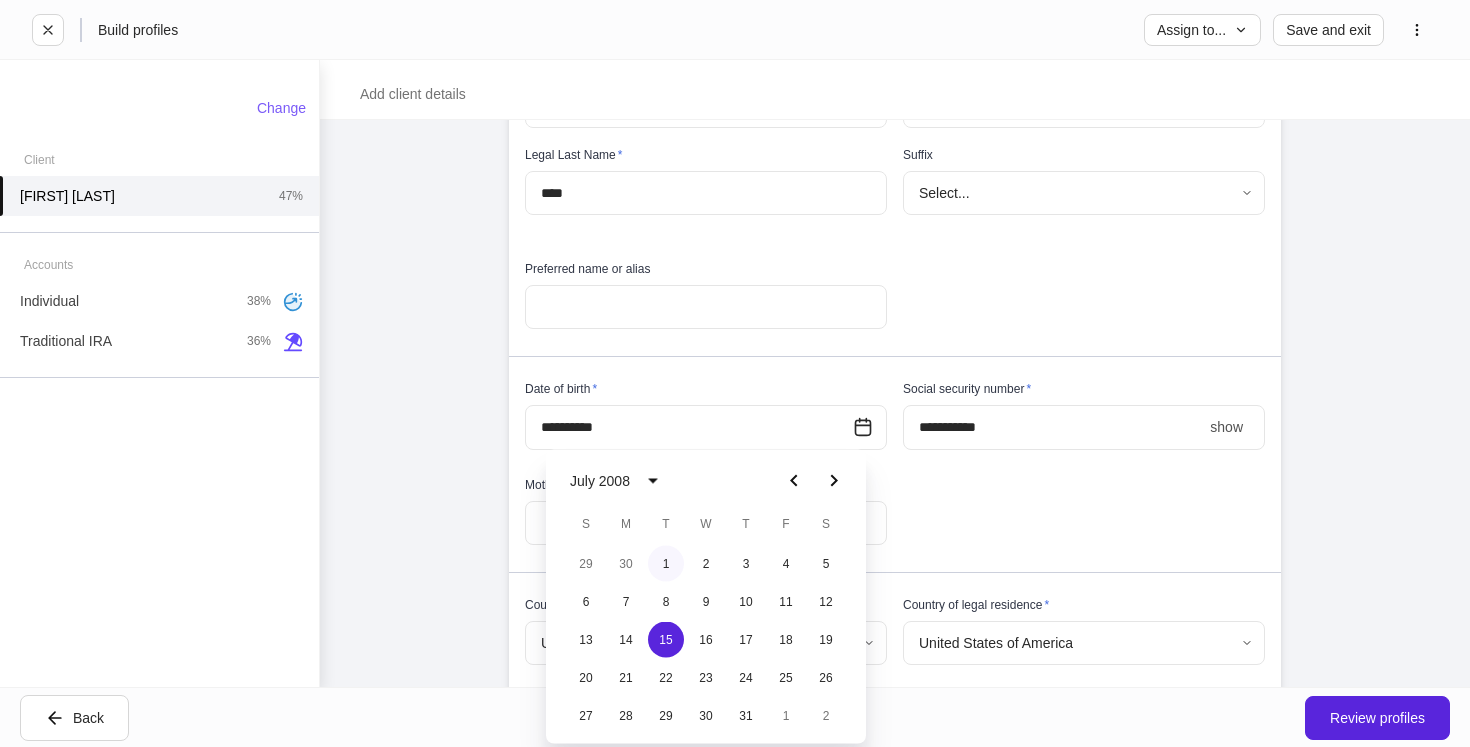 click on "1" at bounding box center (666, 564) 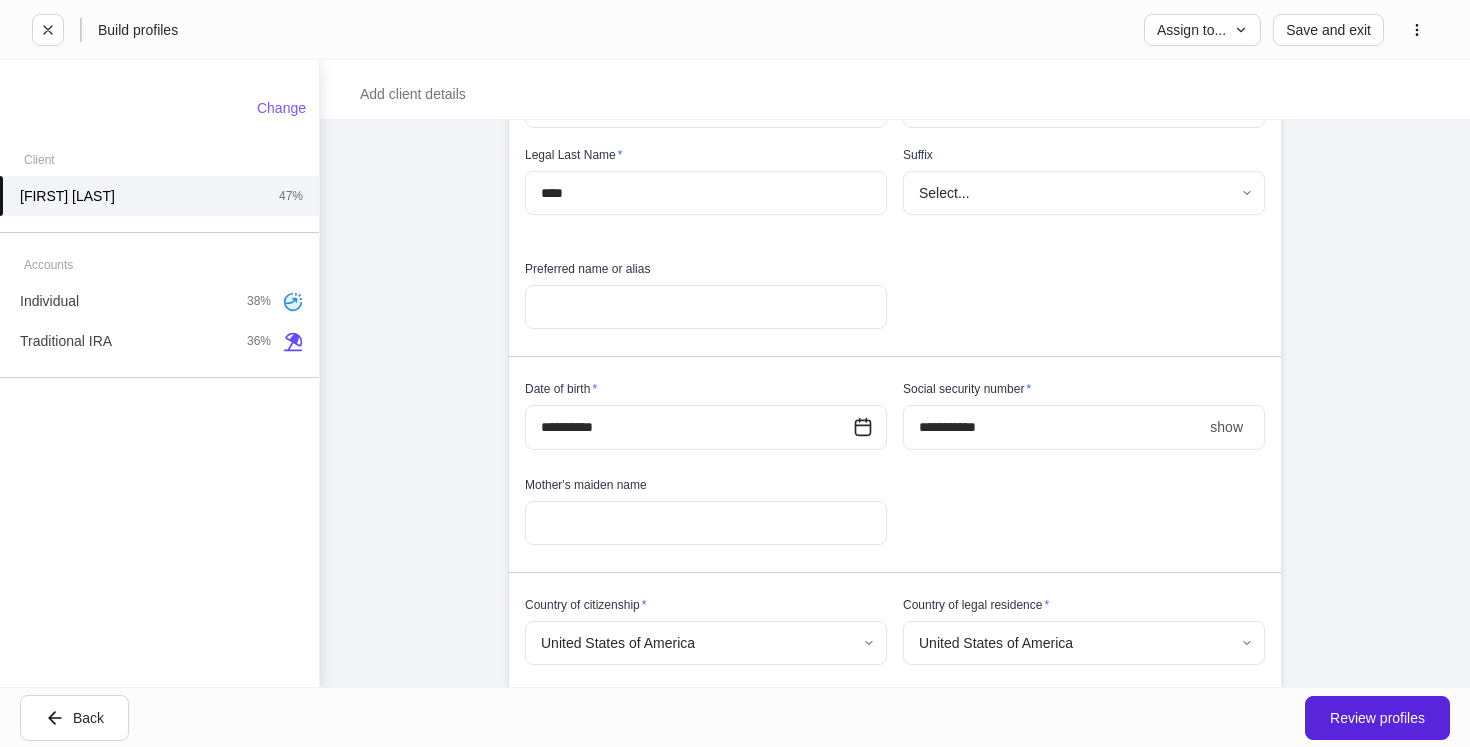 click on "****" at bounding box center [1052, 427] 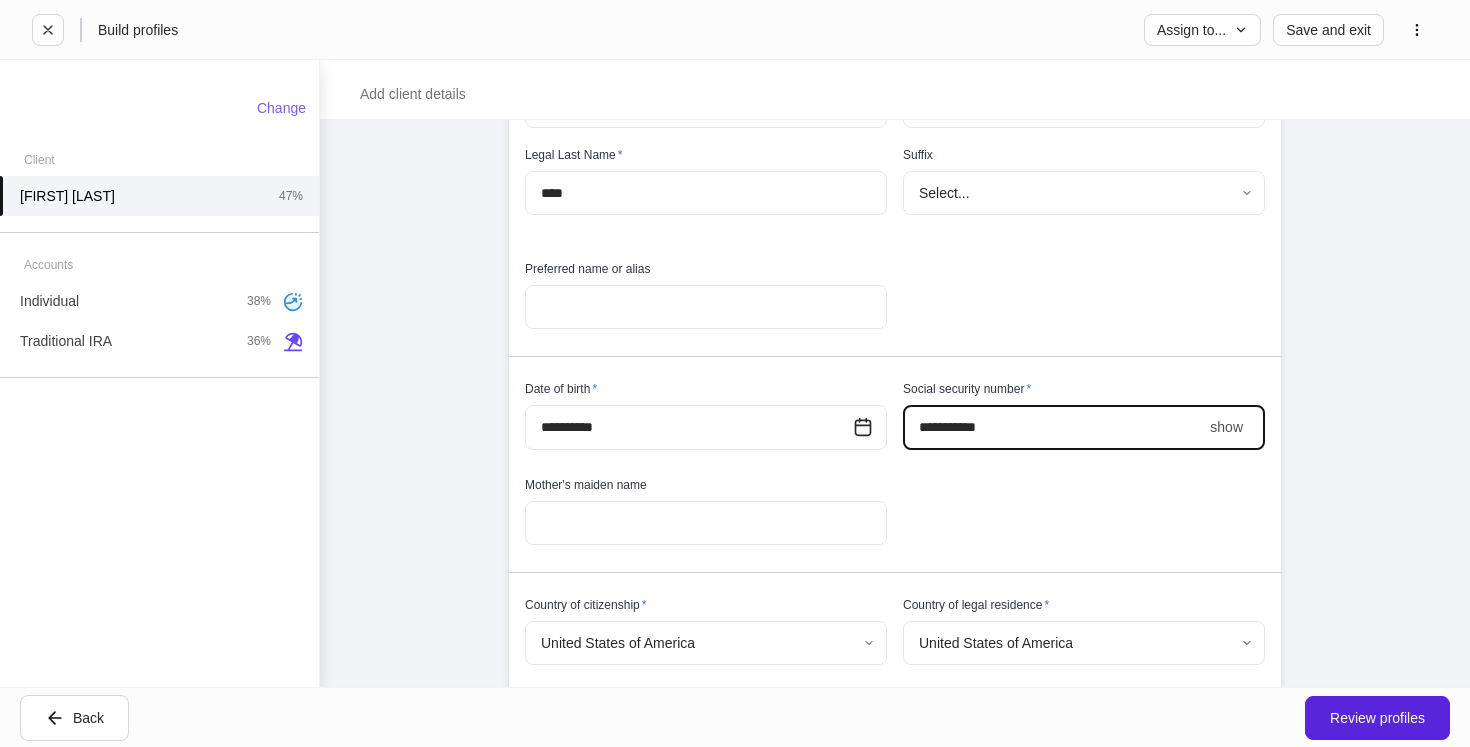 click on "**********" at bounding box center [887, 507] 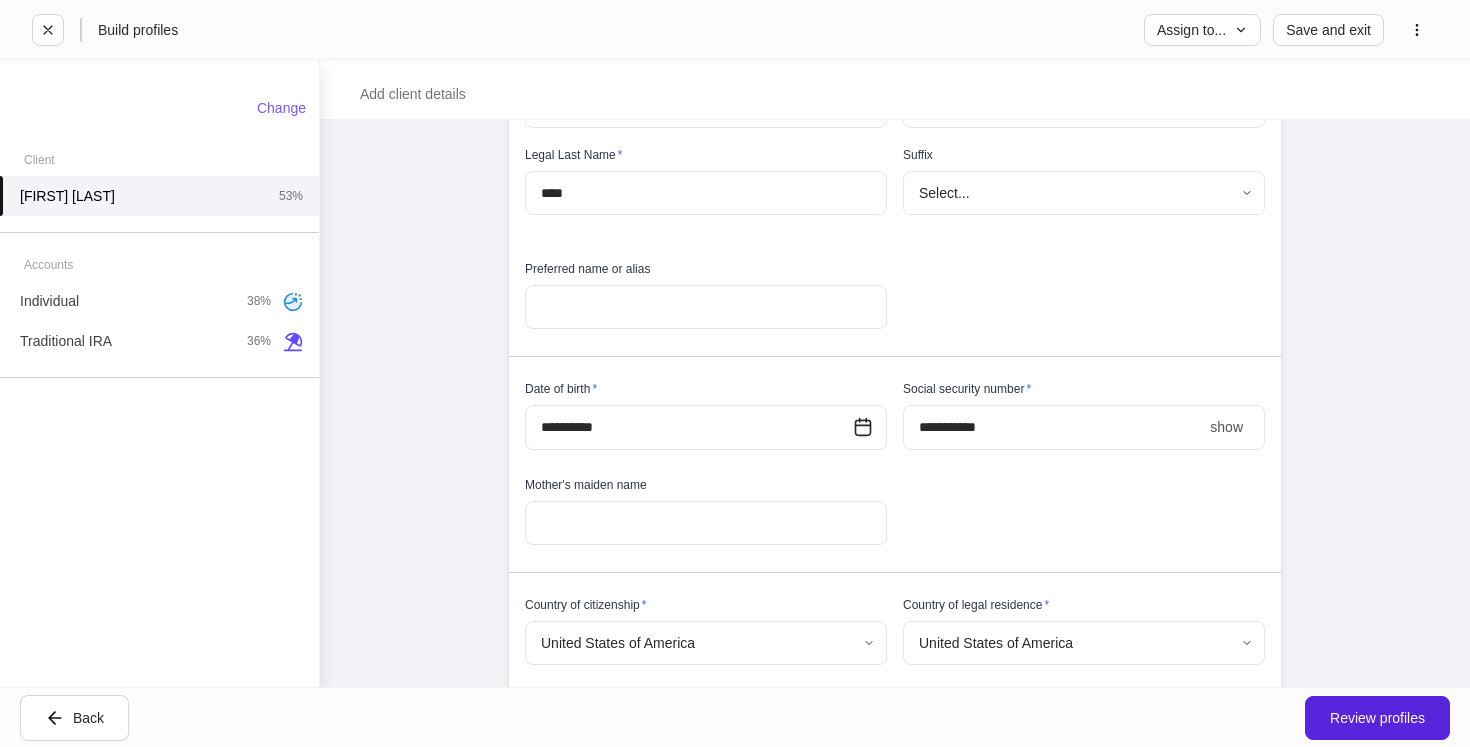 click on "show" at bounding box center (1226, 427) 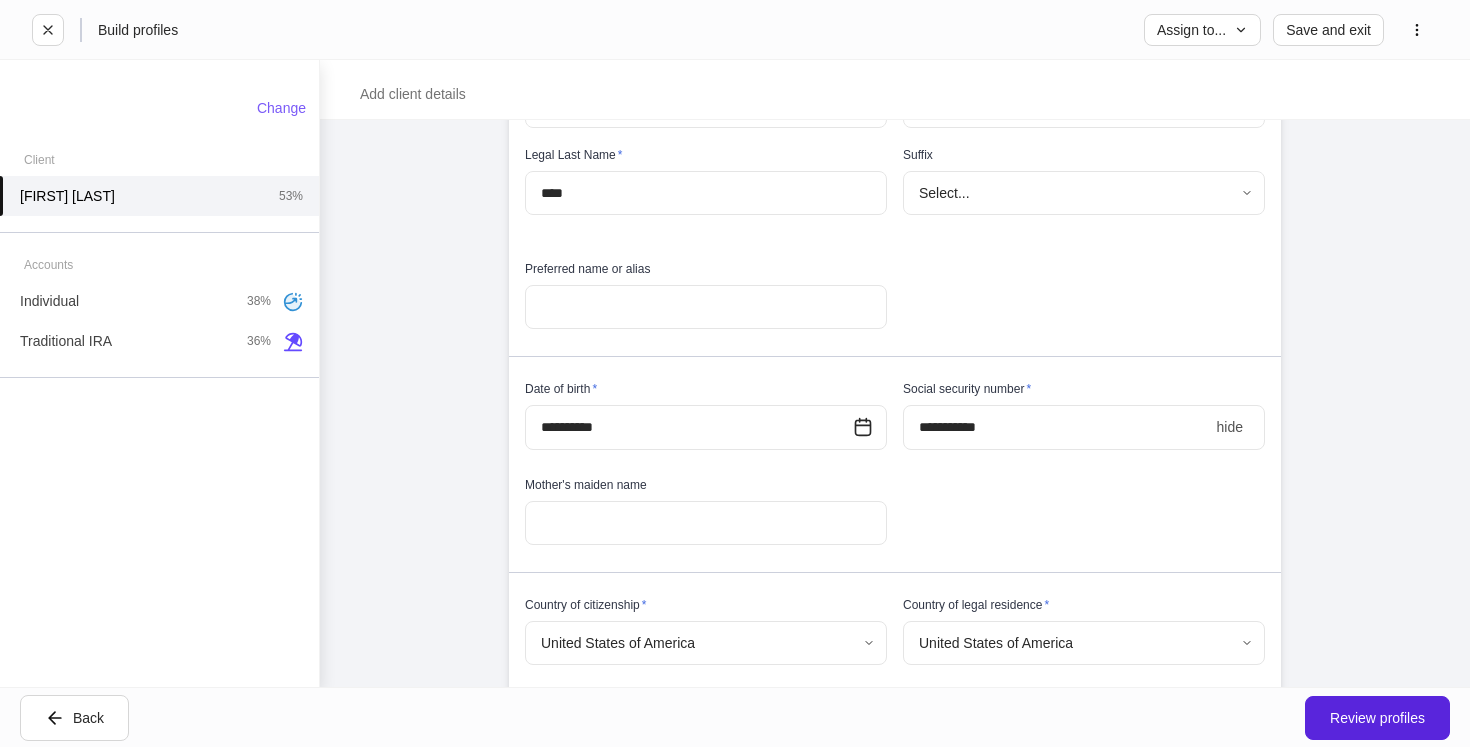 click on "**********" at bounding box center (1056, 427) 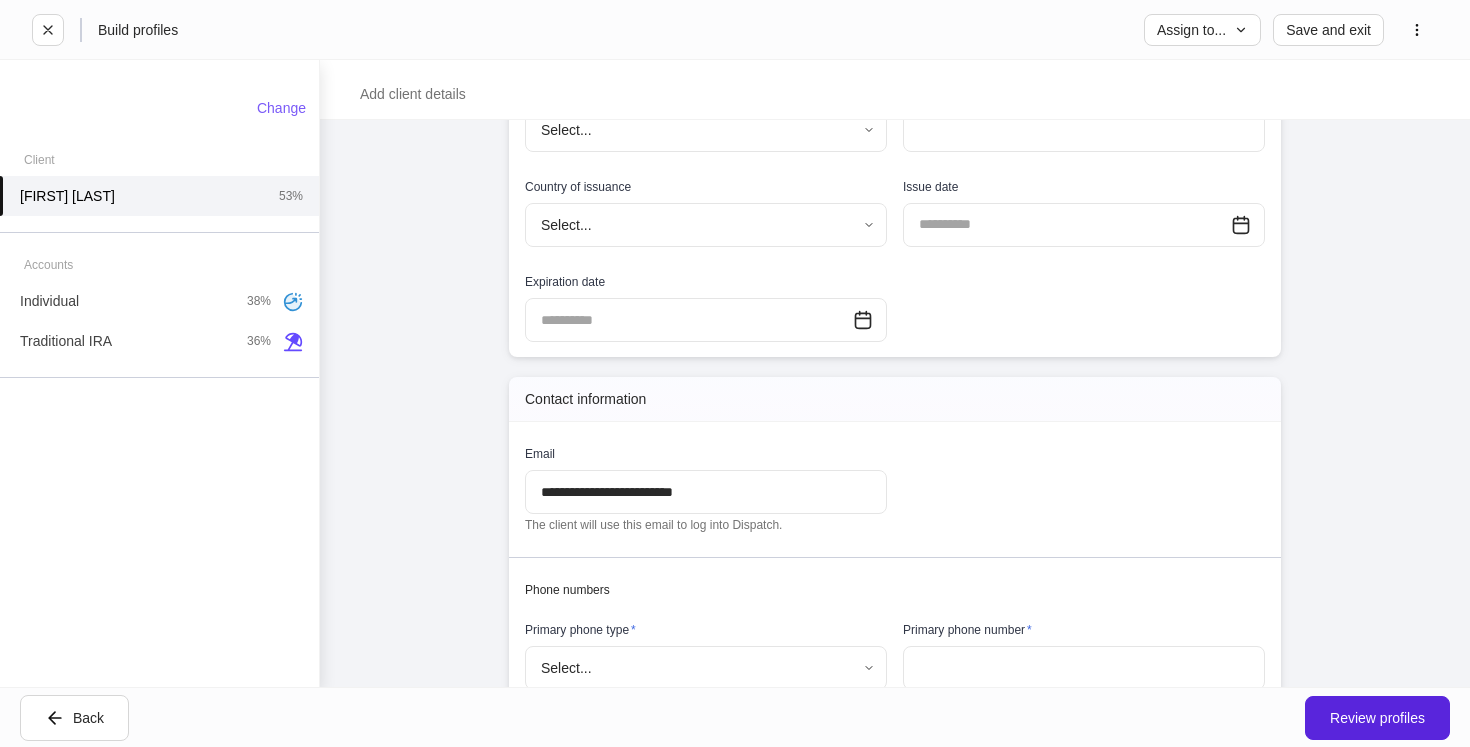 scroll, scrollTop: 1033, scrollLeft: 0, axis: vertical 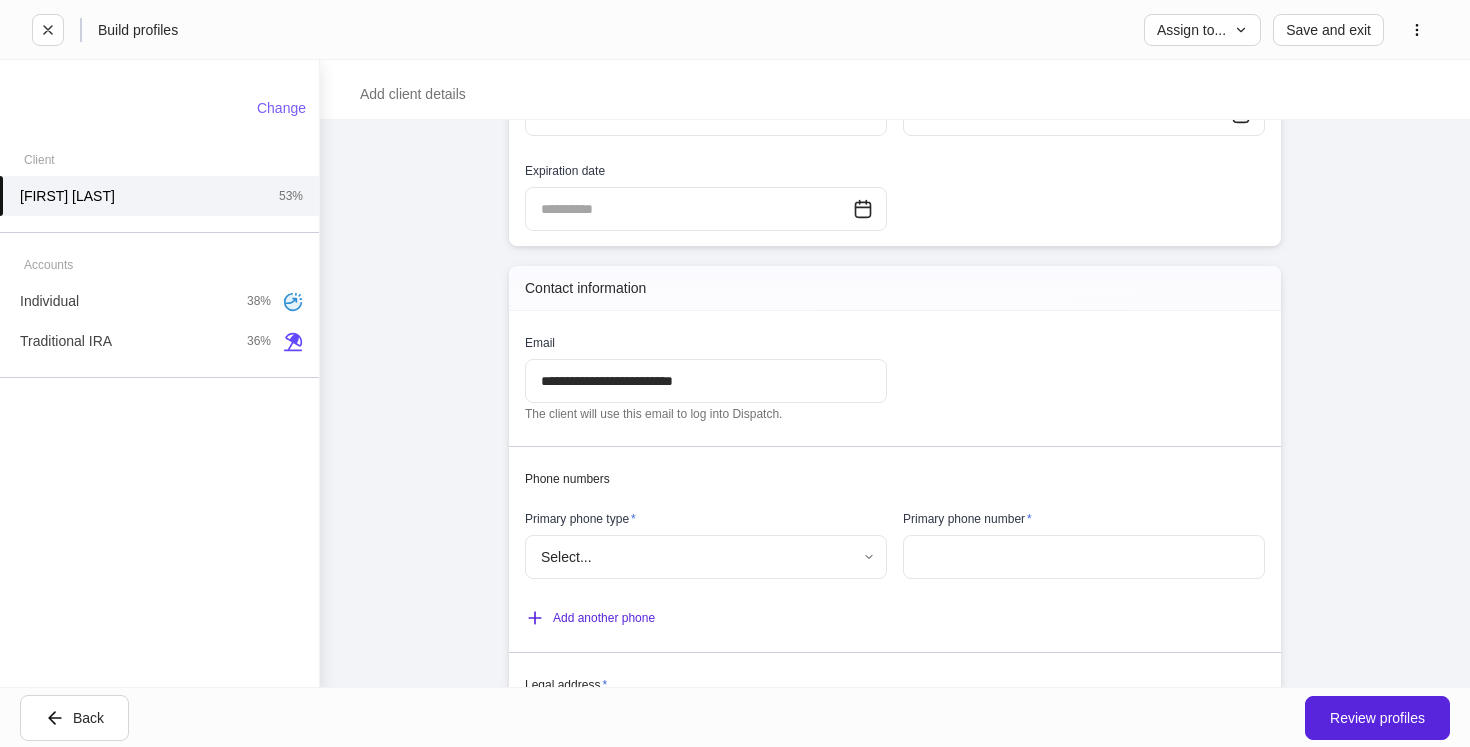 type on "**********" 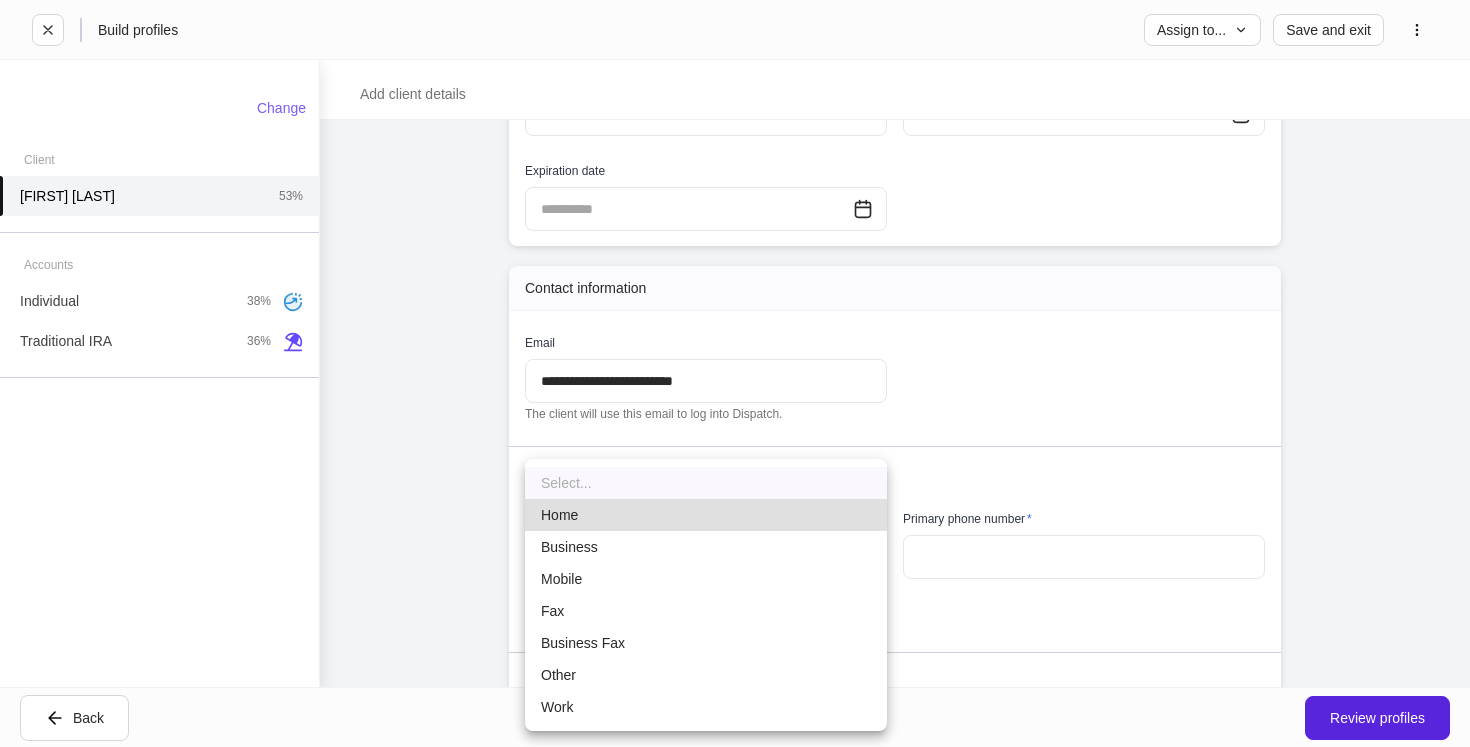 click on "**********" at bounding box center [735, 373] 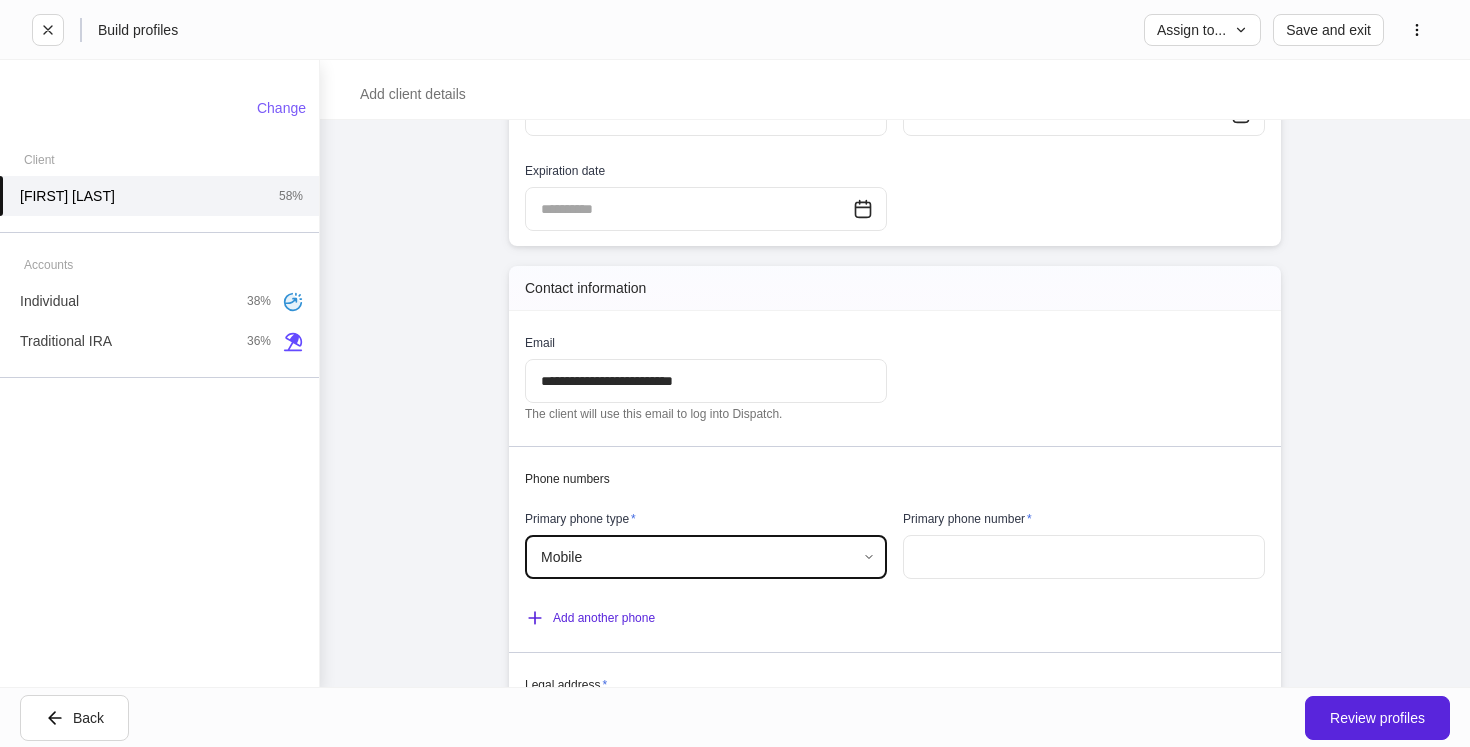 click at bounding box center (1084, 557) 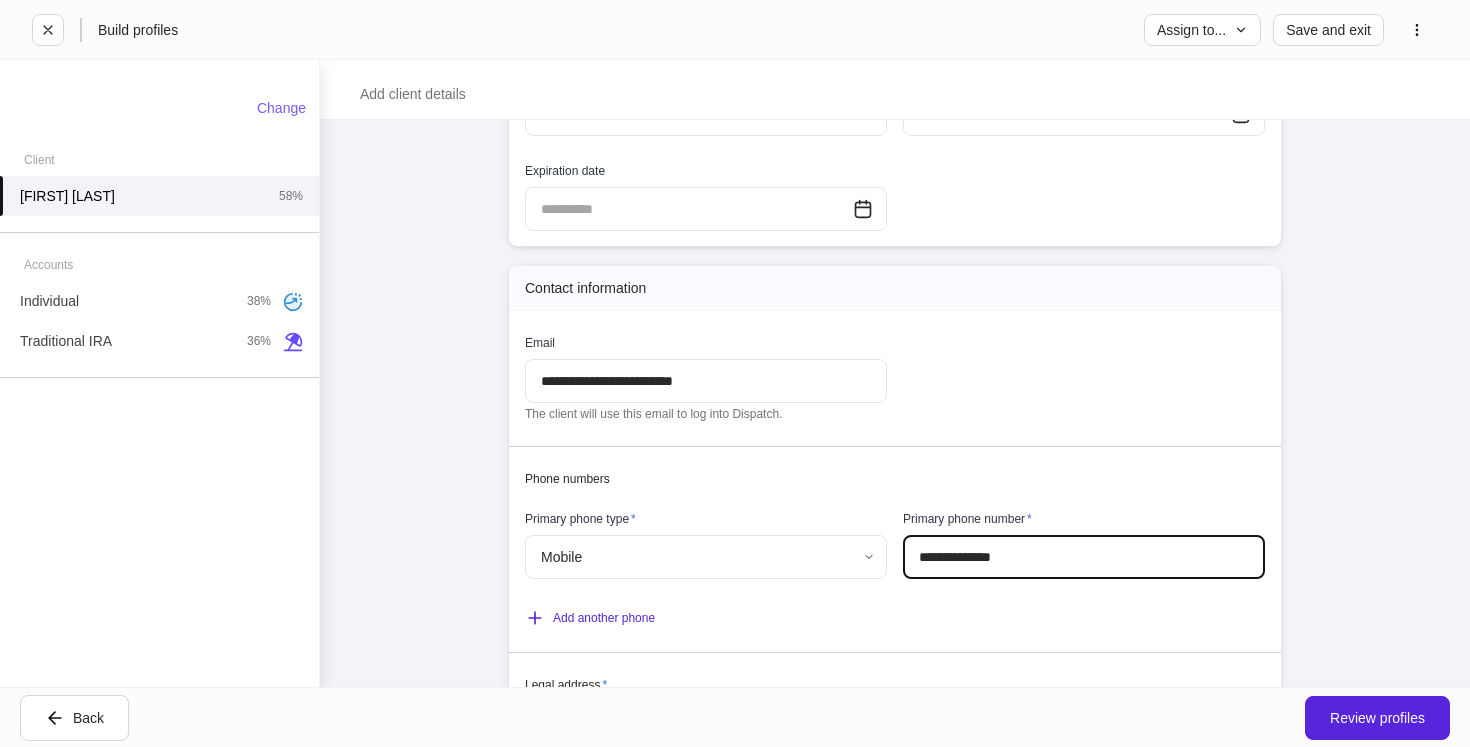 type on "**********" 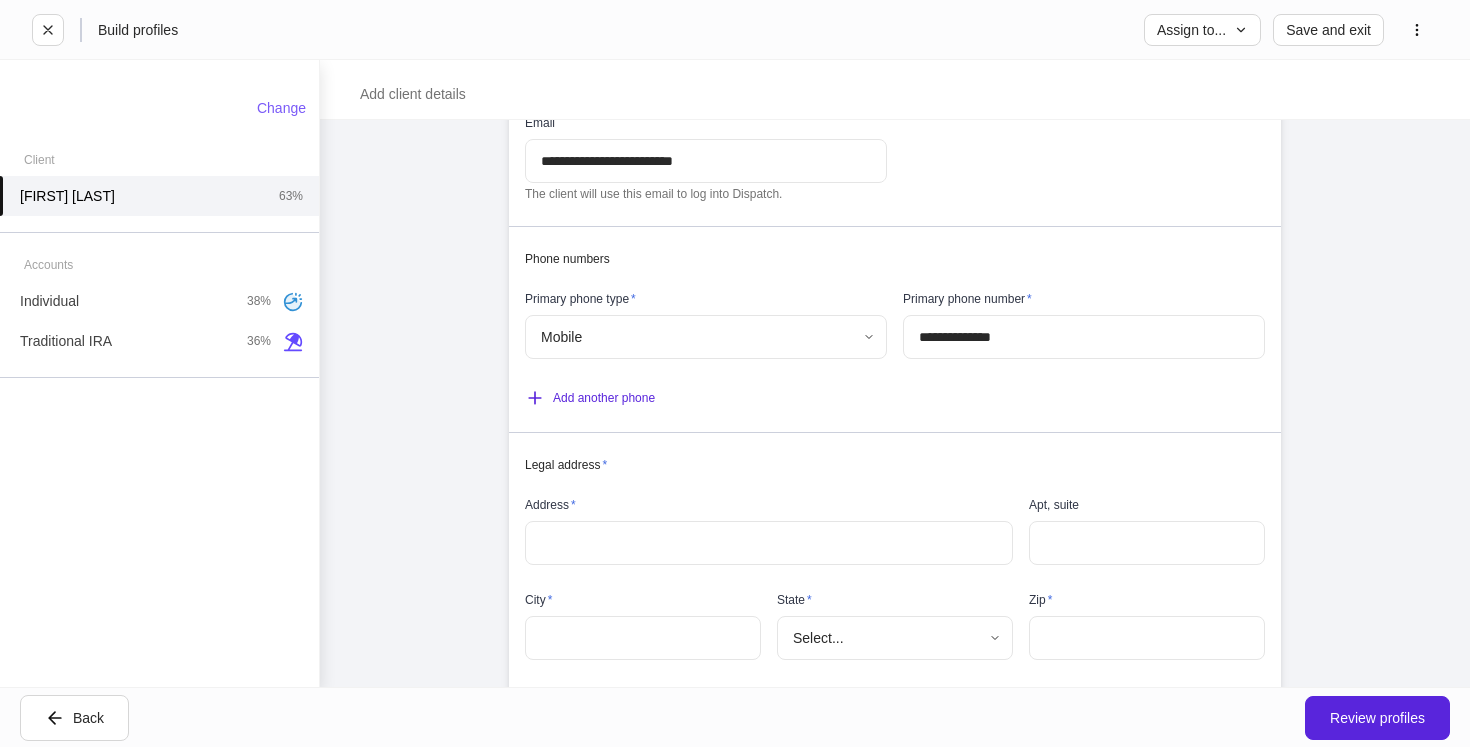 scroll, scrollTop: 1255, scrollLeft: 0, axis: vertical 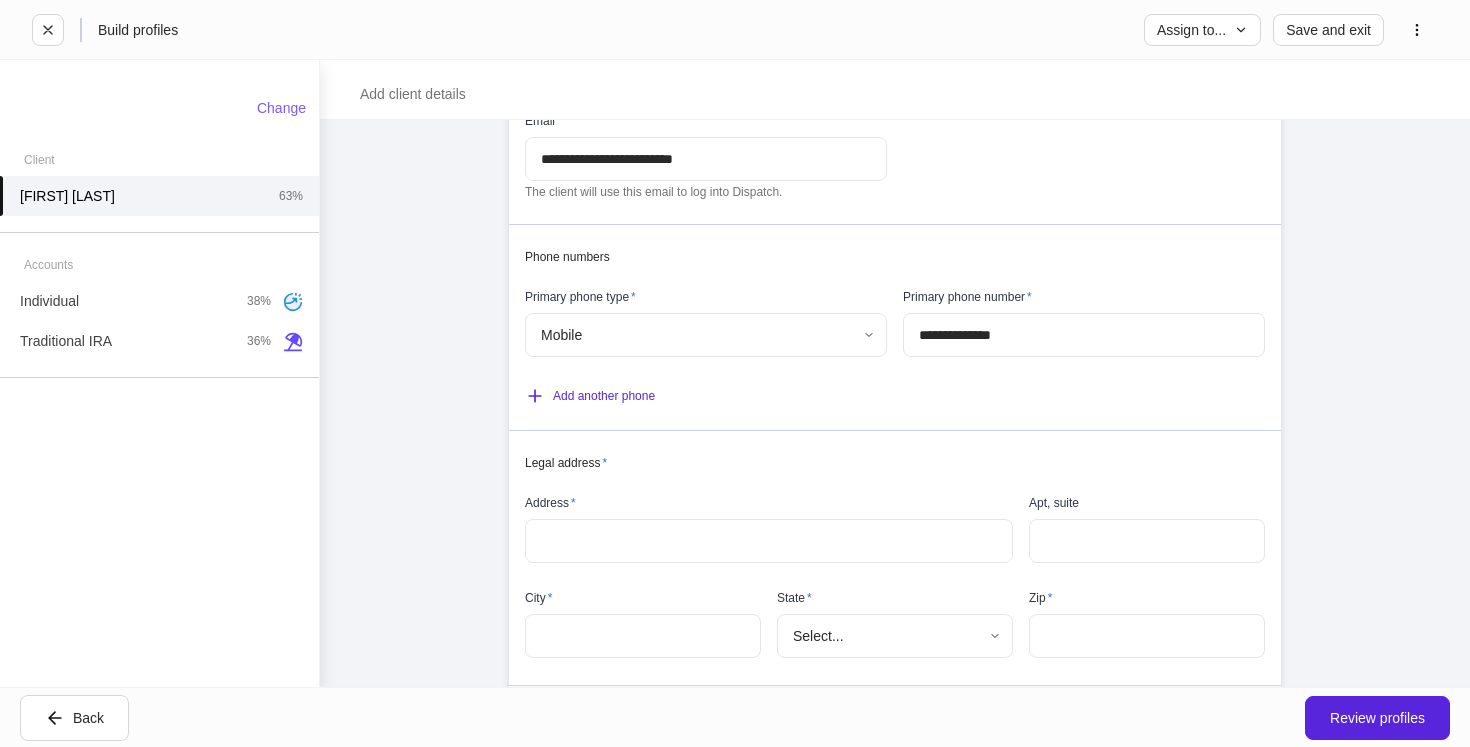 click at bounding box center (769, 541) 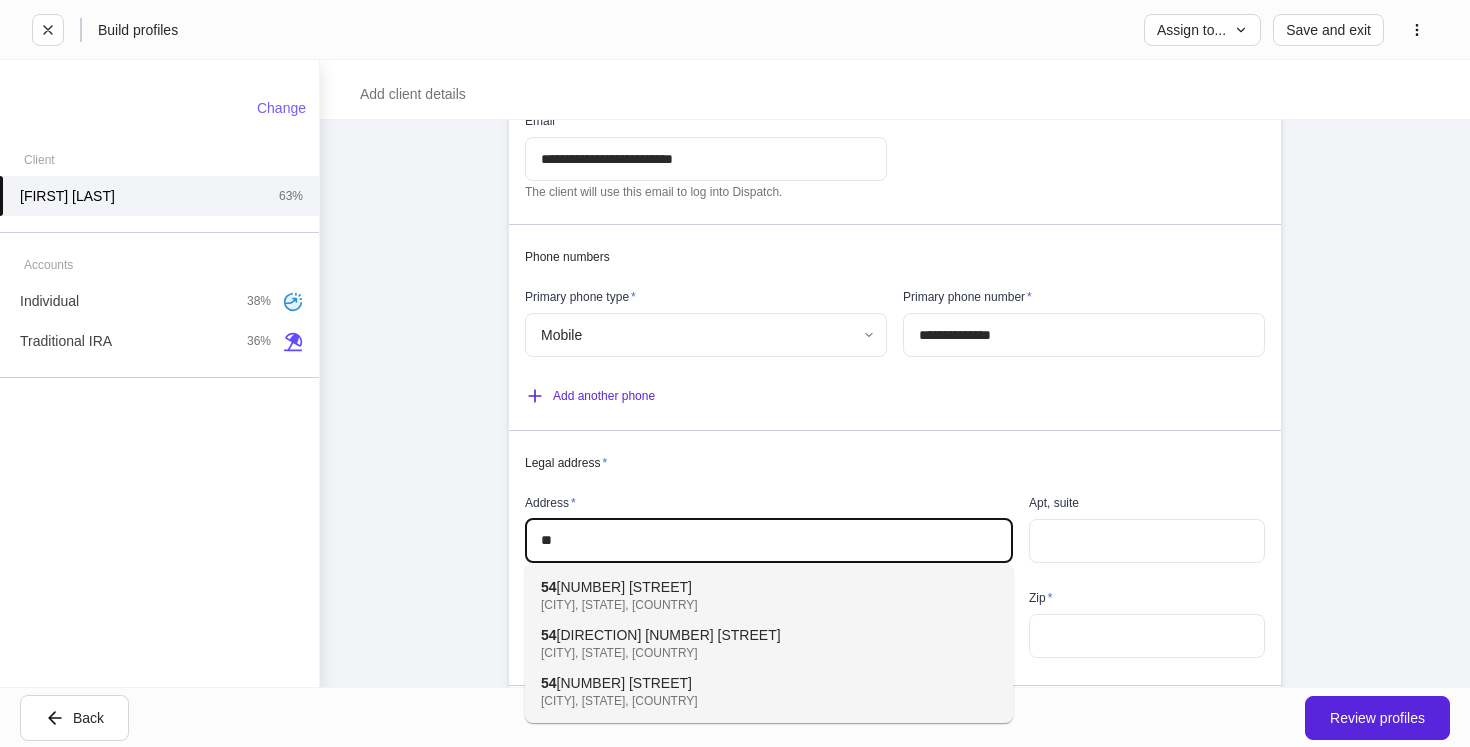 click on "[CITY], [STATE], [COUNTRY]" at bounding box center (747, 605) 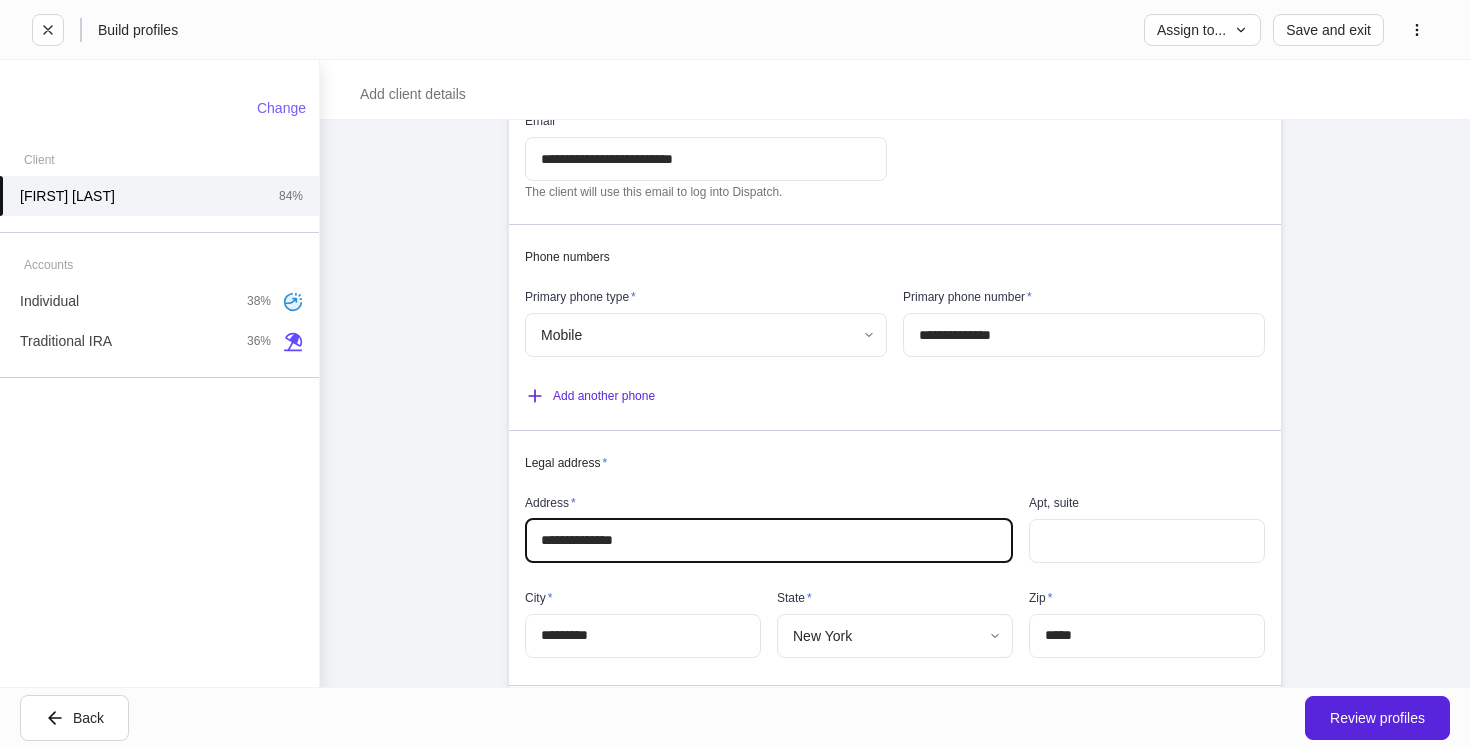 type on "*********" 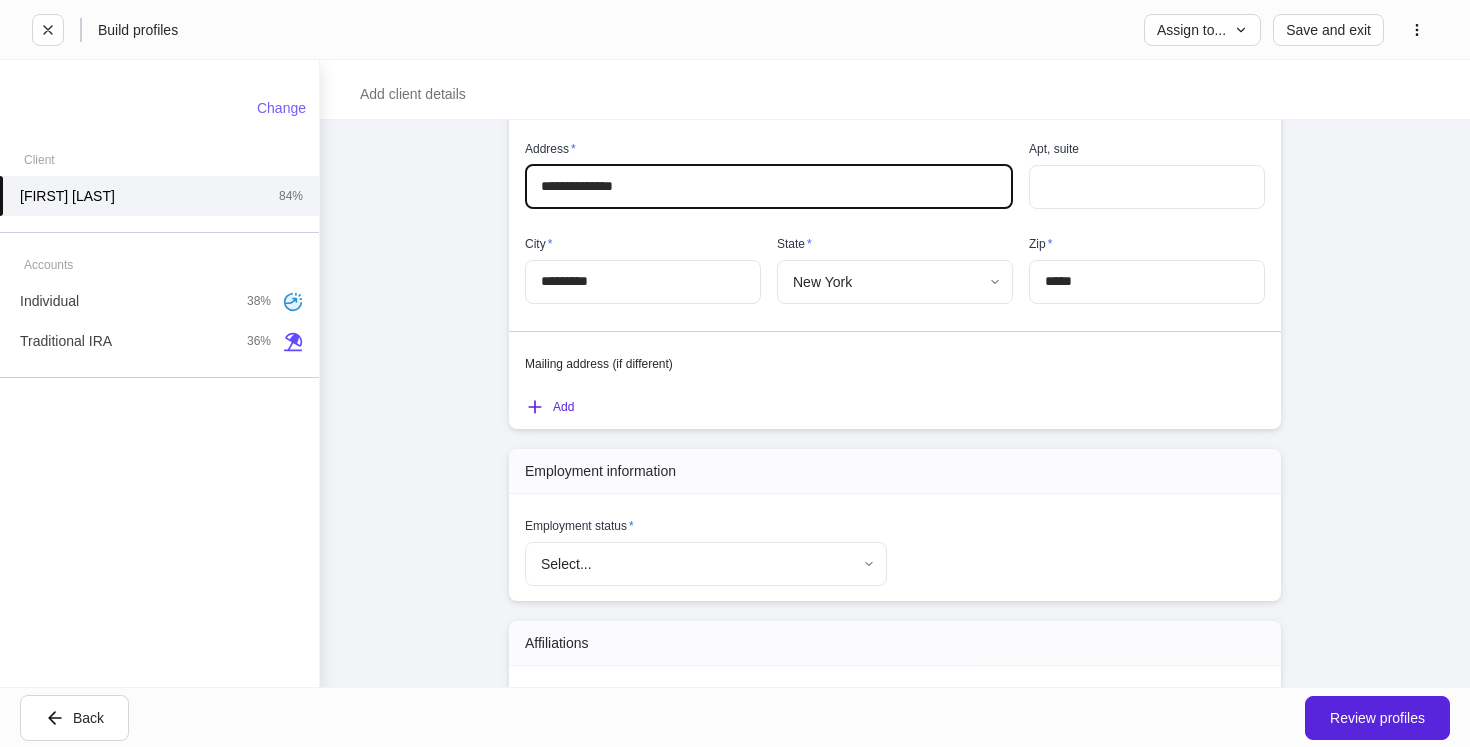 scroll, scrollTop: 1616, scrollLeft: 0, axis: vertical 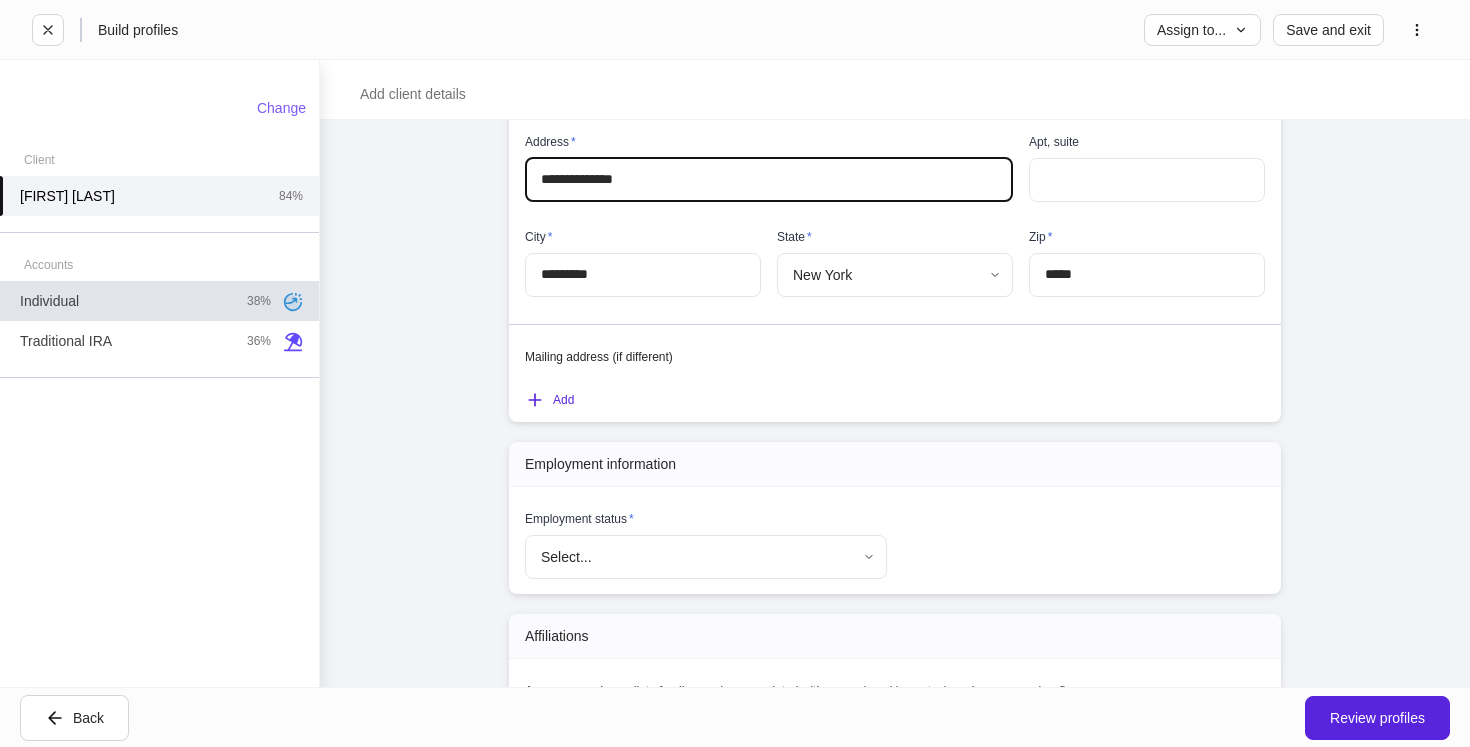 type on "**********" 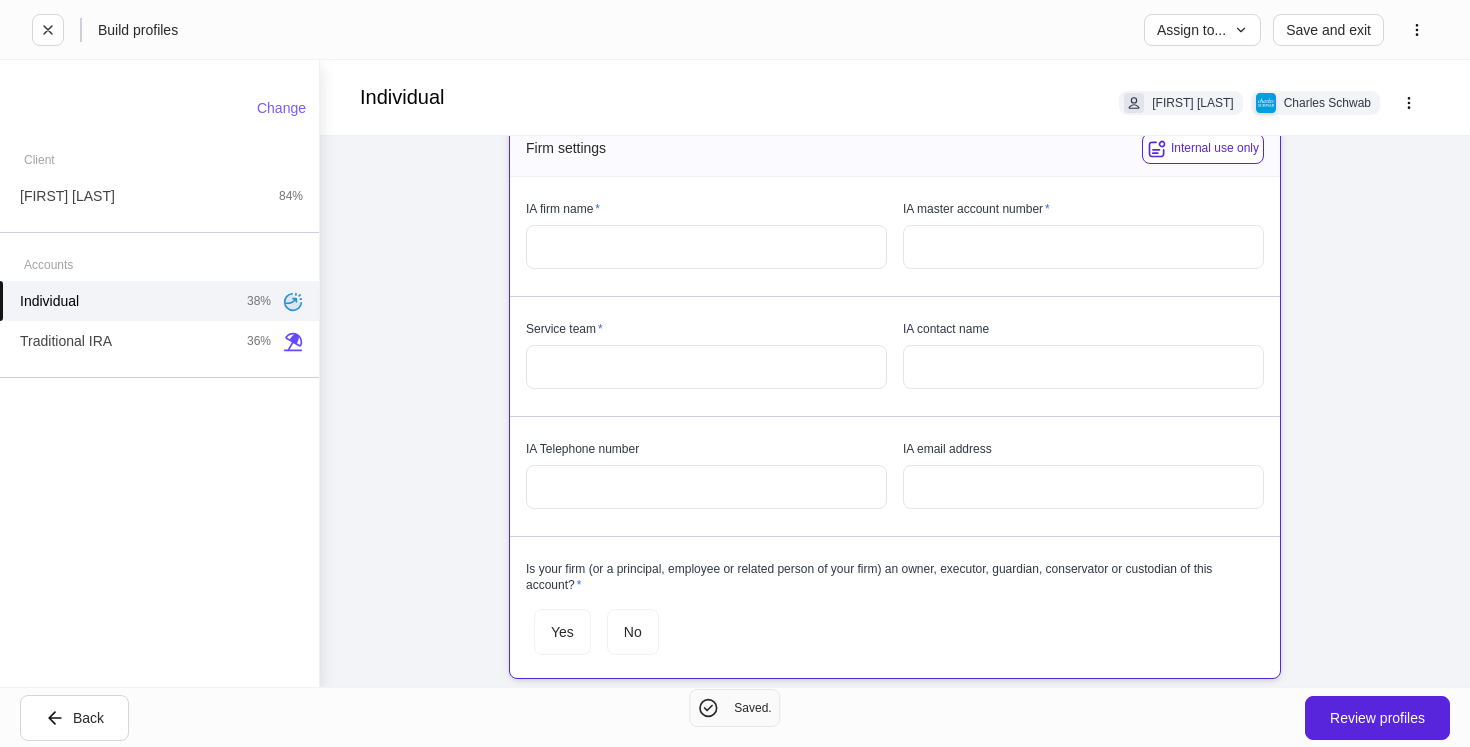 scroll, scrollTop: 41, scrollLeft: 0, axis: vertical 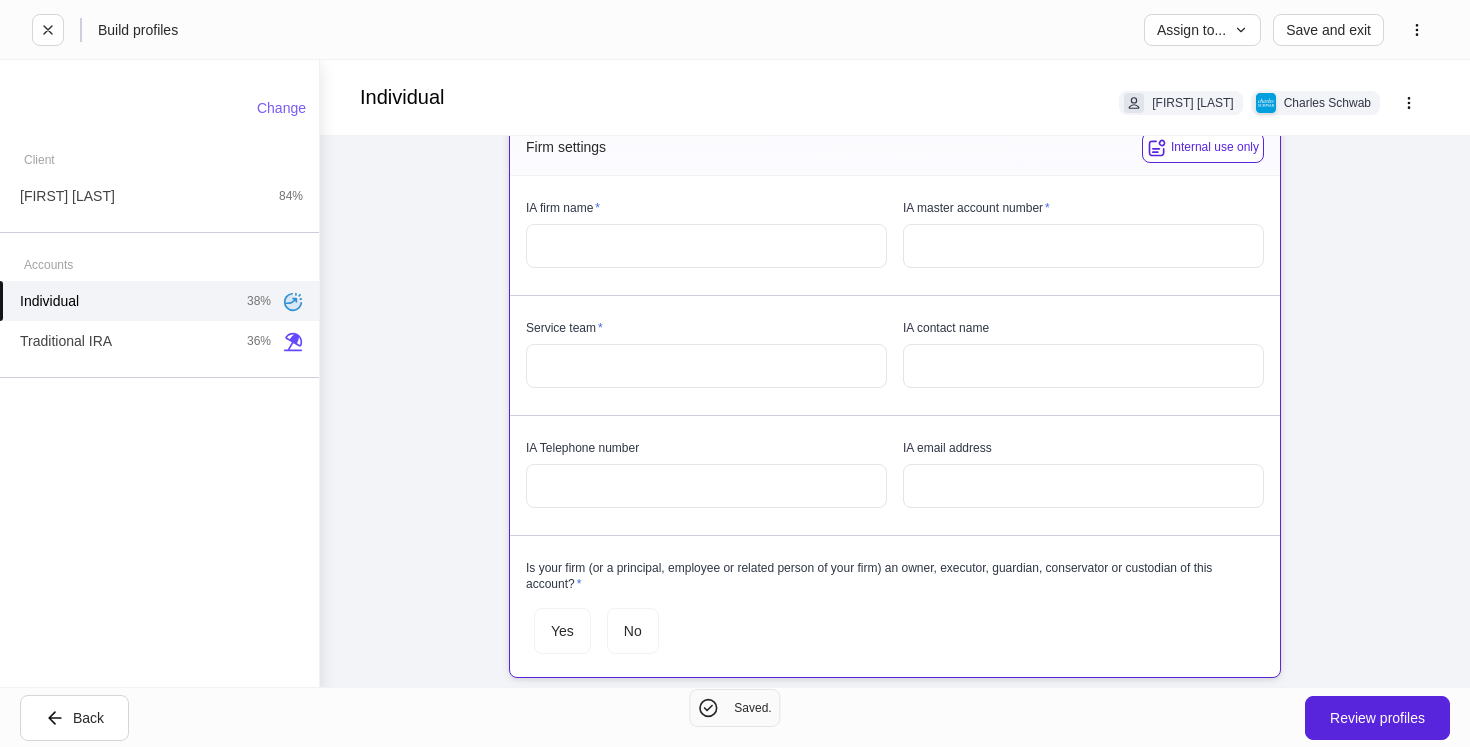 click at bounding box center (706, 246) 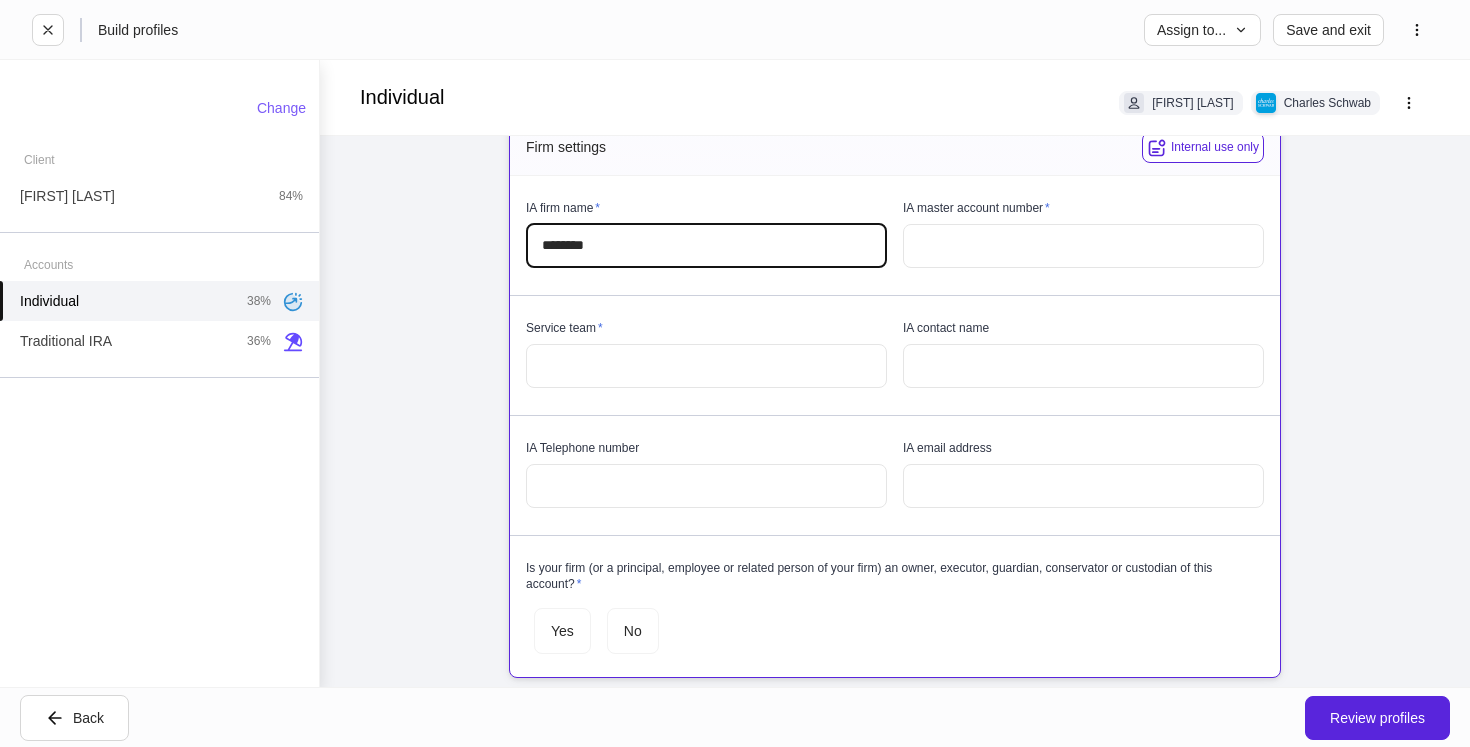 type on "********" 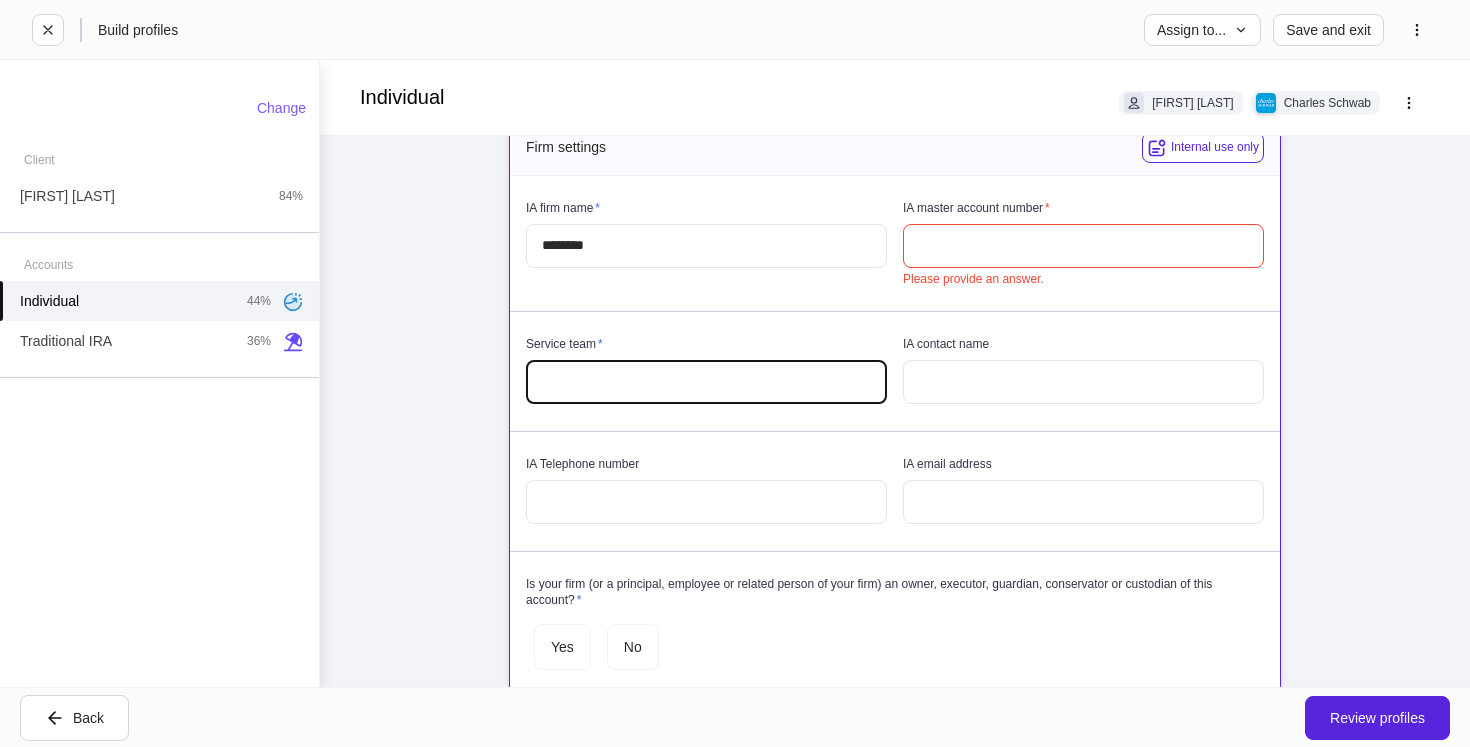 click at bounding box center [706, 382] 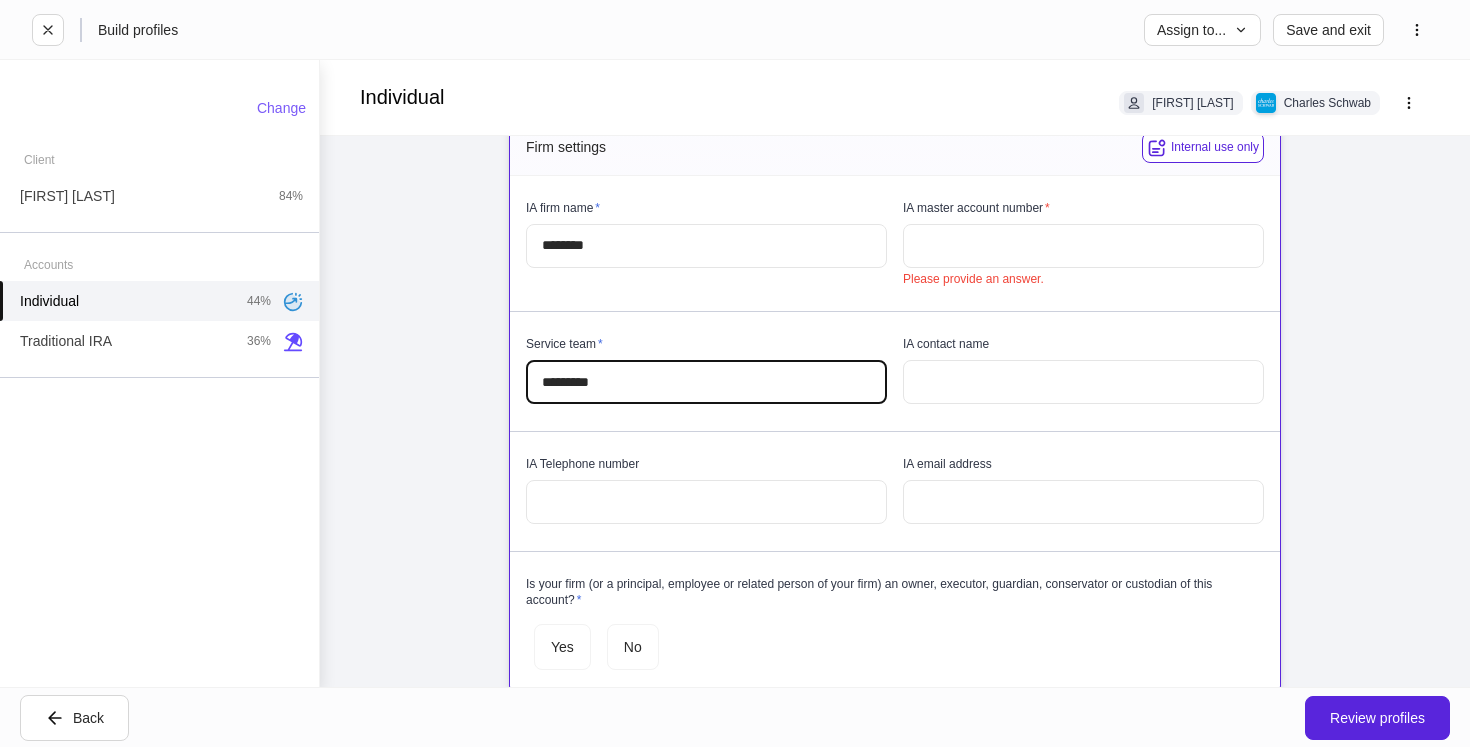 type on "********" 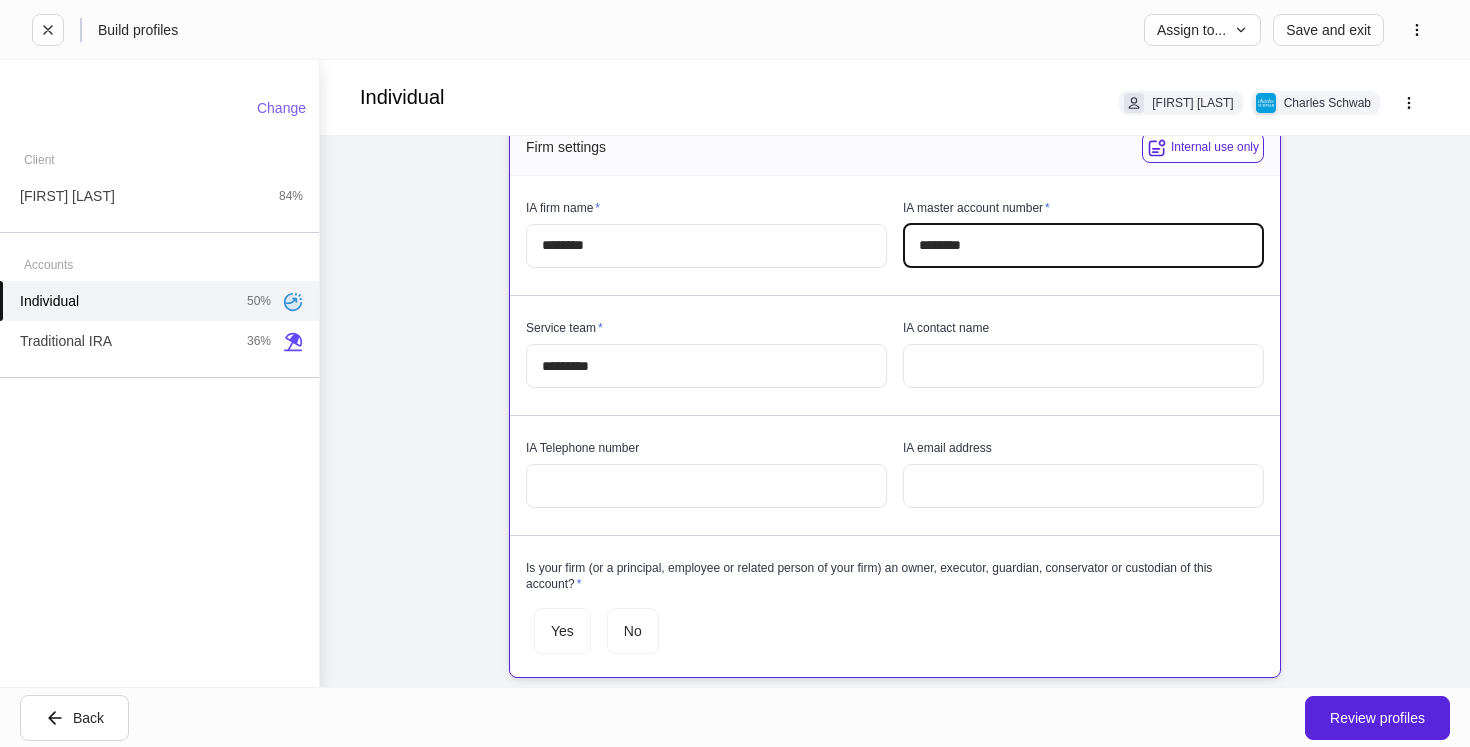 type on "********" 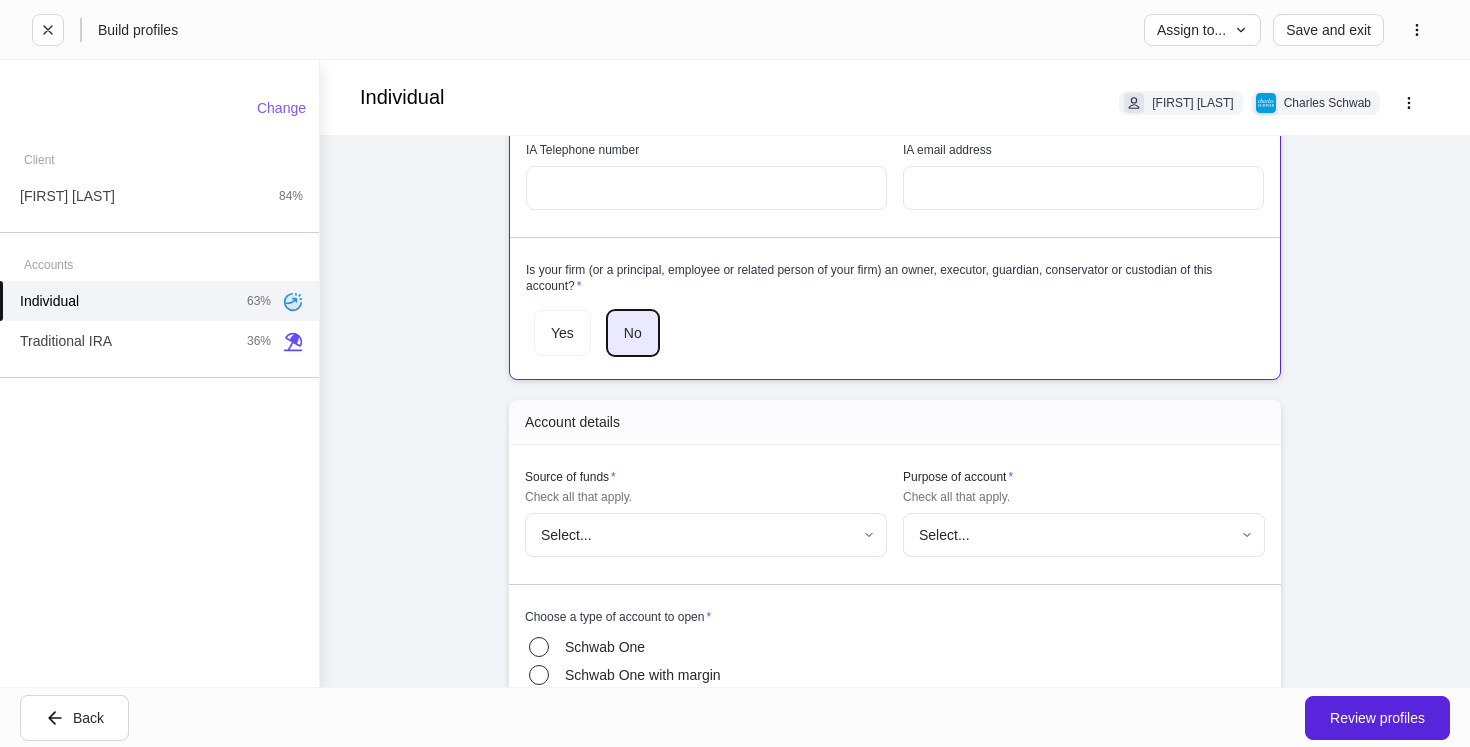 scroll, scrollTop: 340, scrollLeft: 0, axis: vertical 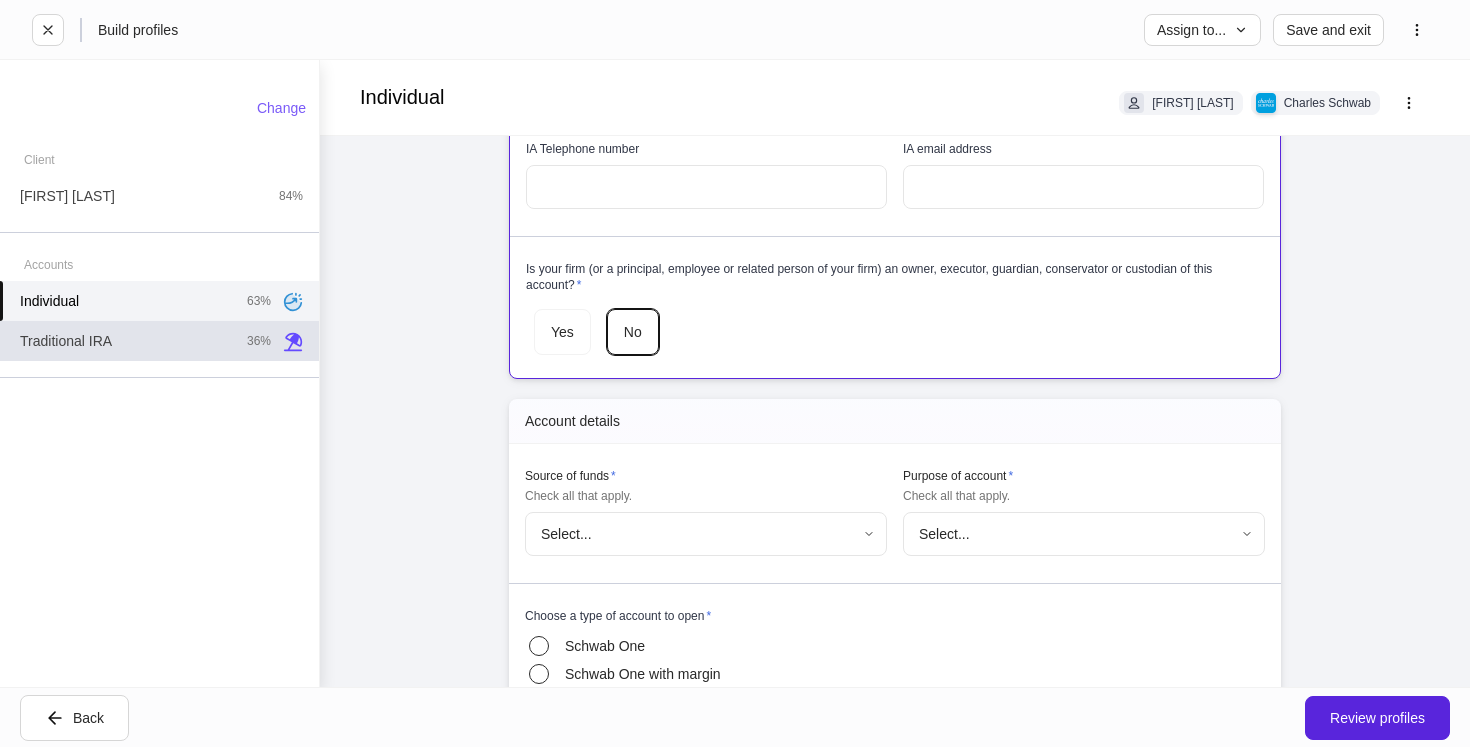 click on "Traditional IRA 36%" at bounding box center (159, 341) 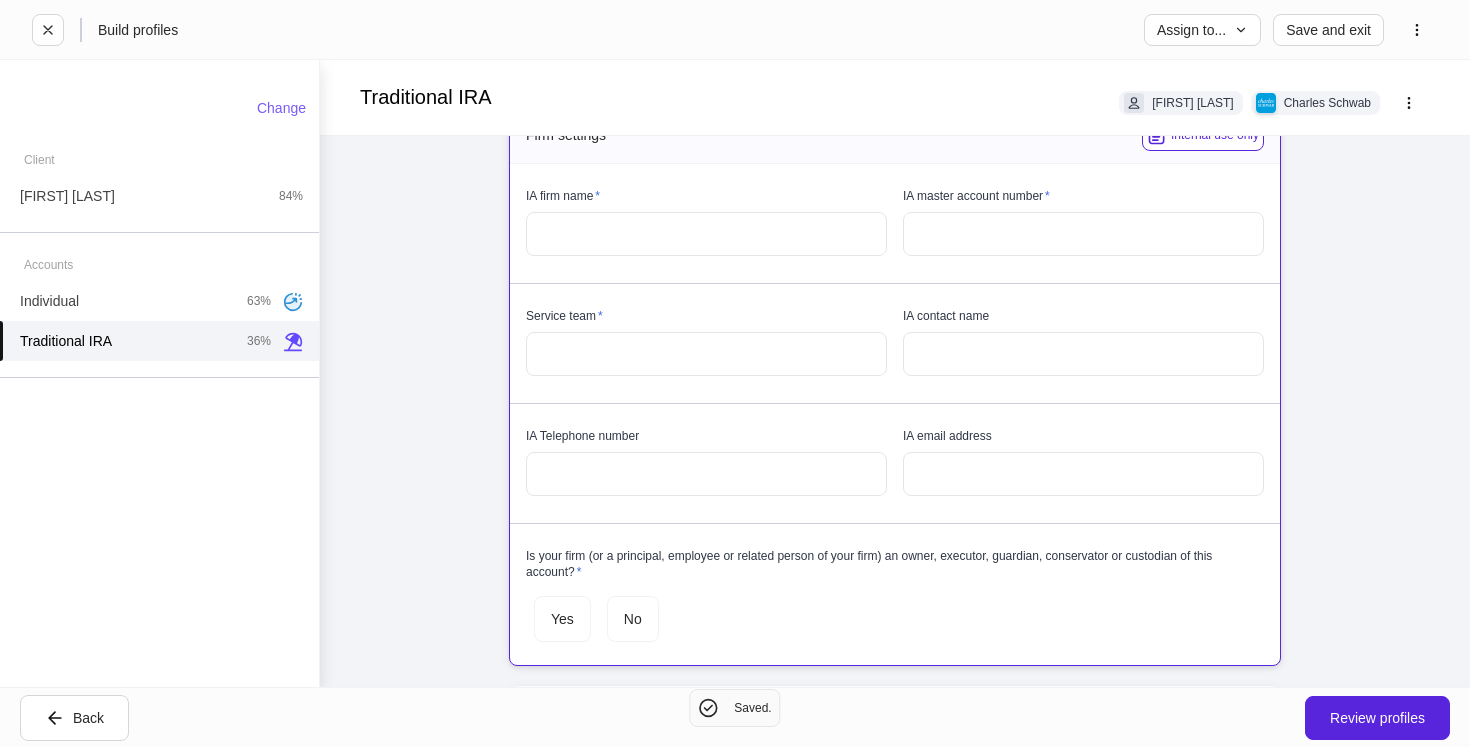 scroll, scrollTop: 30, scrollLeft: 0, axis: vertical 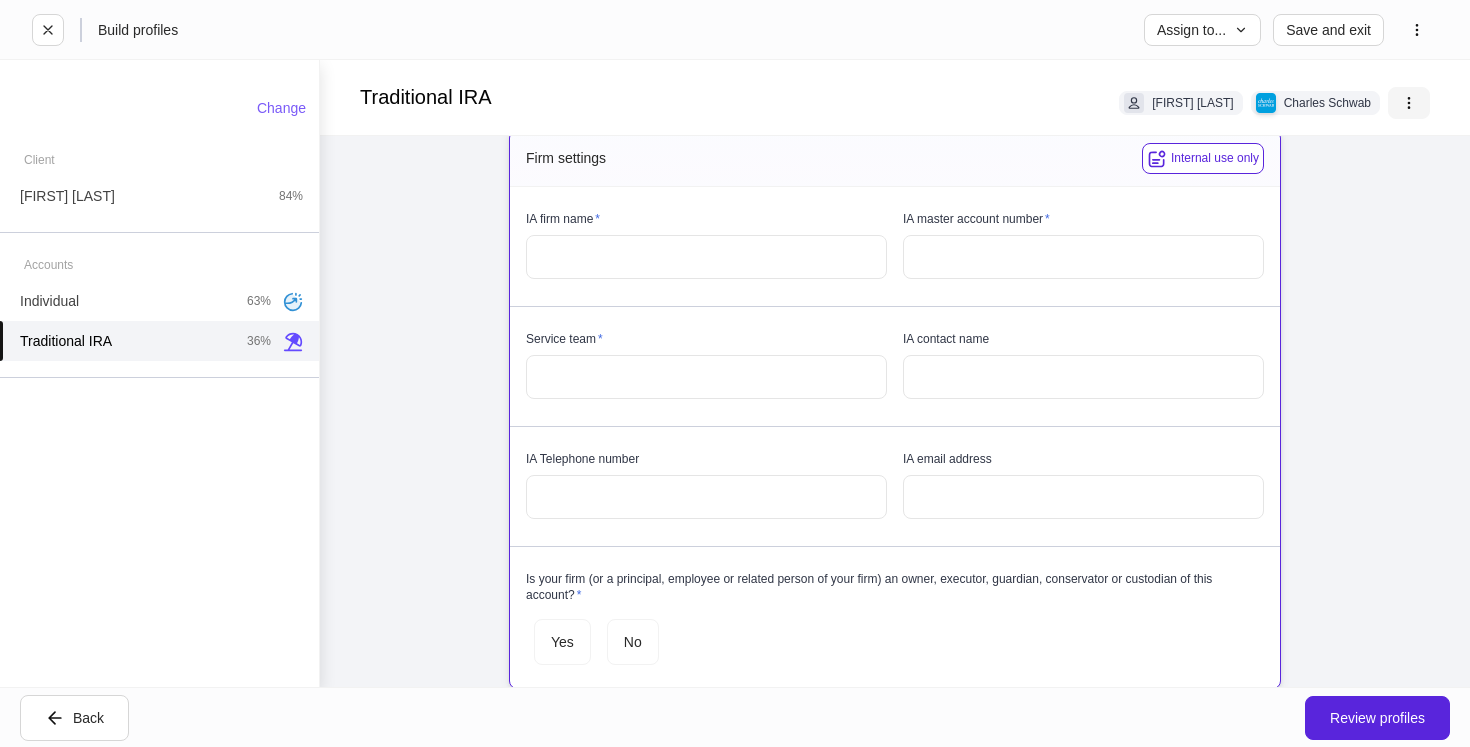 click 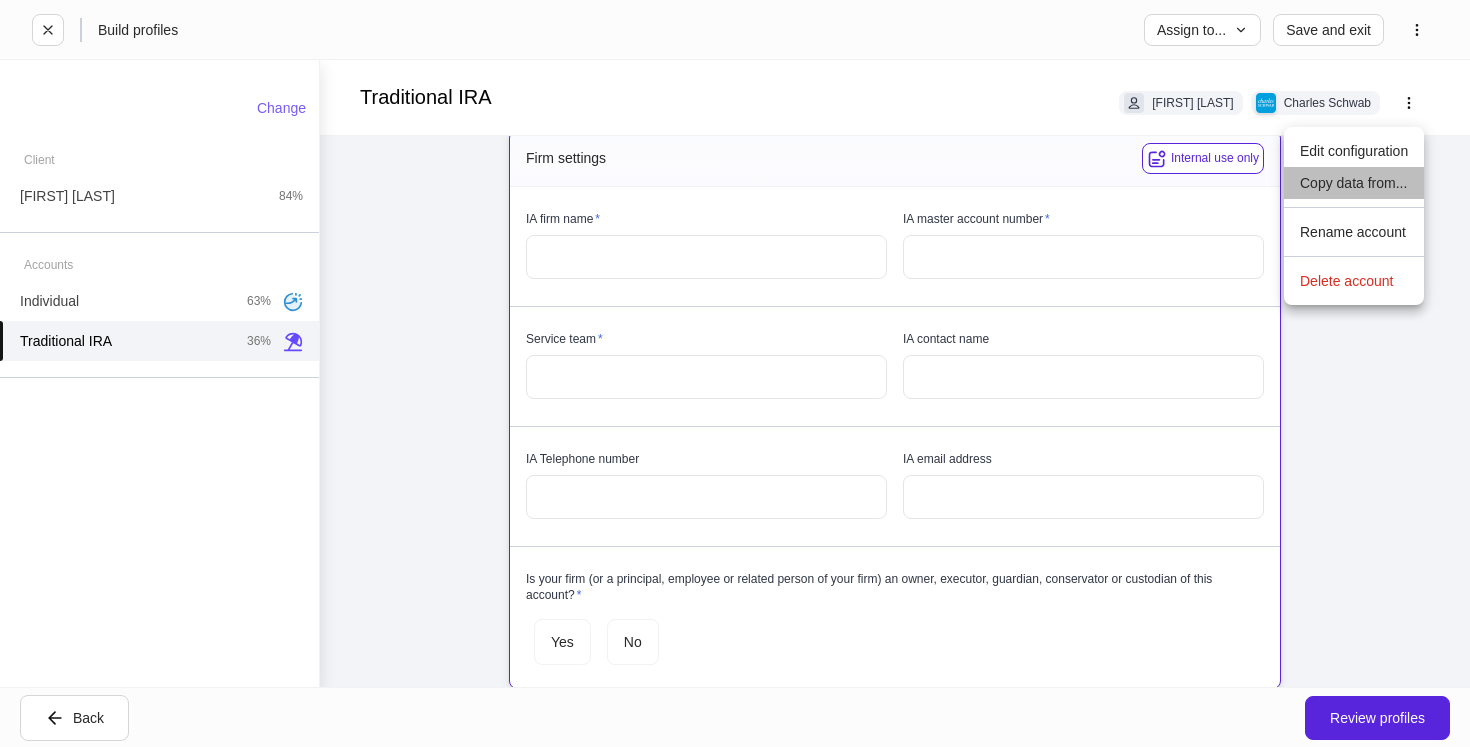 click on "Copy data from..." at bounding box center [1354, 183] 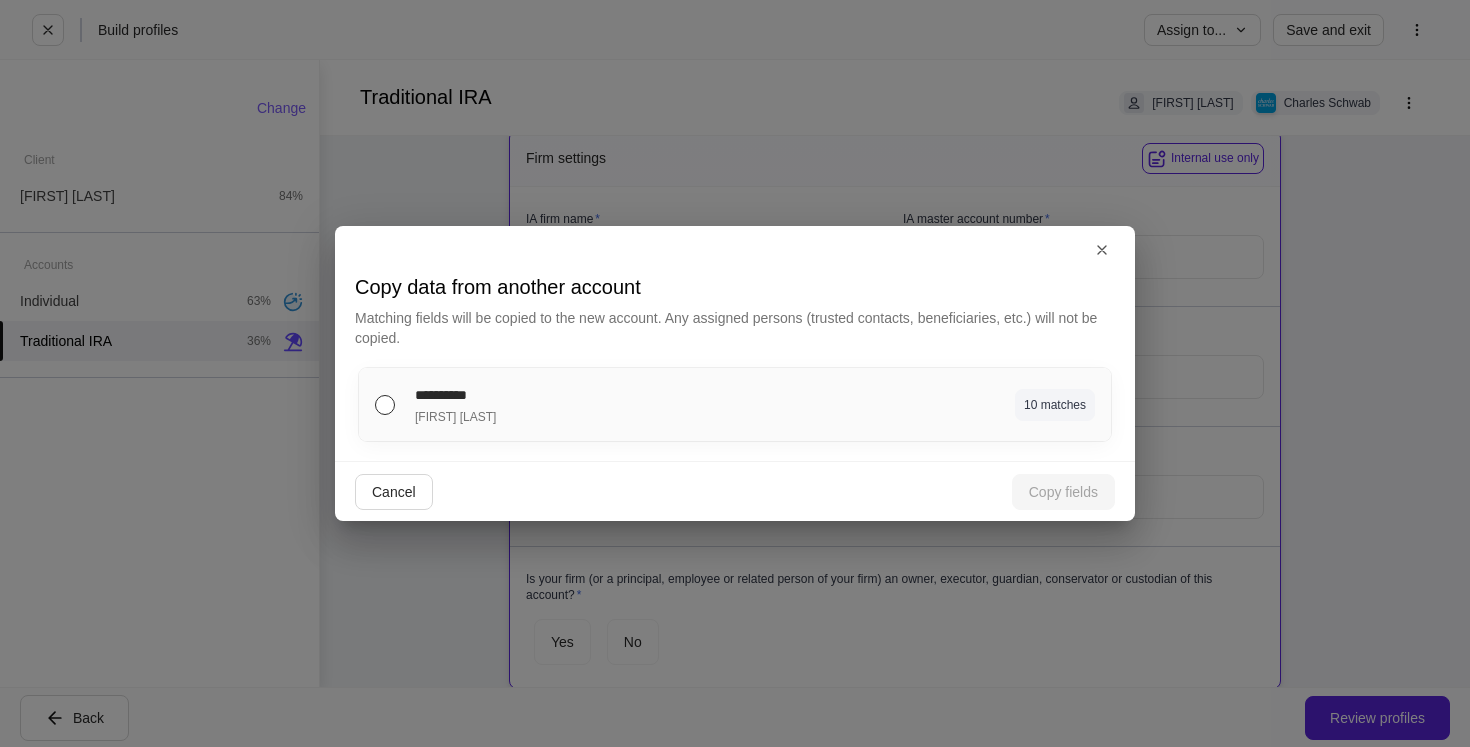 click on "**********" at bounding box center (735, 404) 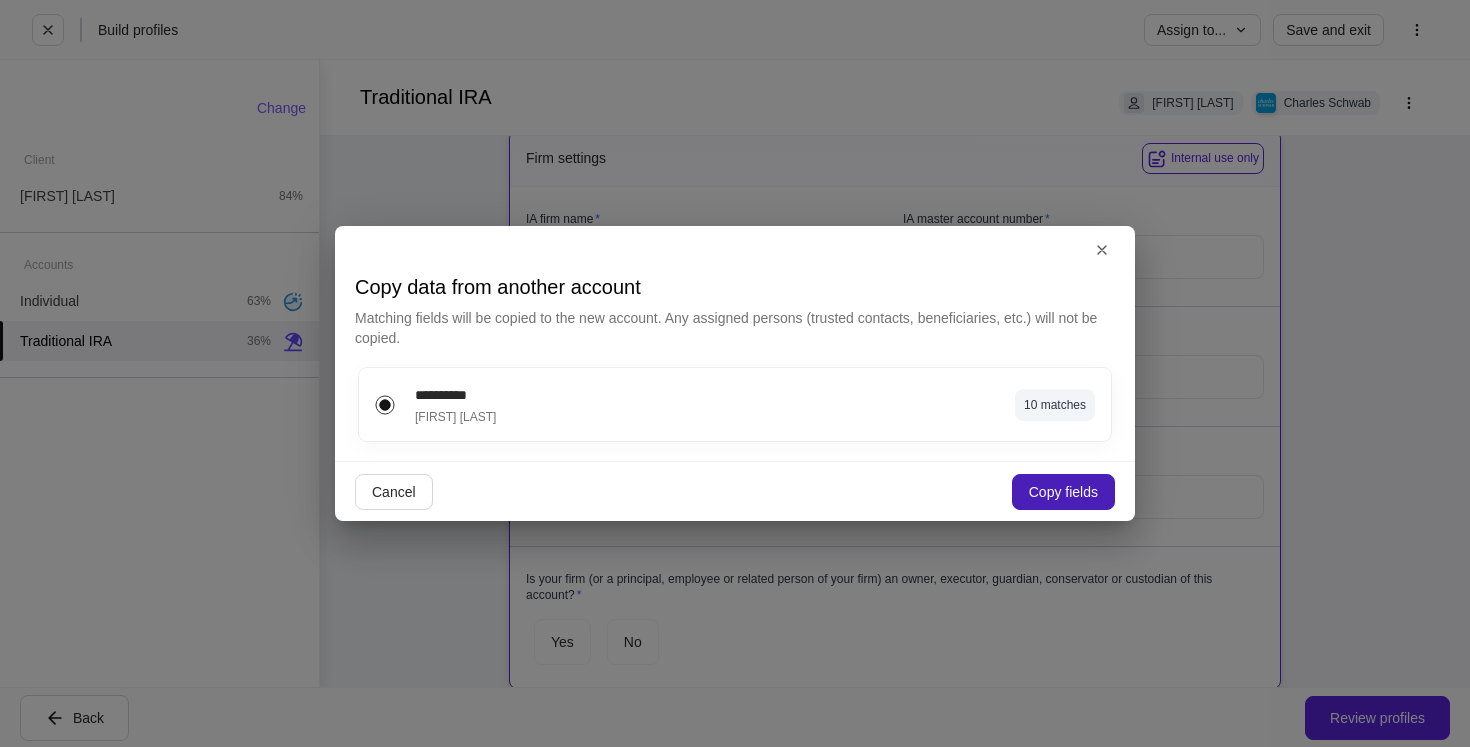 click on "Copy fields" at bounding box center (1063, 492) 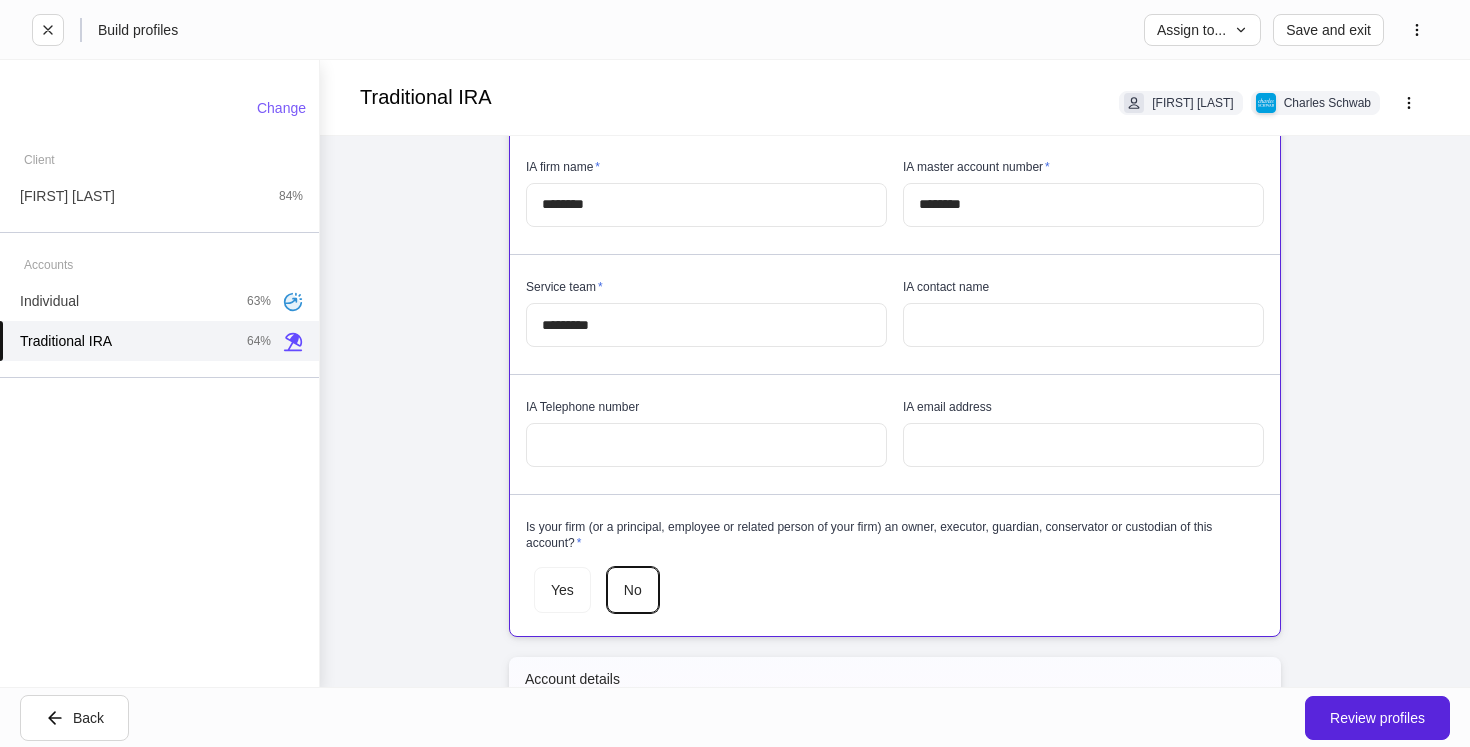 scroll, scrollTop: 118, scrollLeft: 0, axis: vertical 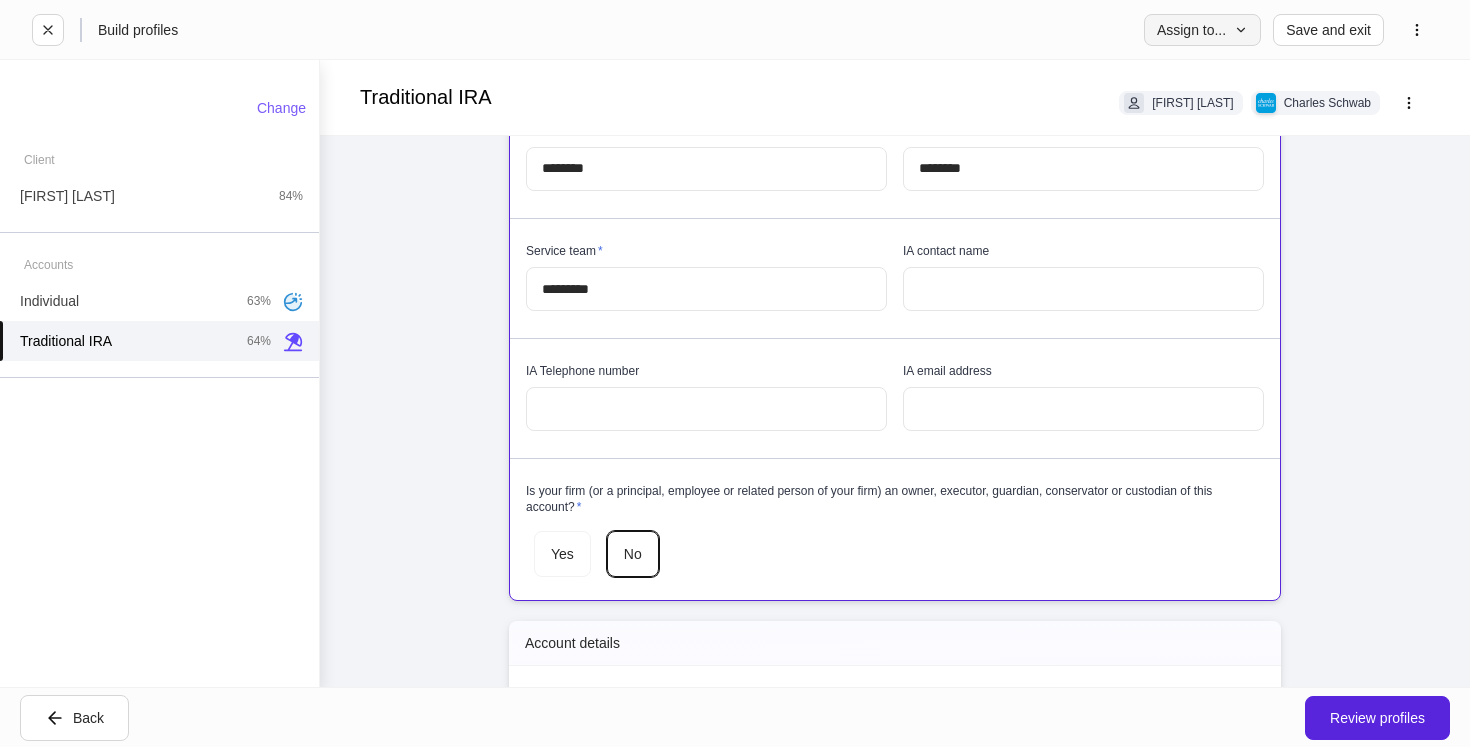 click on "Assign to..." at bounding box center (1202, 30) 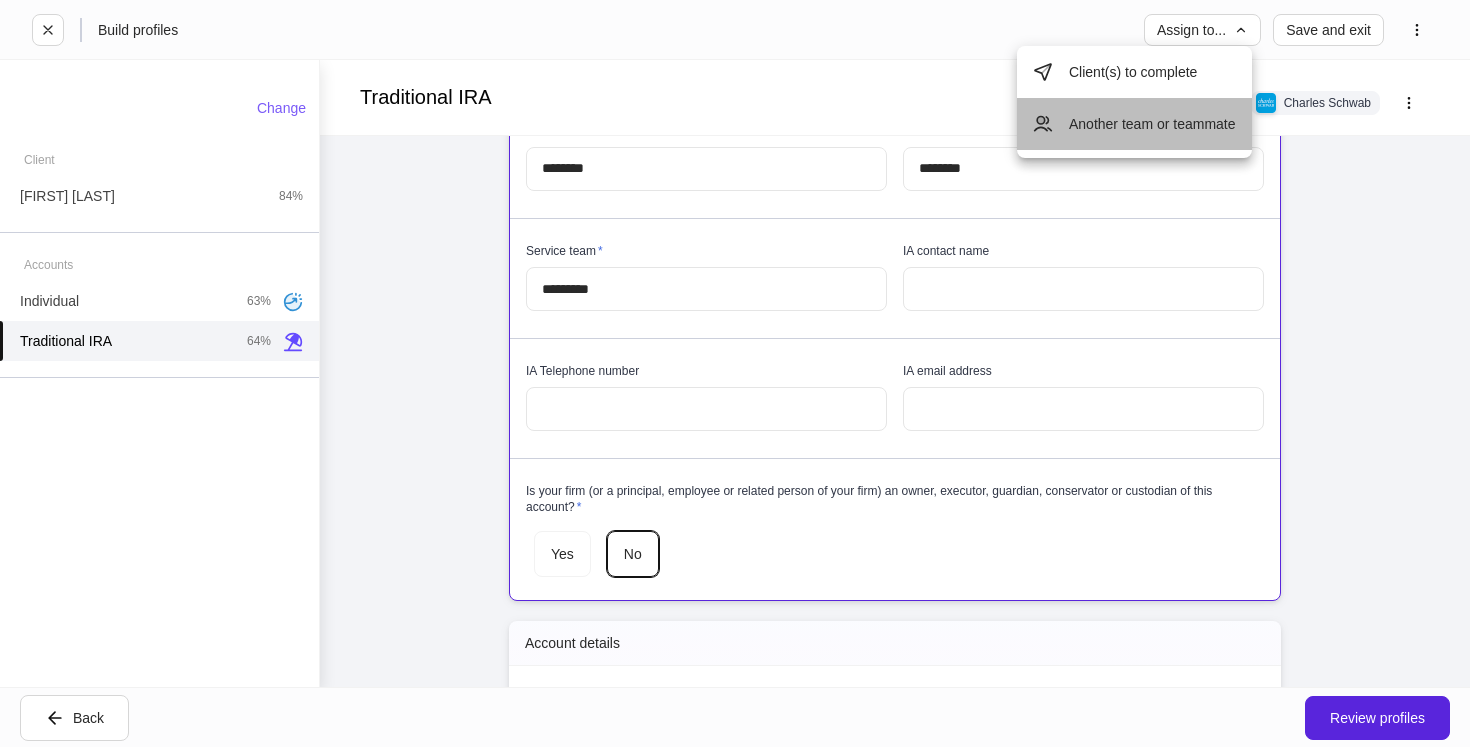 click on "Another team or teammate" at bounding box center [1134, 124] 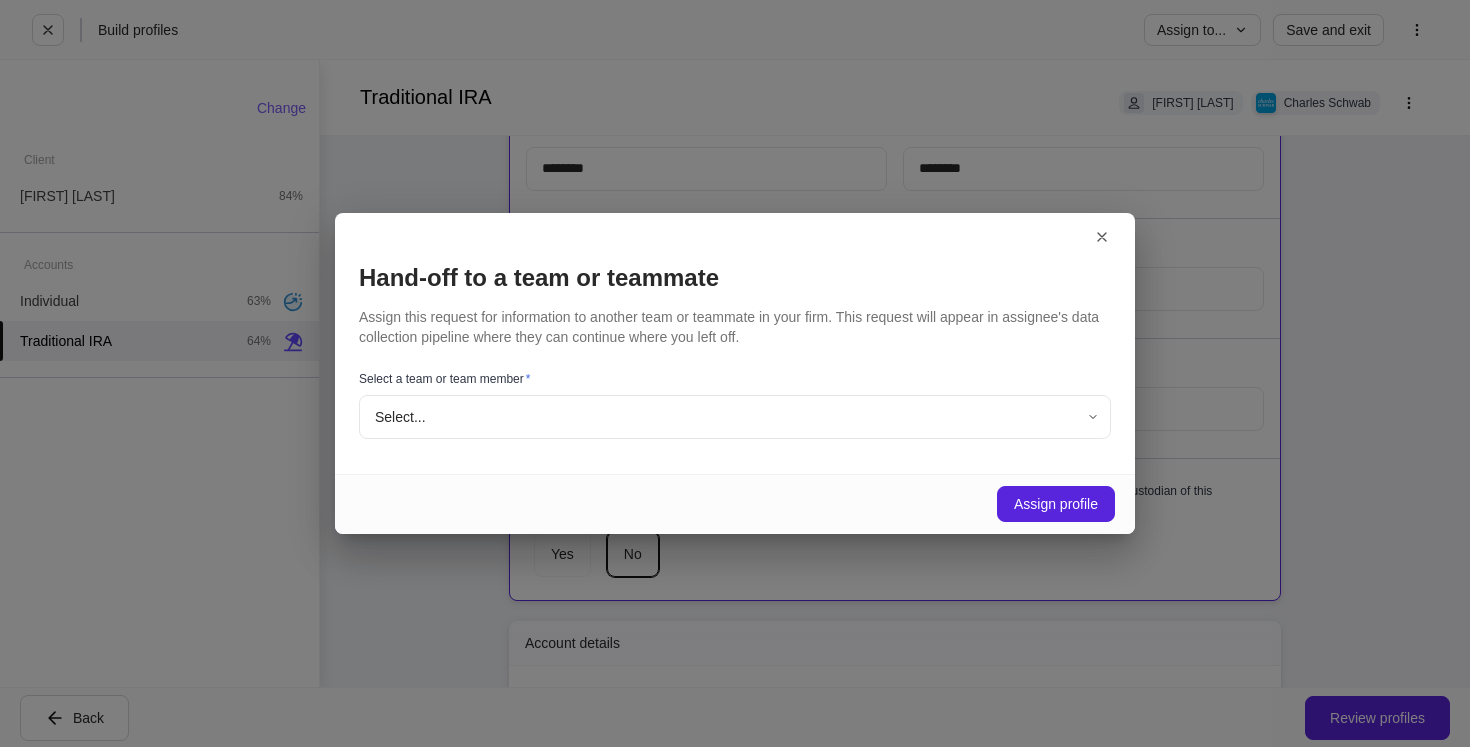 click on "Build profiles Assign to... Save and exit Traditional IRA [FIRST] [LAST] Charles Schwab Firm settings Internal use only IA firm name * ******** ​ IA master account number * ******** ​ Service team * ******** ​ IA contact name ​ IA Telephone number ​ IA email address ​ Is your firm (or a principal, employee or related person of your firm) an owner, executor, guardian, conservator or custodian of this account? * Yes No Account details Type of Traditional IRA * Select... ​ Account preferences   No, do not enroll my account in paperless documents. Paperless delivery If you already have an account enrolled in Paperless Documents using the email address provided and have logged on to www.schwaballiance.com in the past six months, your paperless enrollment will be complete once your account is opened. If you are using a different email address or have not logged on in the last six months, you will receive an email once your account is opened. Mobile phone number for paperless delivery * ​ * *" at bounding box center (735, 373) 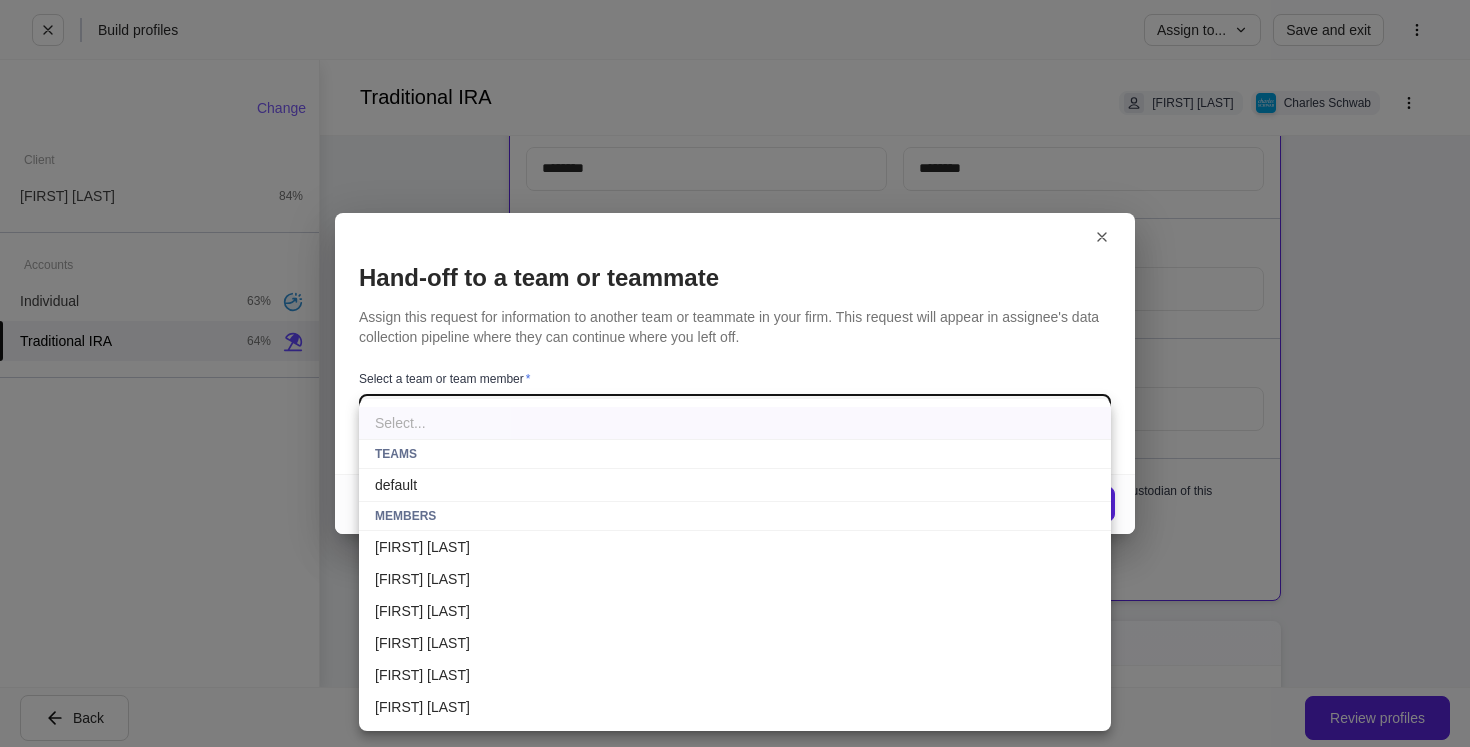 click at bounding box center [735, 373] 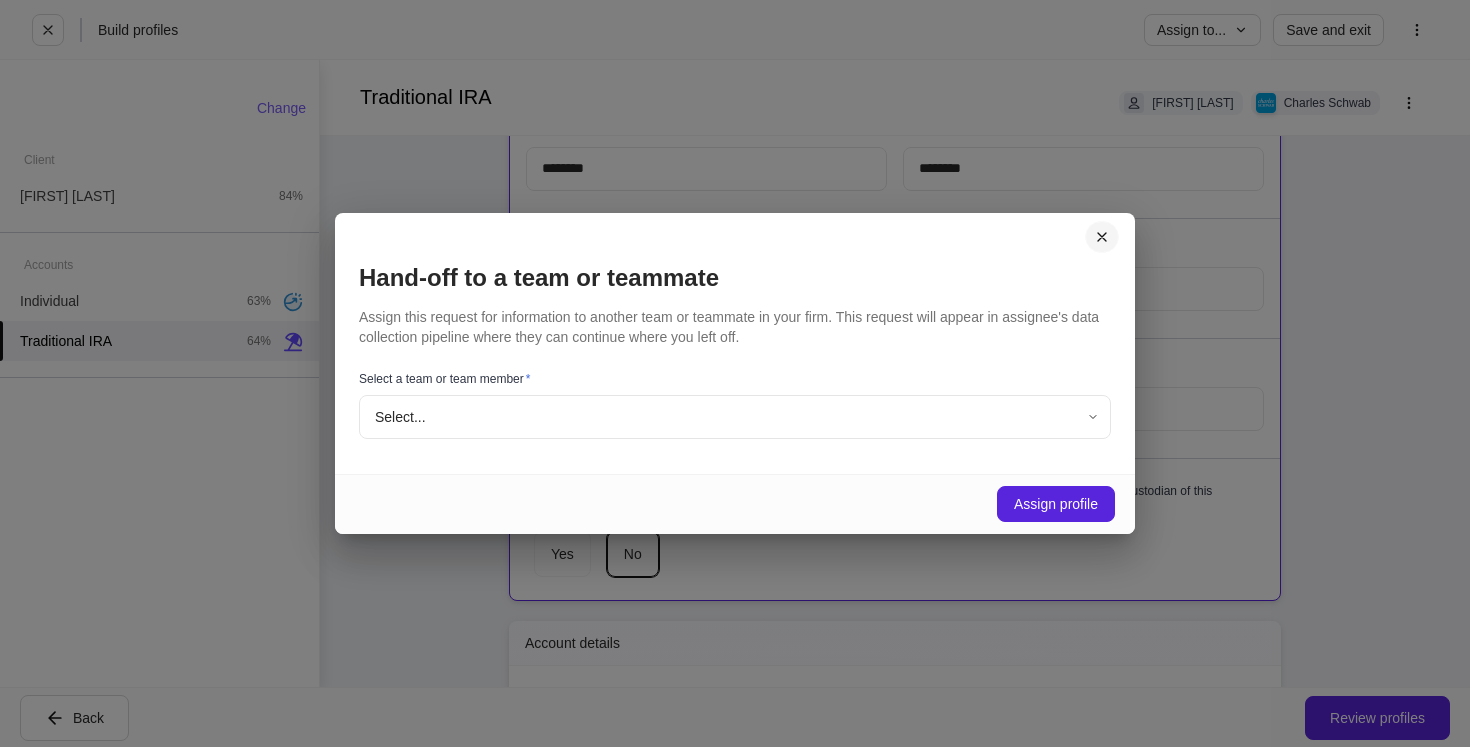 click 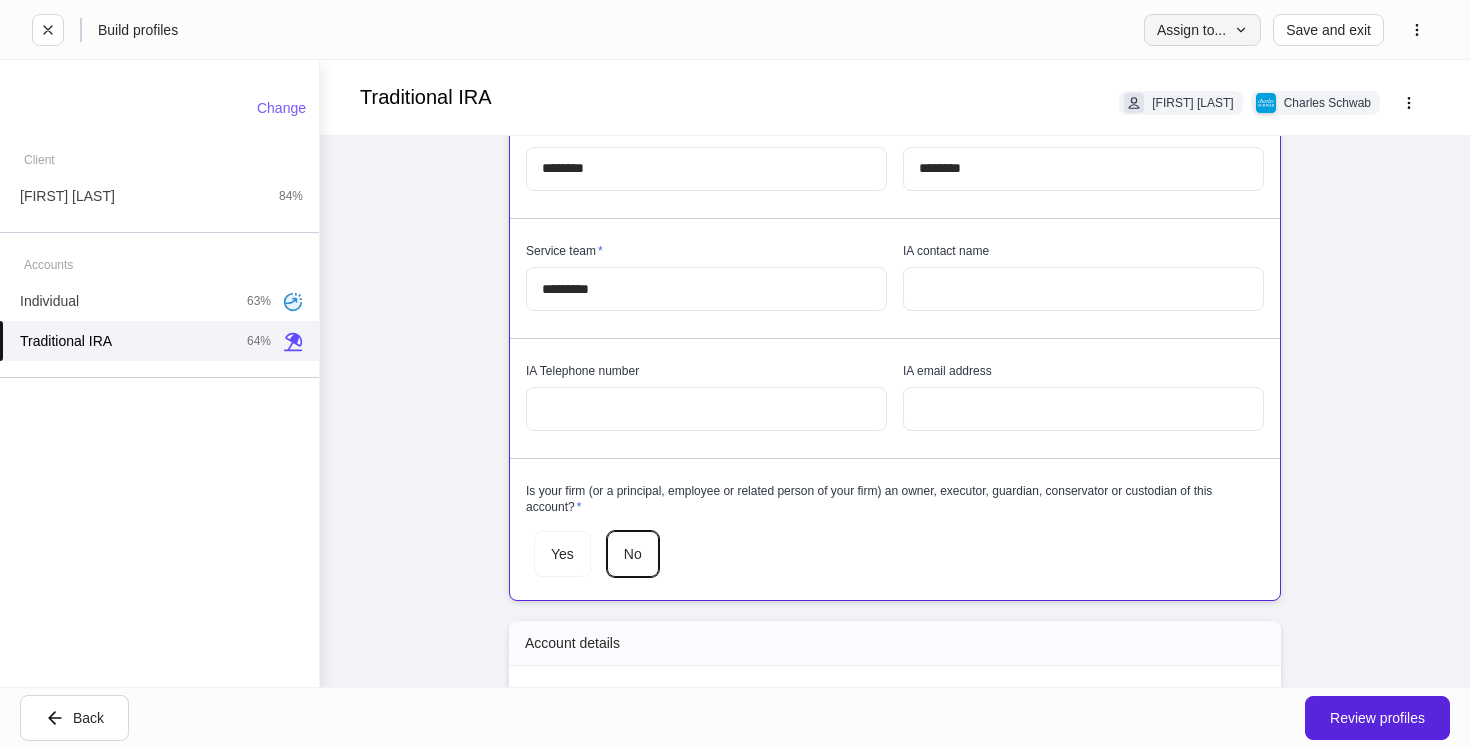 click on "Assign to..." at bounding box center (1202, 30) 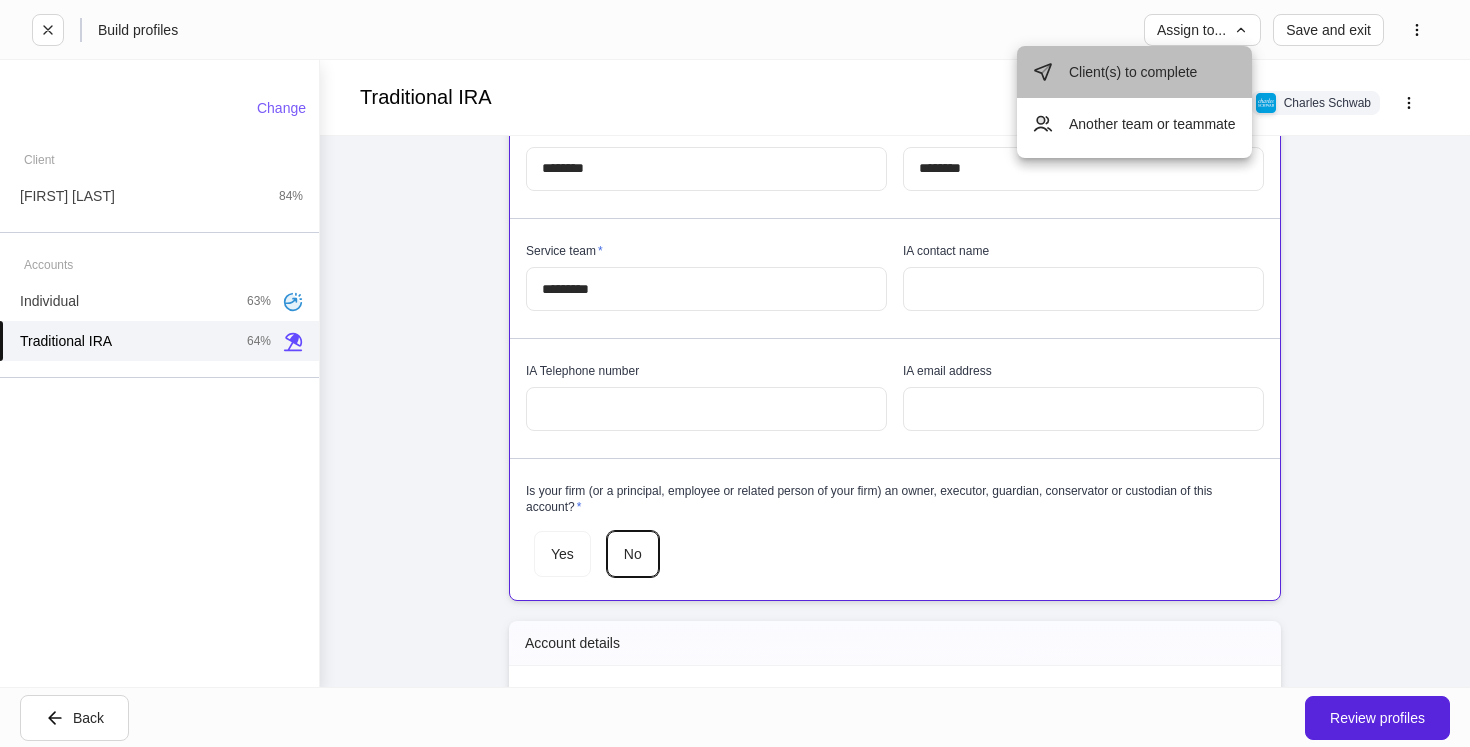 click on "Client(s) to complete" at bounding box center [1134, 72] 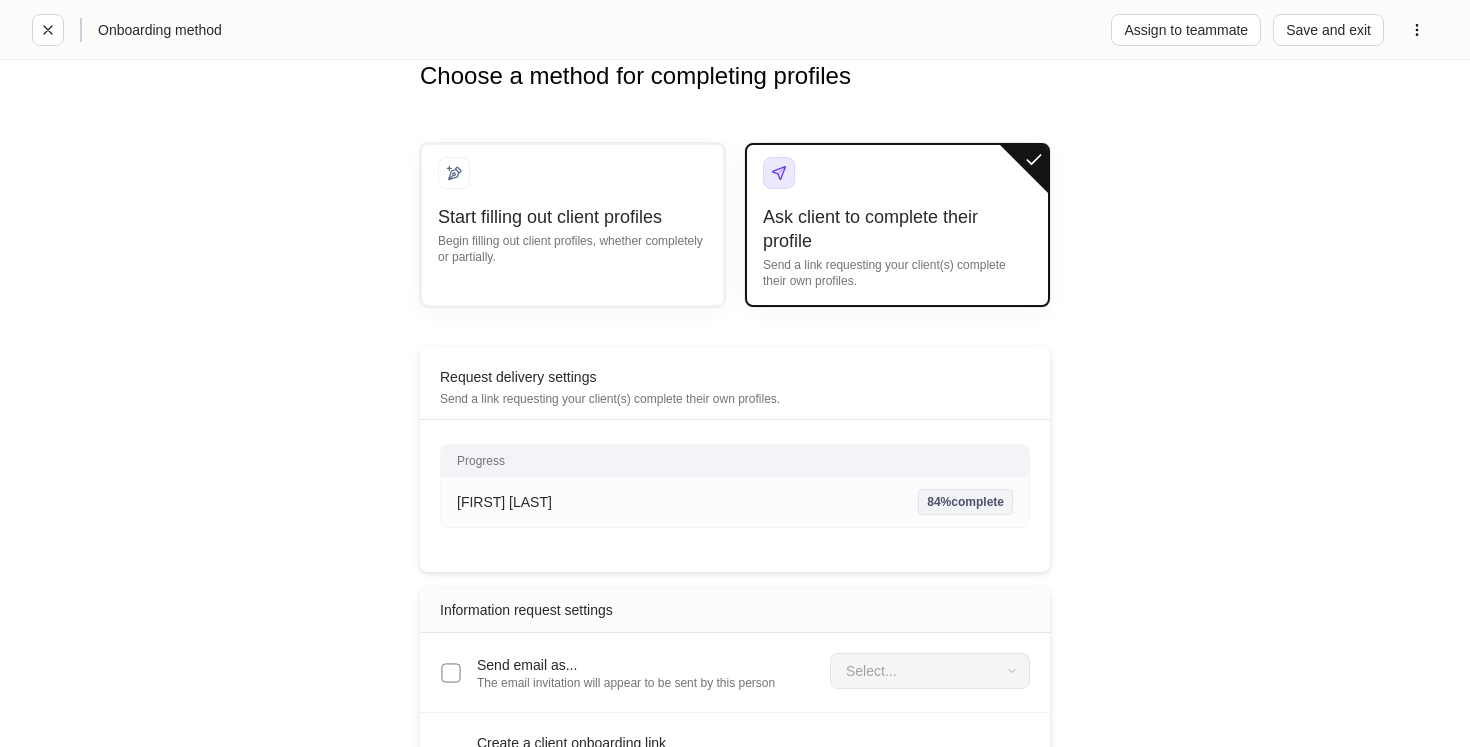 scroll, scrollTop: 119, scrollLeft: 0, axis: vertical 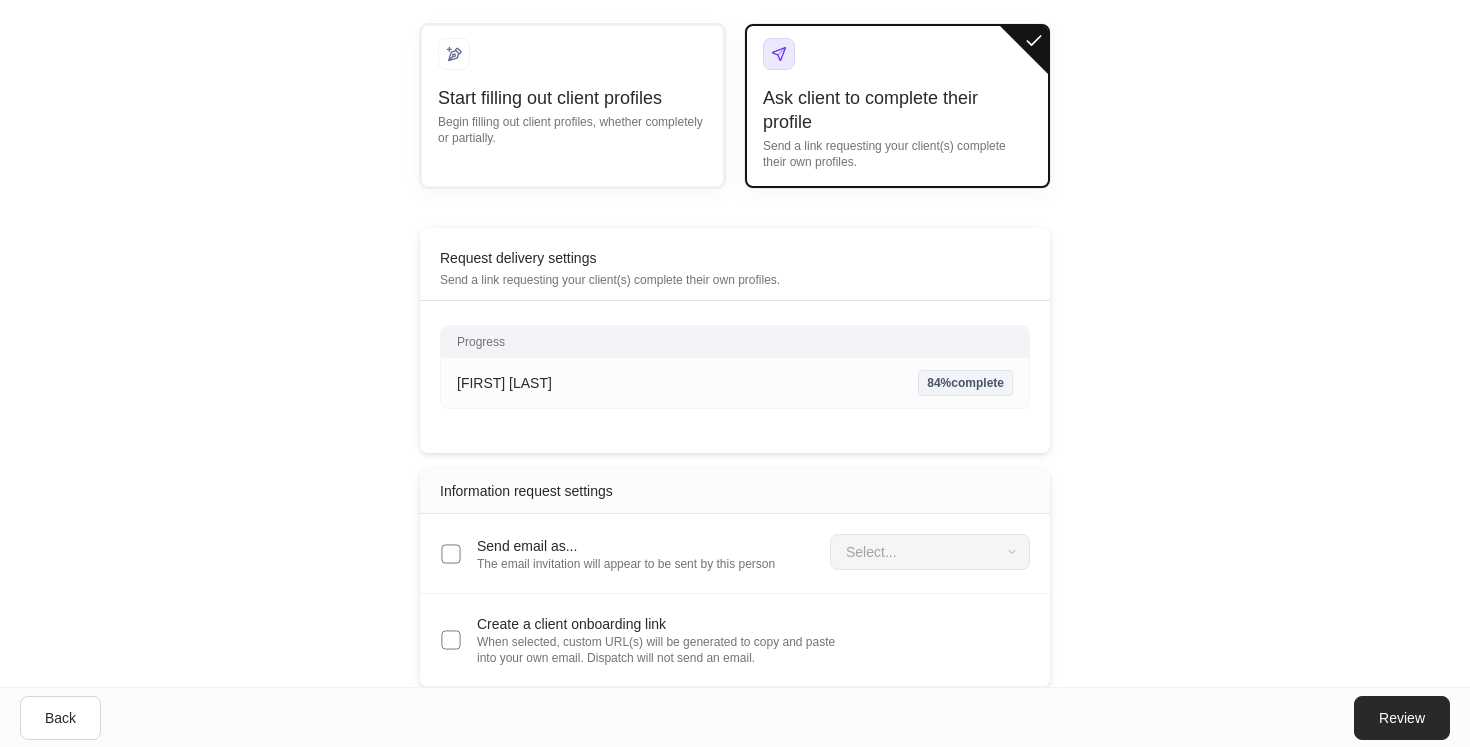 click on "Review" at bounding box center [1402, 718] 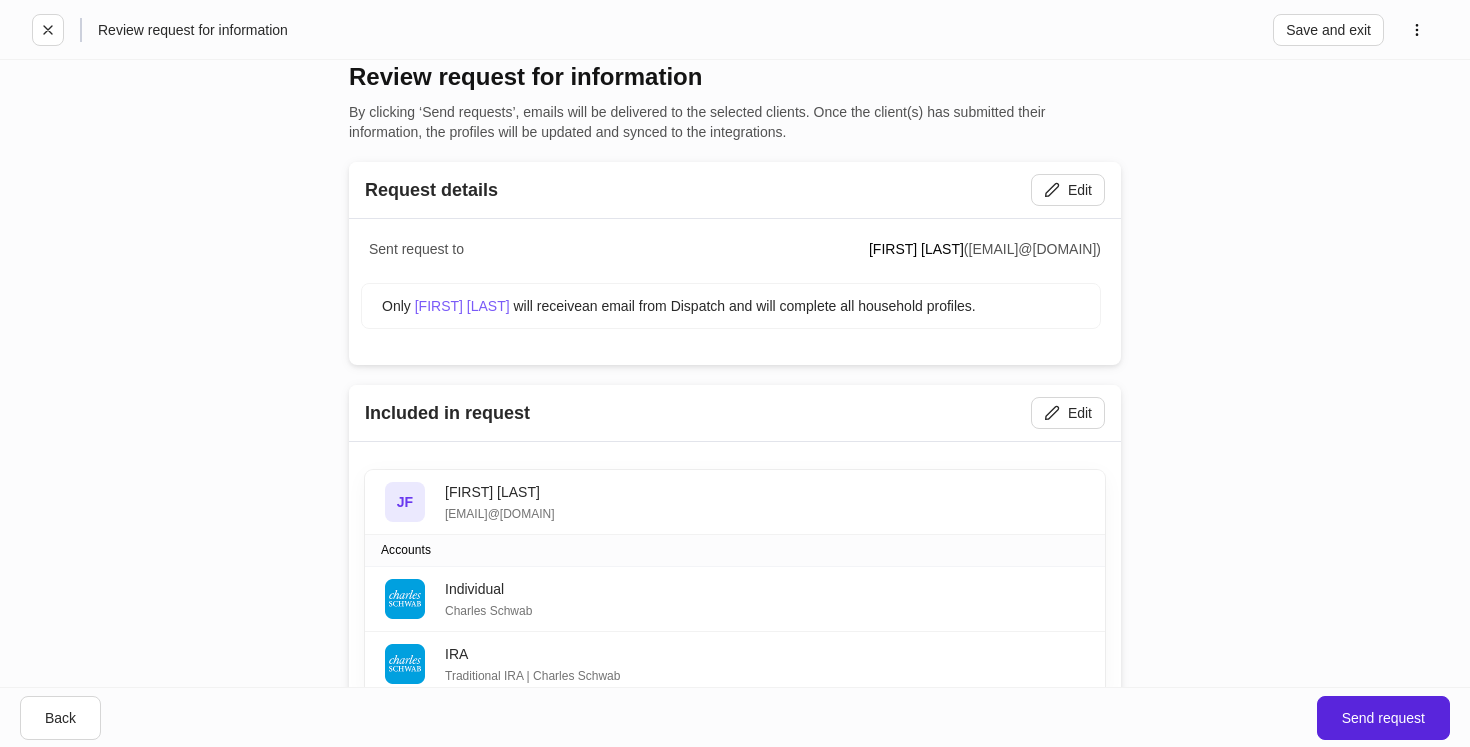 scroll, scrollTop: 0, scrollLeft: 0, axis: both 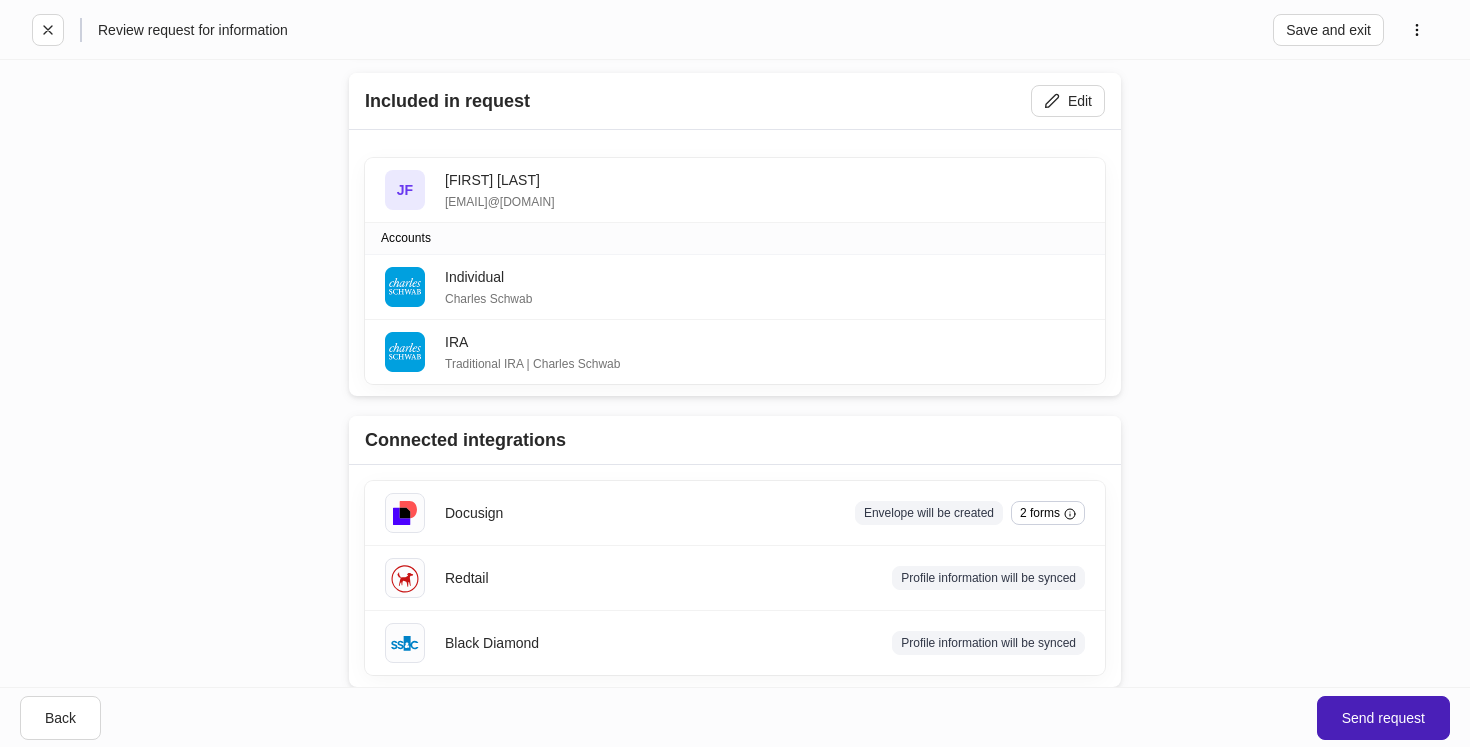click on "Send request" at bounding box center [1383, 718] 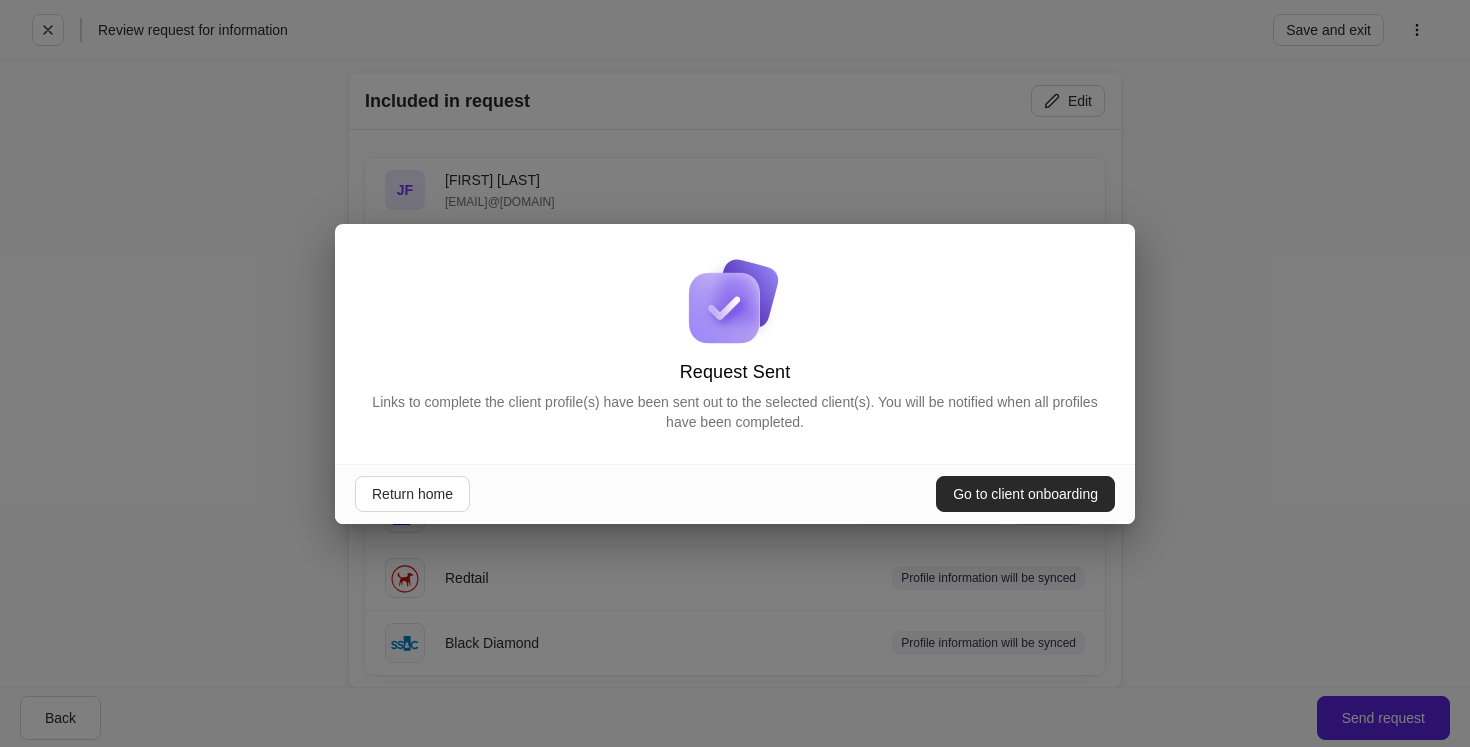 click on "Go to client onboarding" at bounding box center [1025, 494] 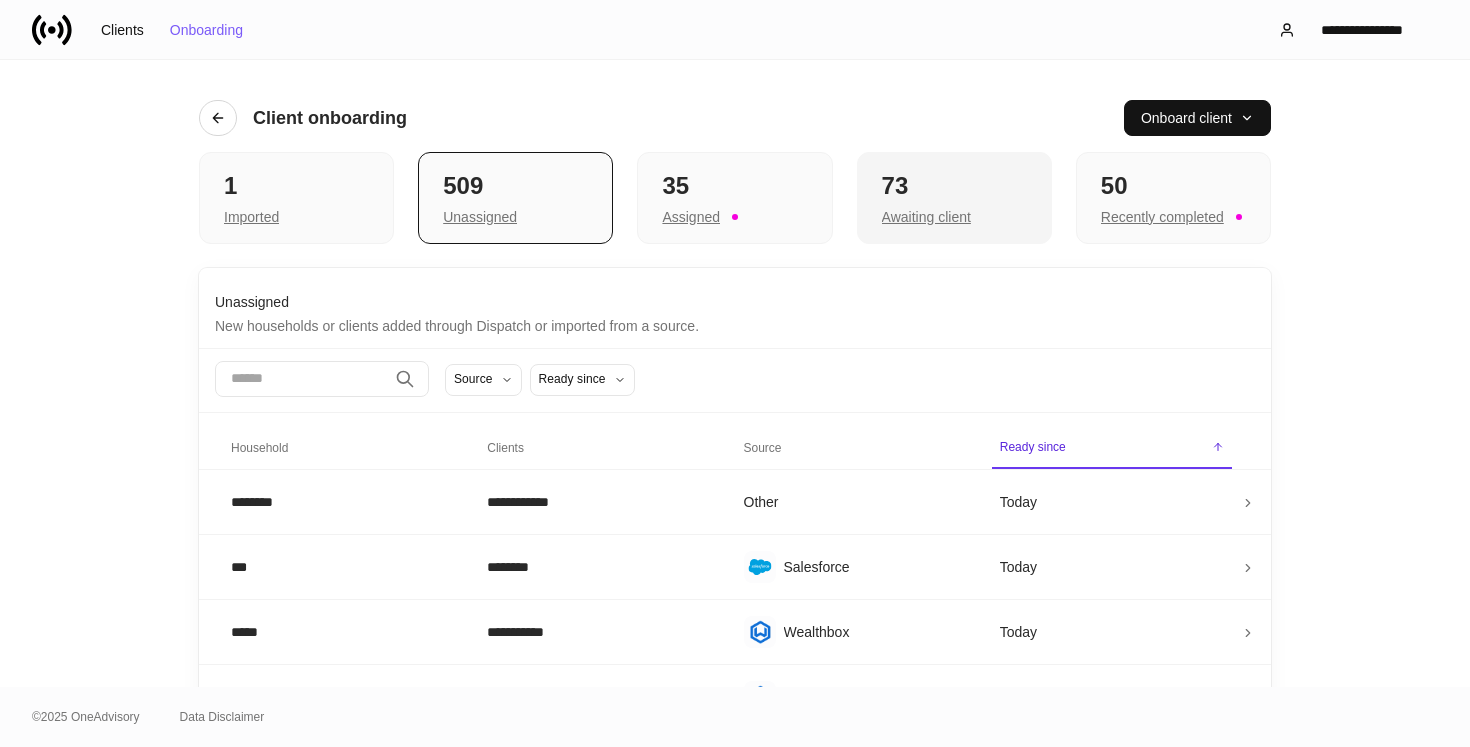 click on "73" at bounding box center [954, 186] 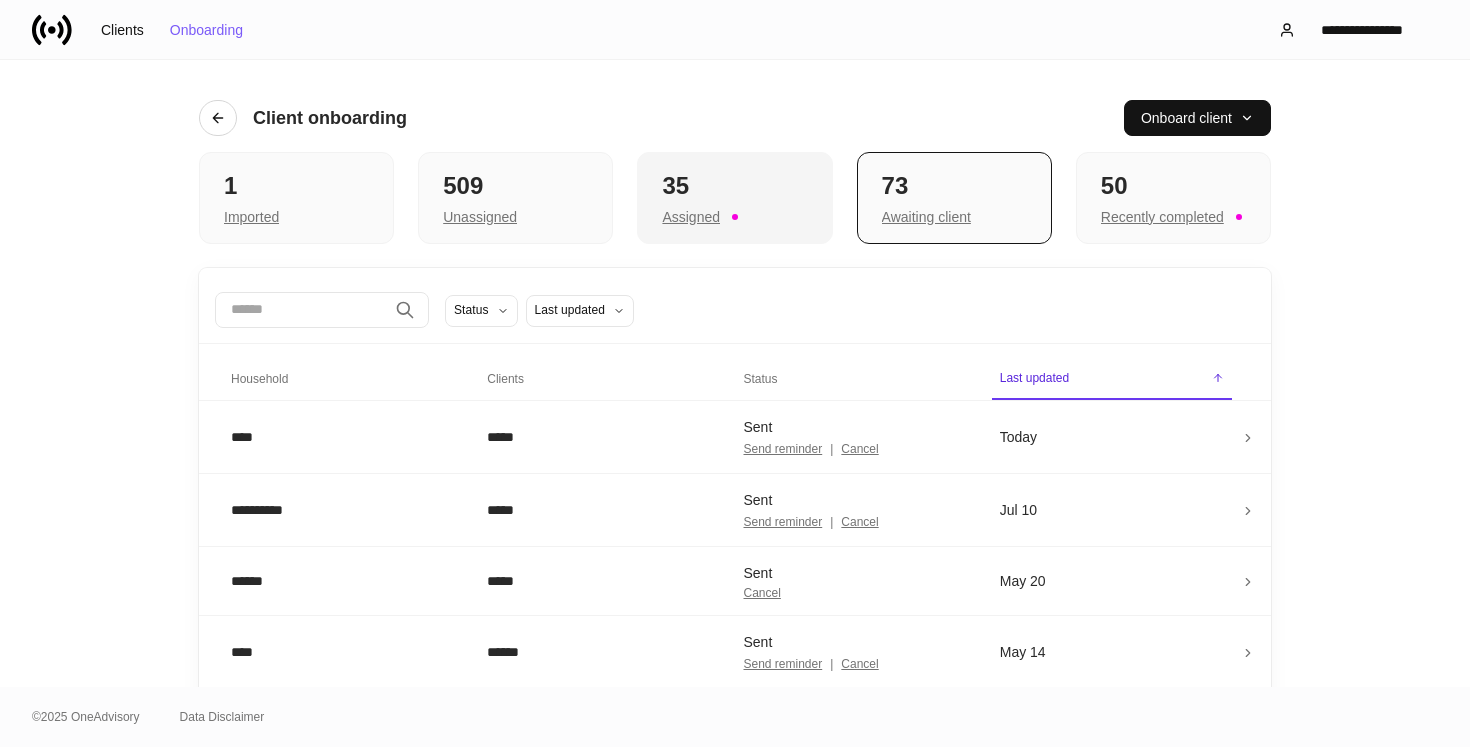 click on "35 Assigned" at bounding box center [734, 198] 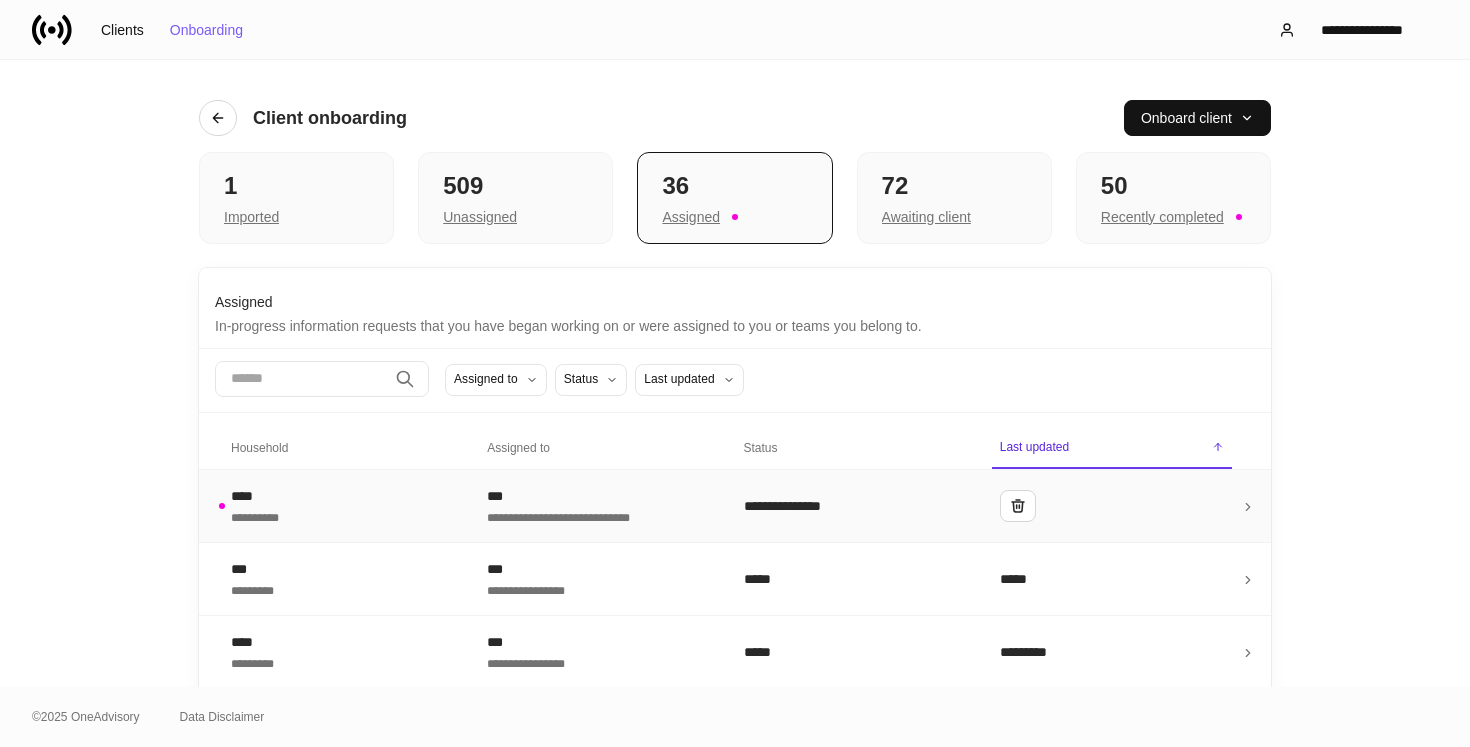 click on "***" at bounding box center [599, 496] 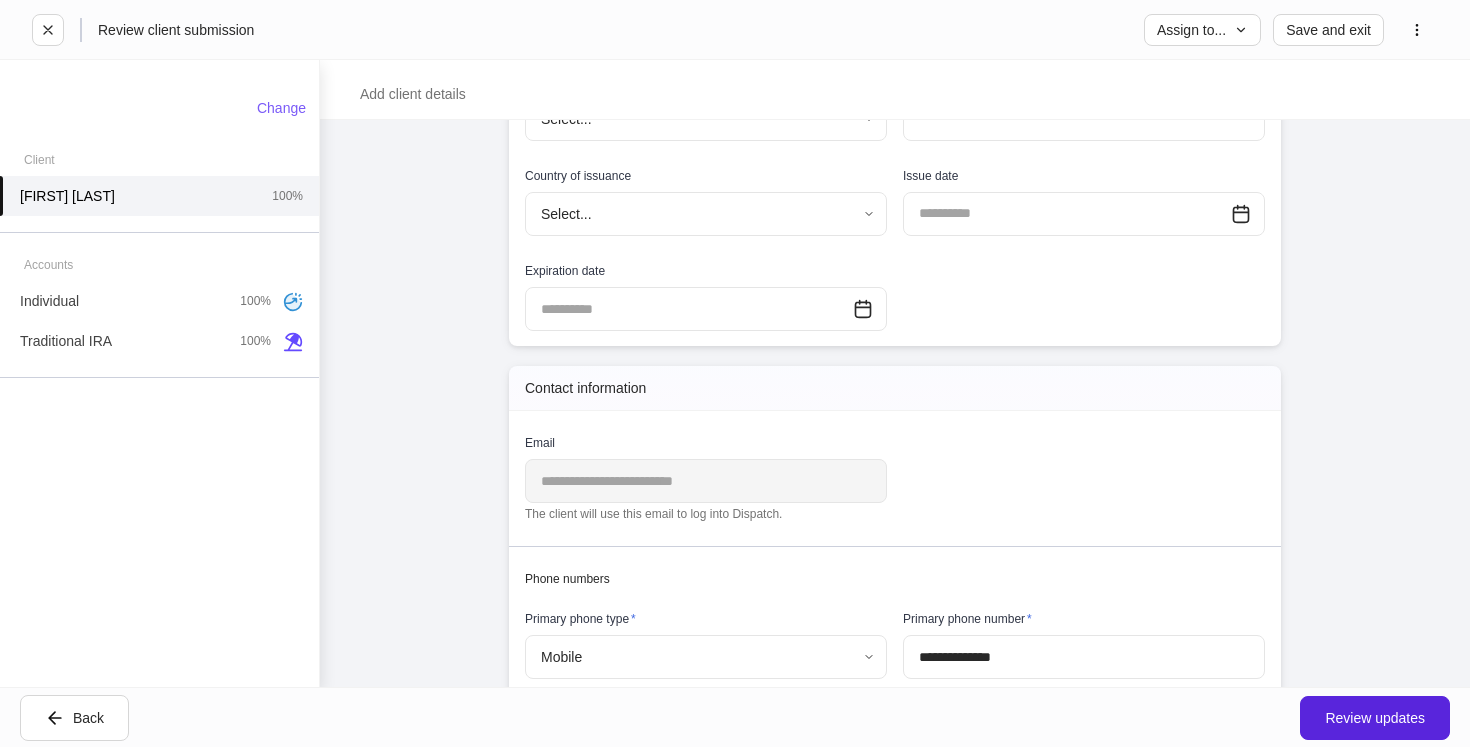 scroll, scrollTop: 938, scrollLeft: 0, axis: vertical 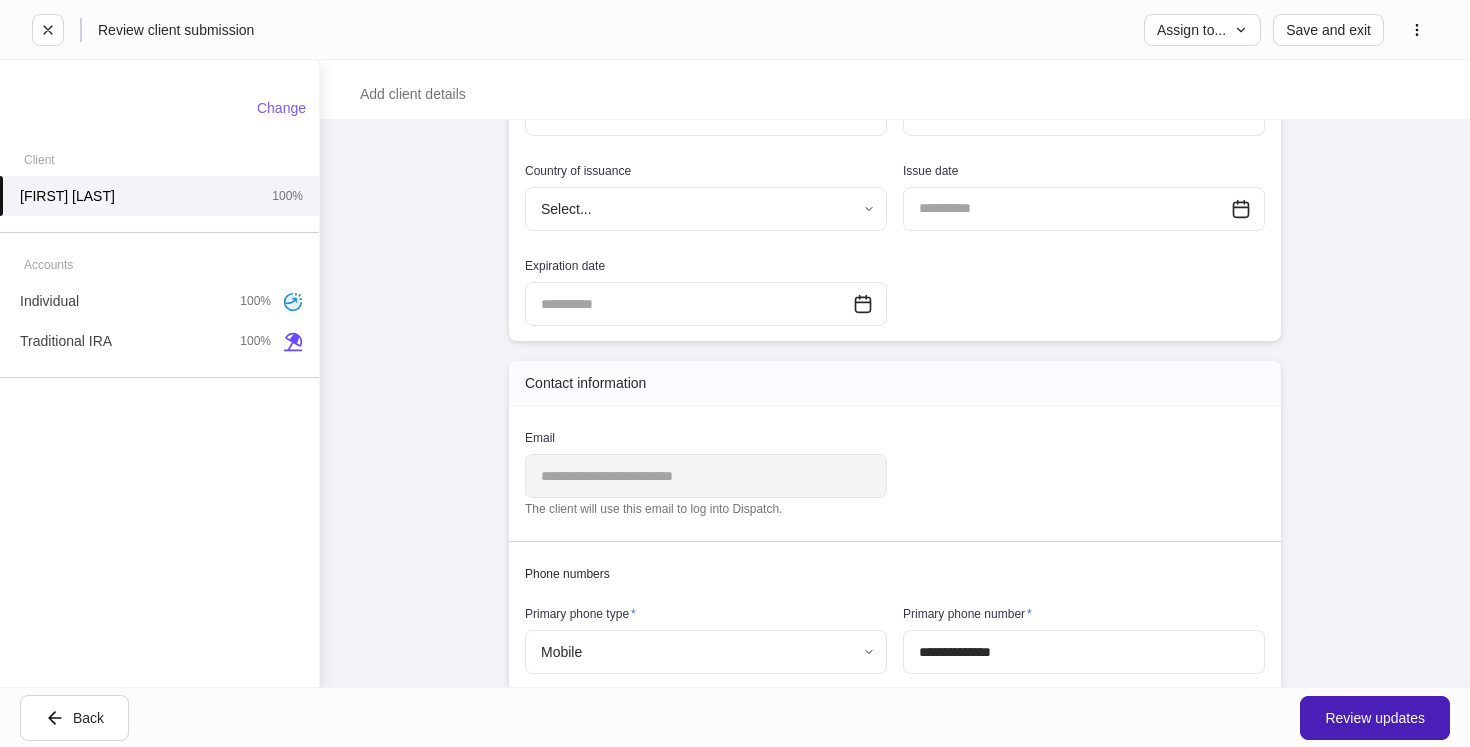 click on "Review updates" at bounding box center [1375, 718] 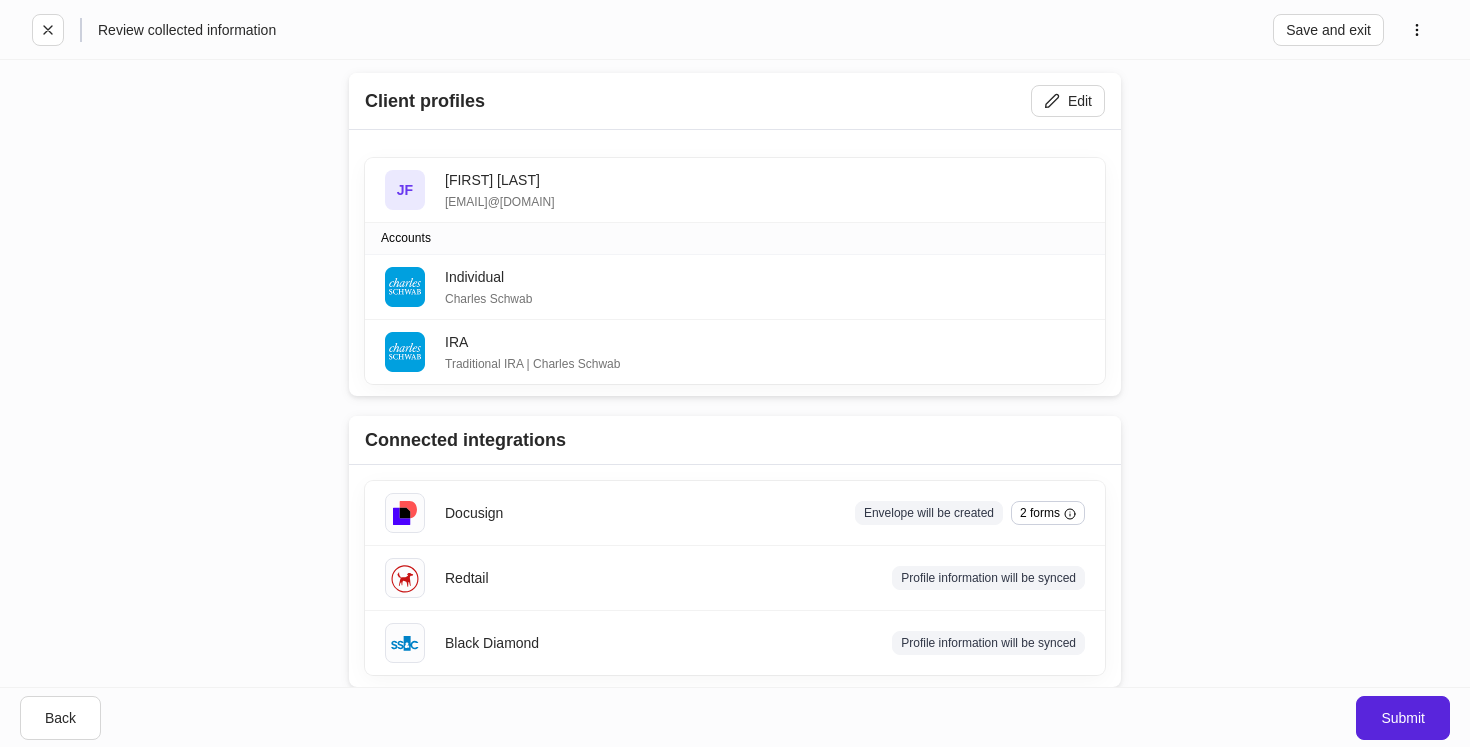 scroll, scrollTop: 86, scrollLeft: 0, axis: vertical 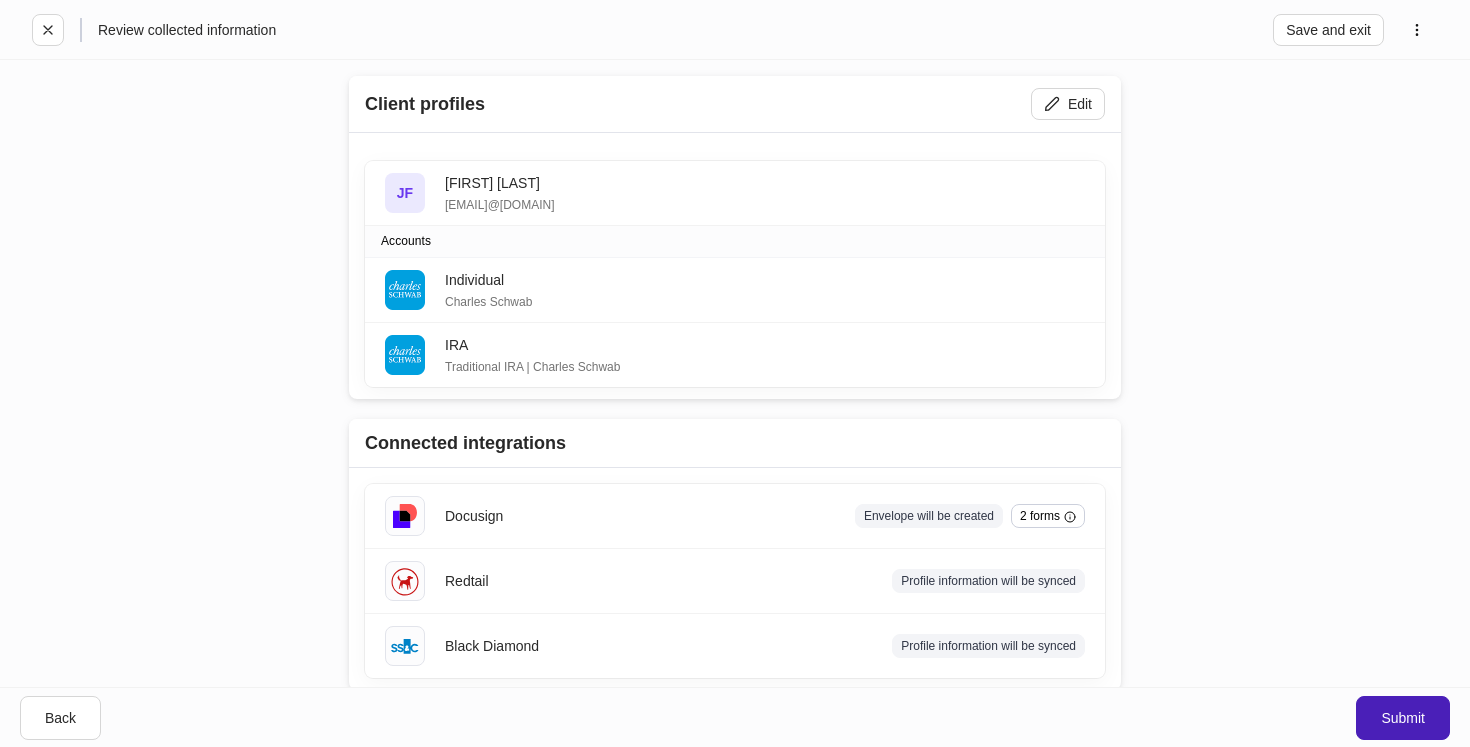 click on "Submit" at bounding box center [1403, 718] 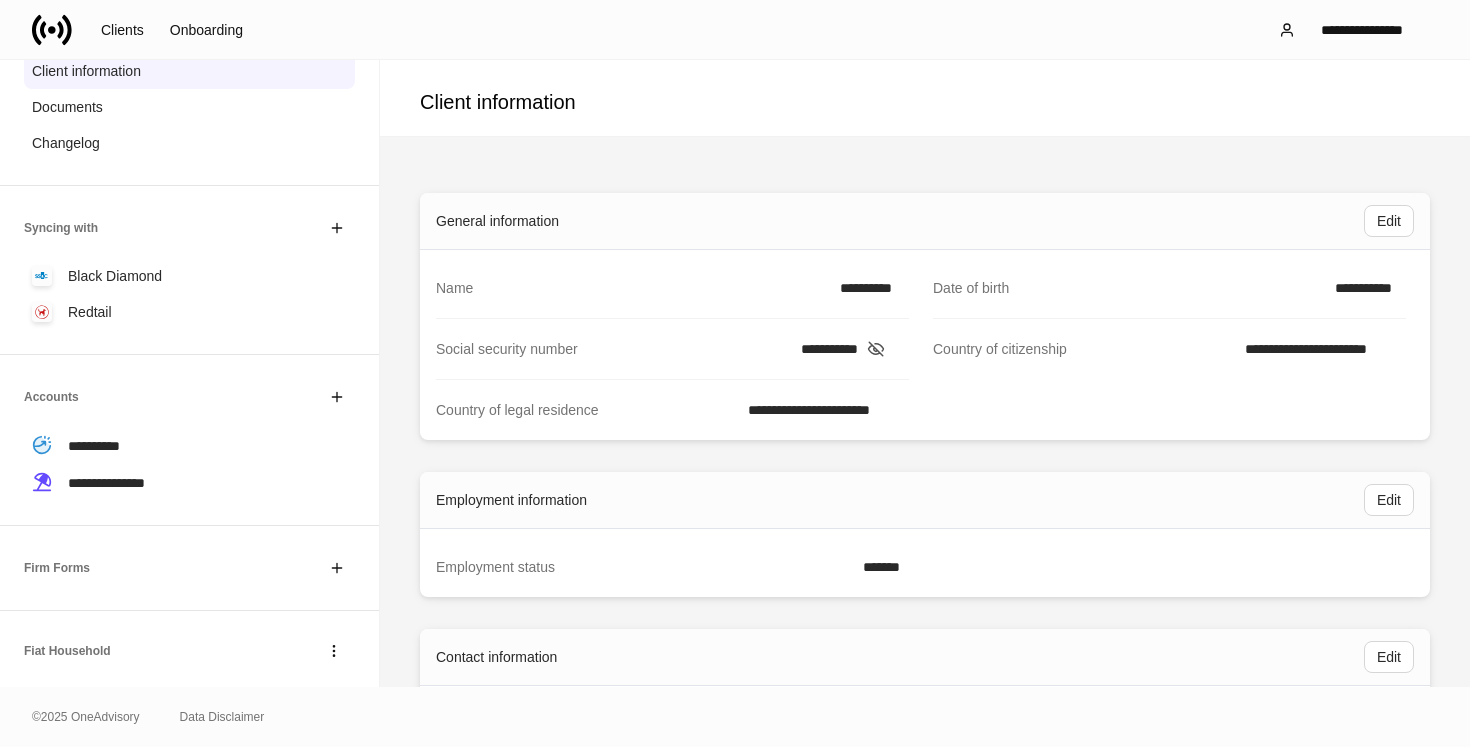 scroll, scrollTop: 229, scrollLeft: 0, axis: vertical 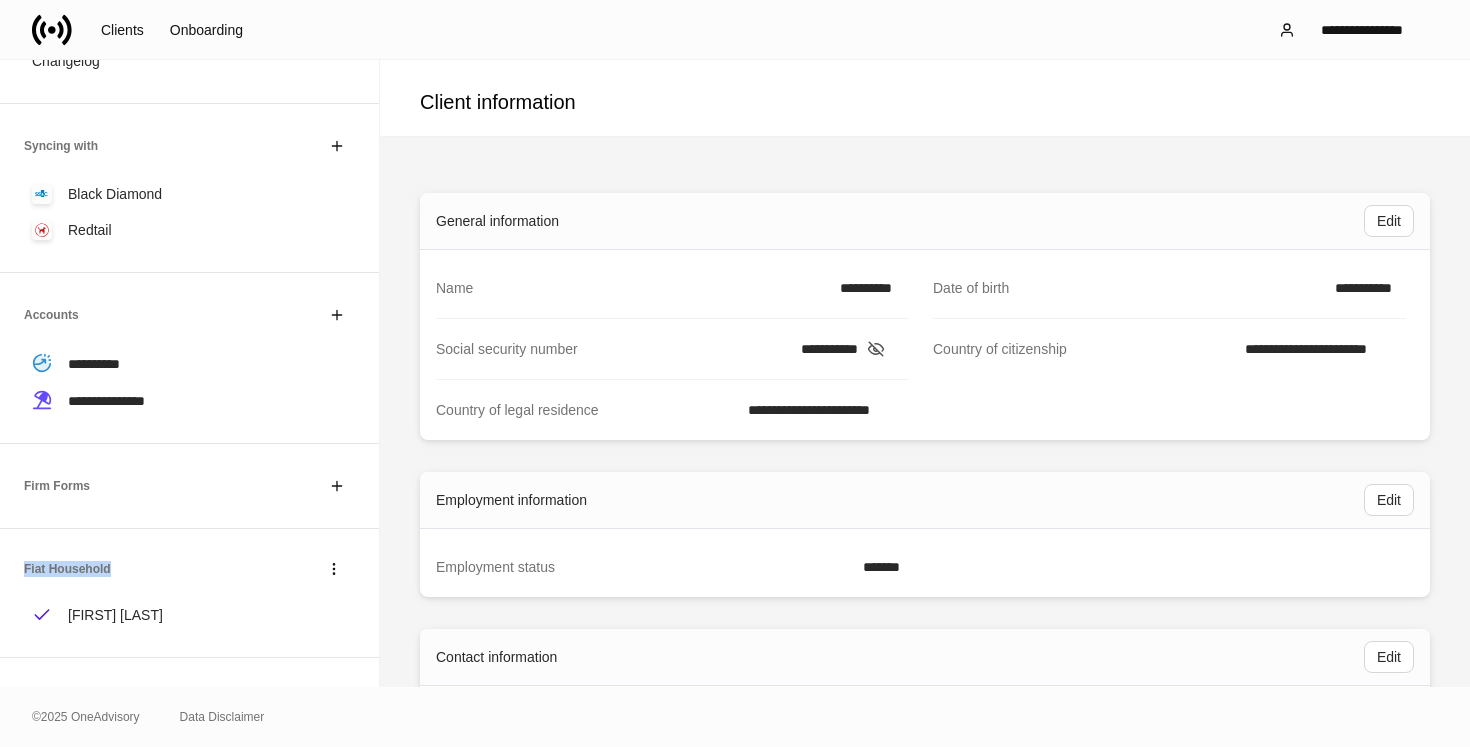 drag, startPoint x: 104, startPoint y: 563, endPoint x: 24, endPoint y: 565, distance: 80.024994 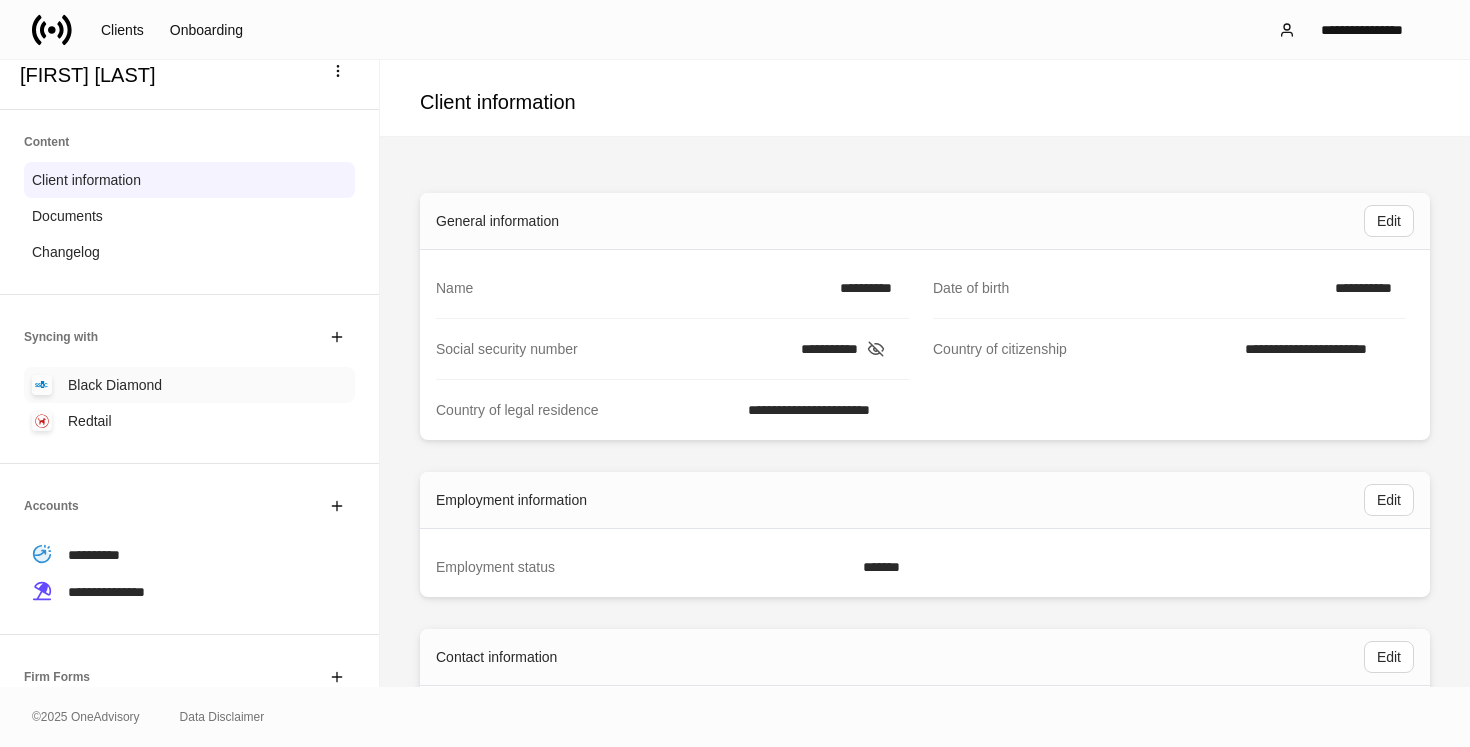 scroll, scrollTop: 0, scrollLeft: 0, axis: both 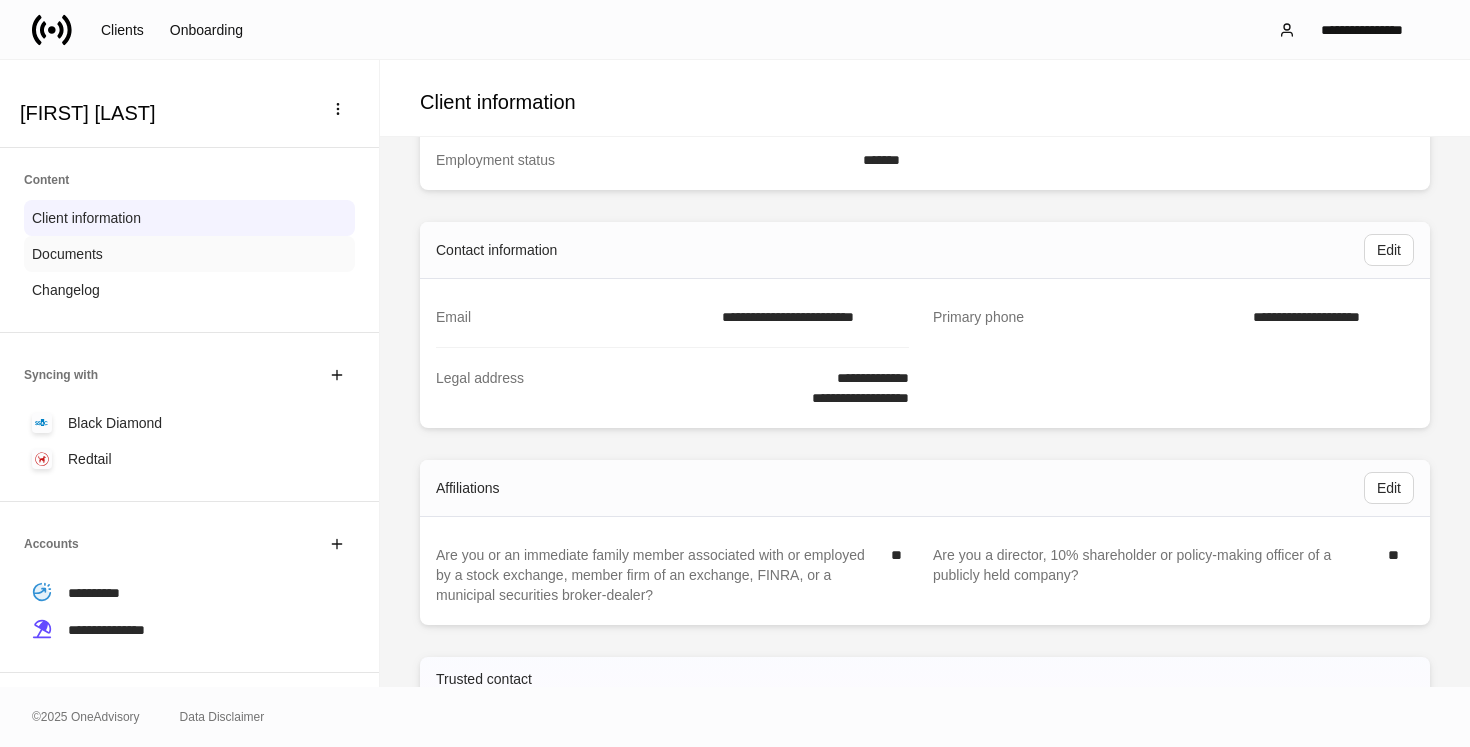 click on "Documents" at bounding box center [189, 254] 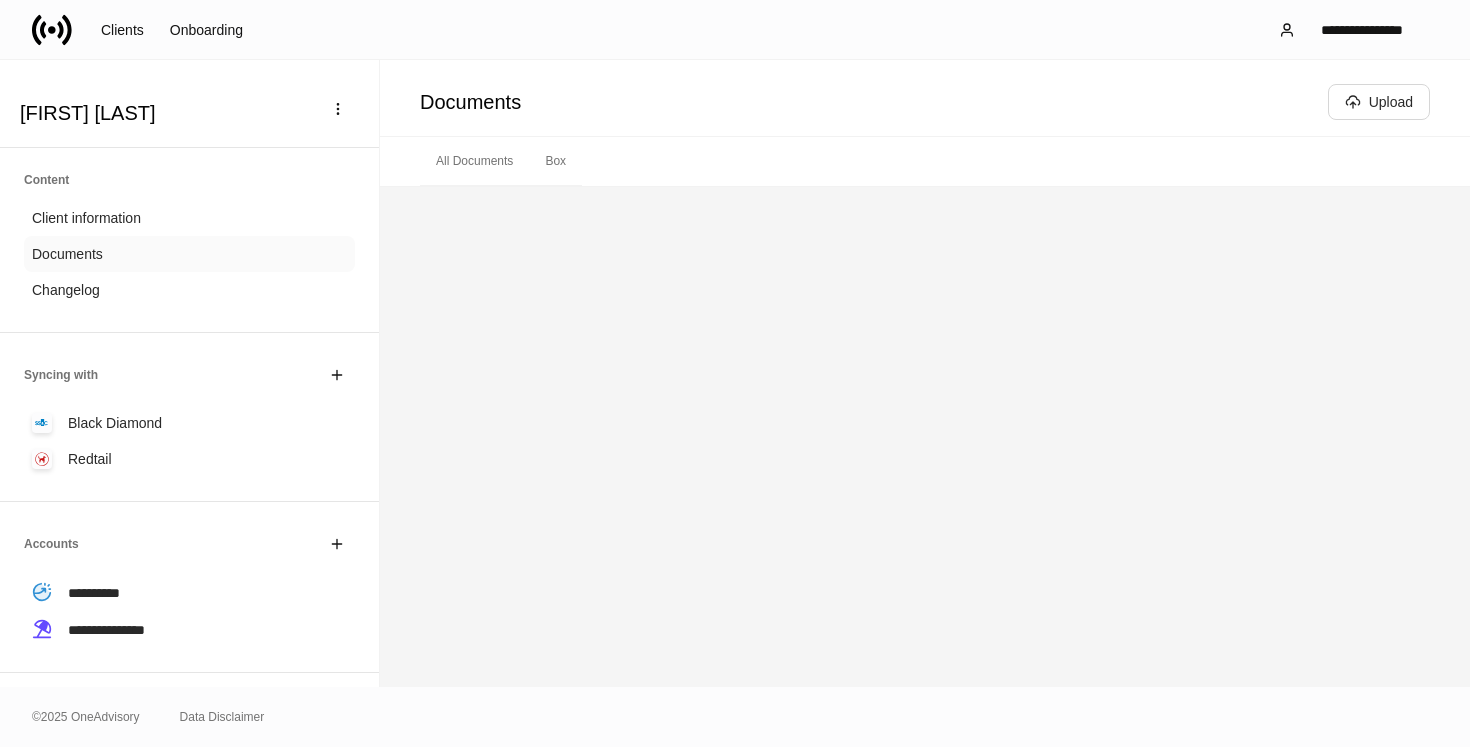 scroll, scrollTop: 0, scrollLeft: 0, axis: both 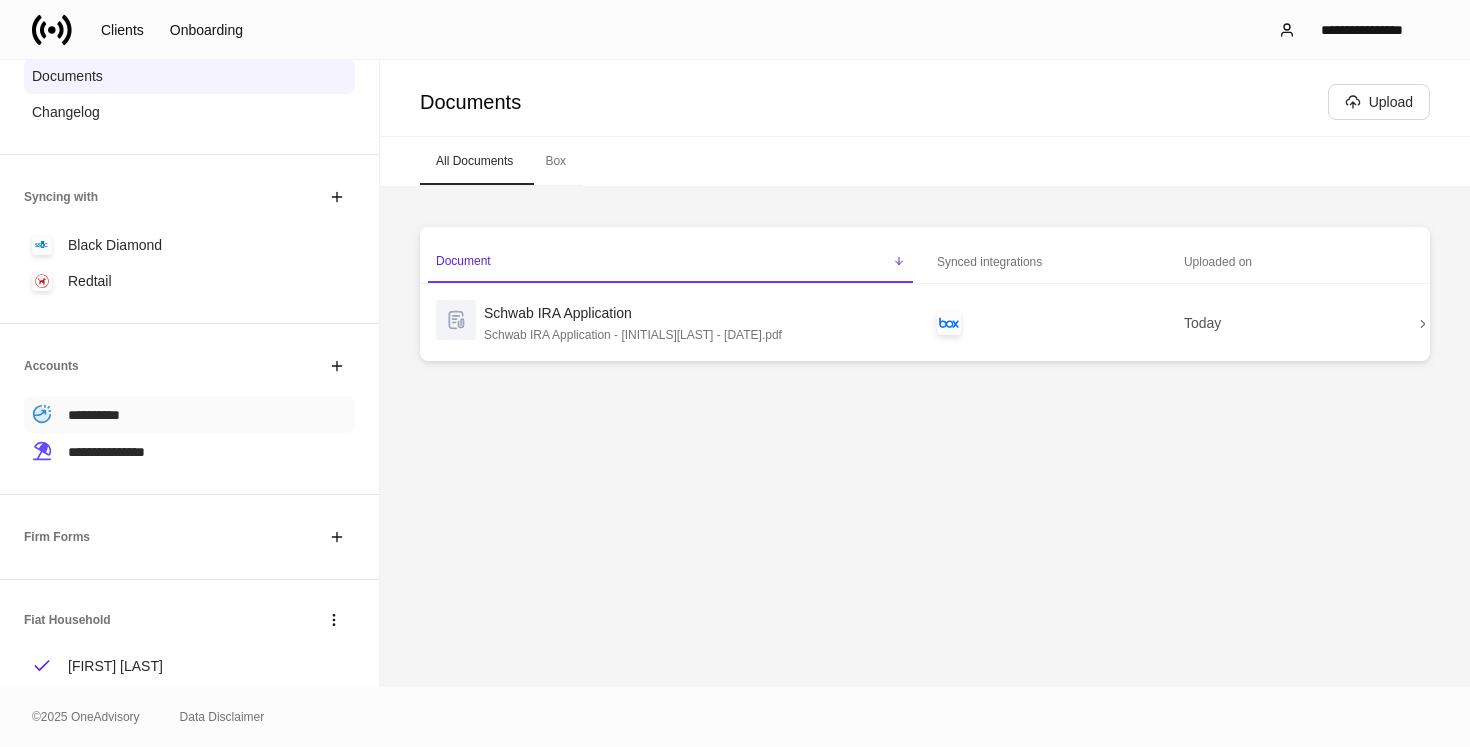click on "**********" at bounding box center (189, 414) 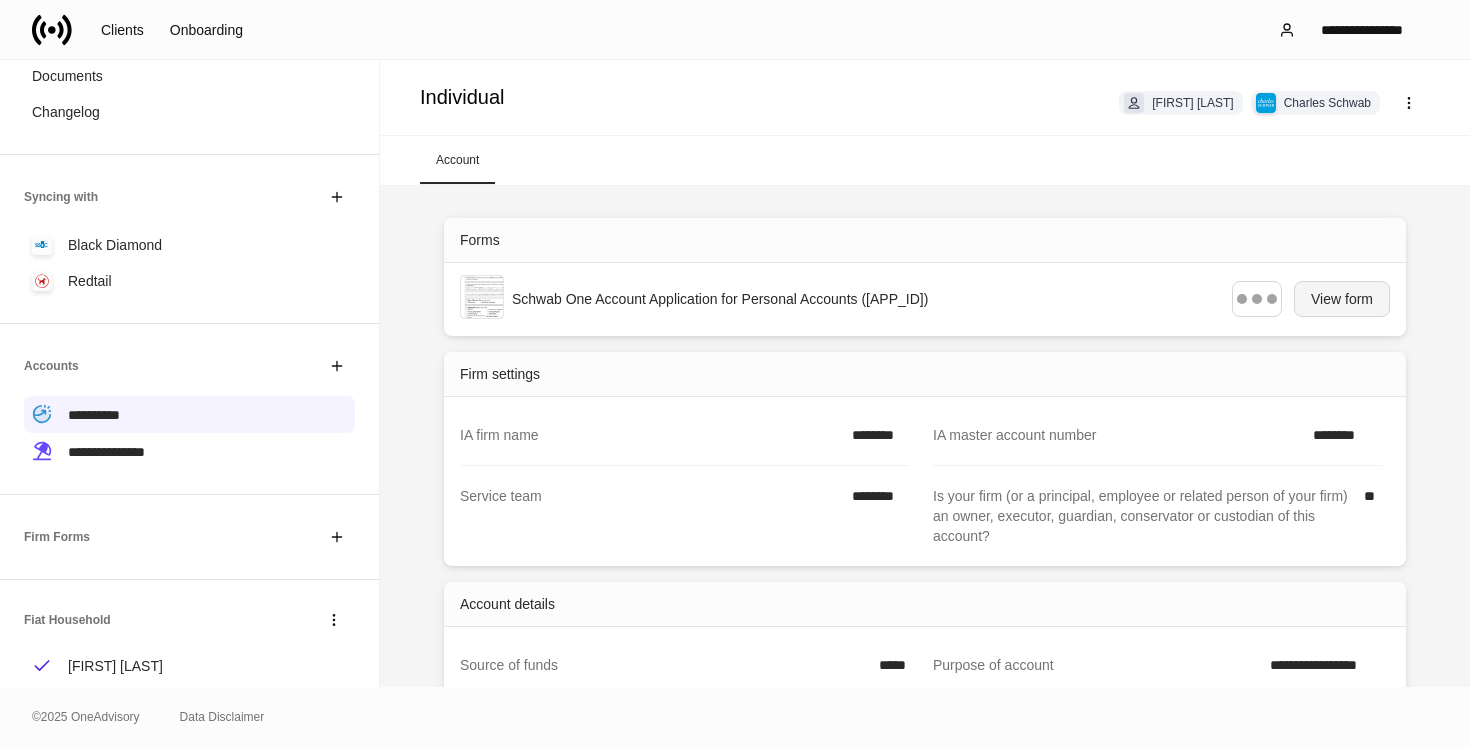click on "View form" at bounding box center [1342, 299] 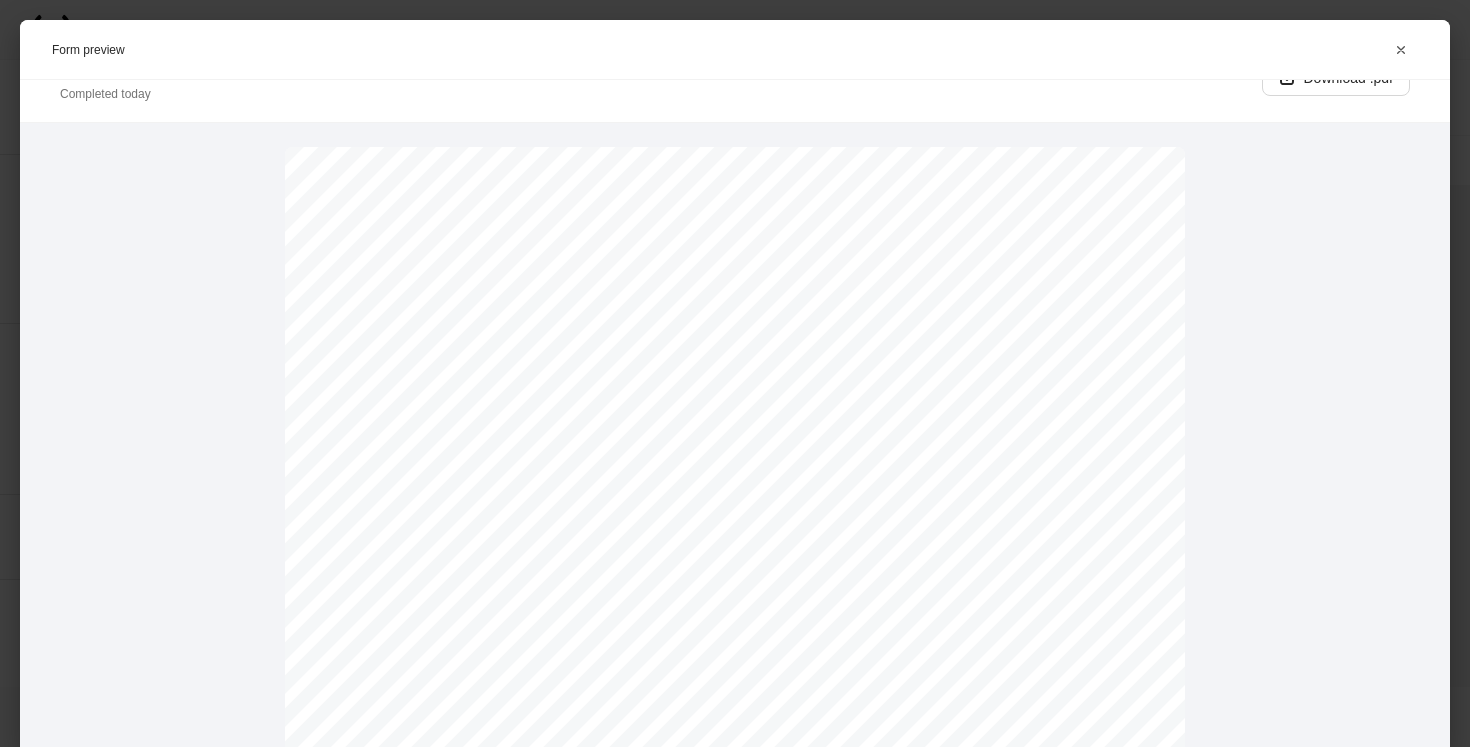 scroll, scrollTop: 0, scrollLeft: 0, axis: both 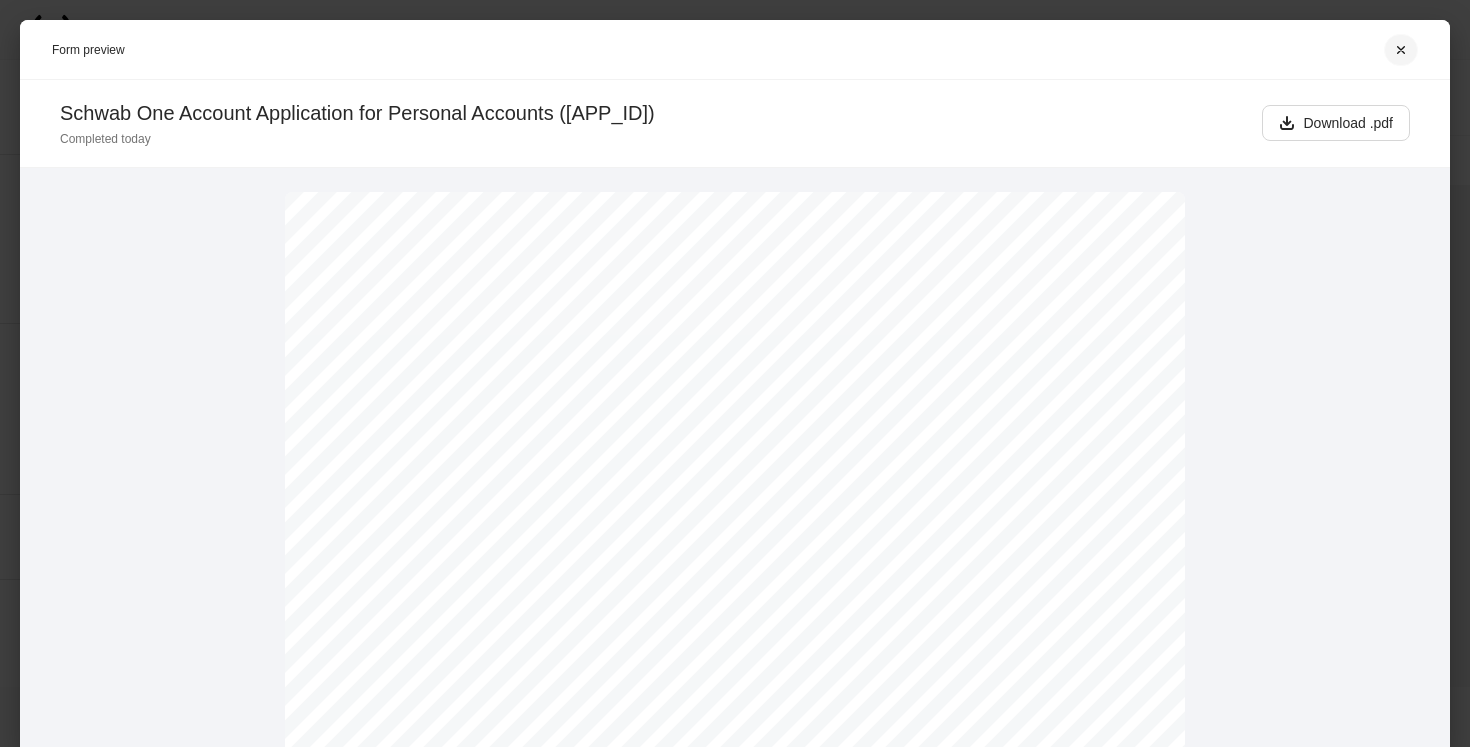 click 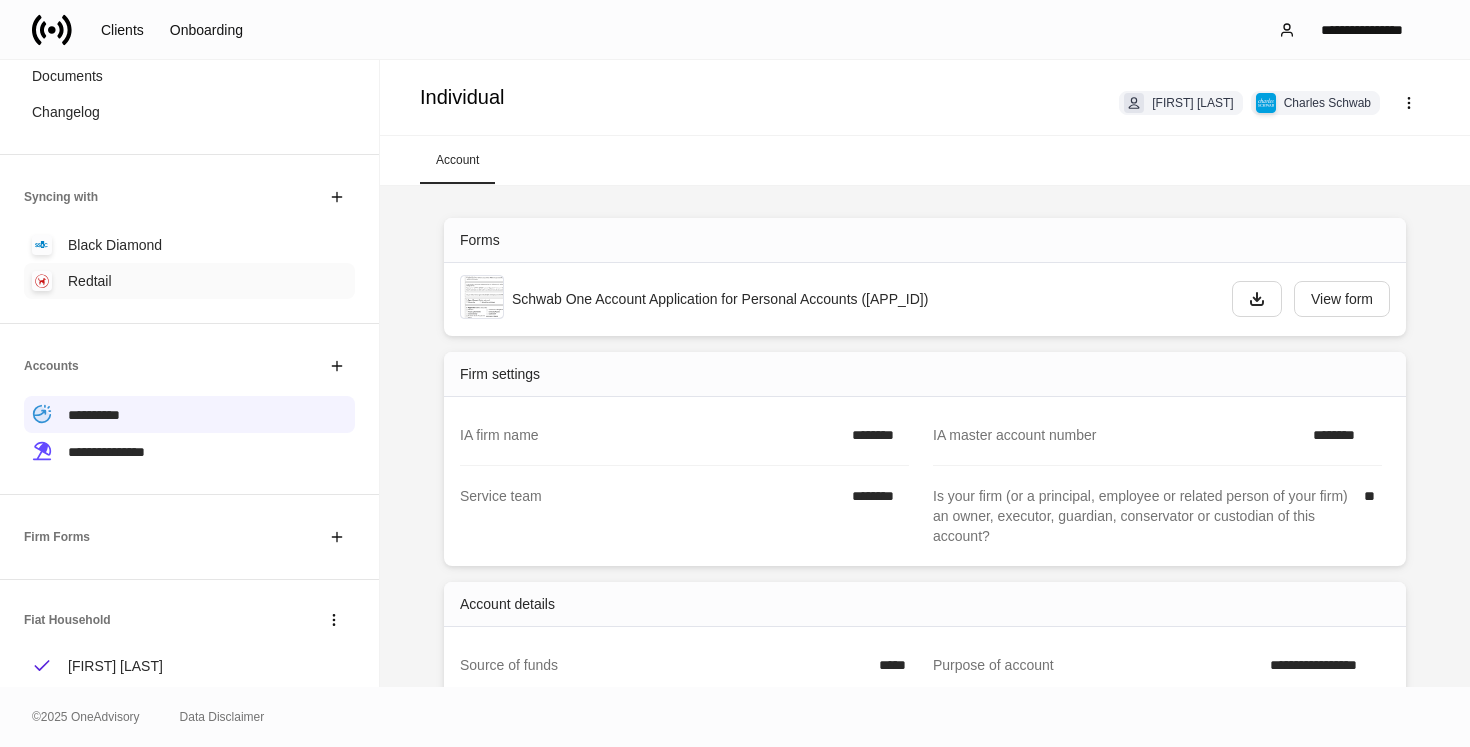 click on "Redtail" at bounding box center (189, 281) 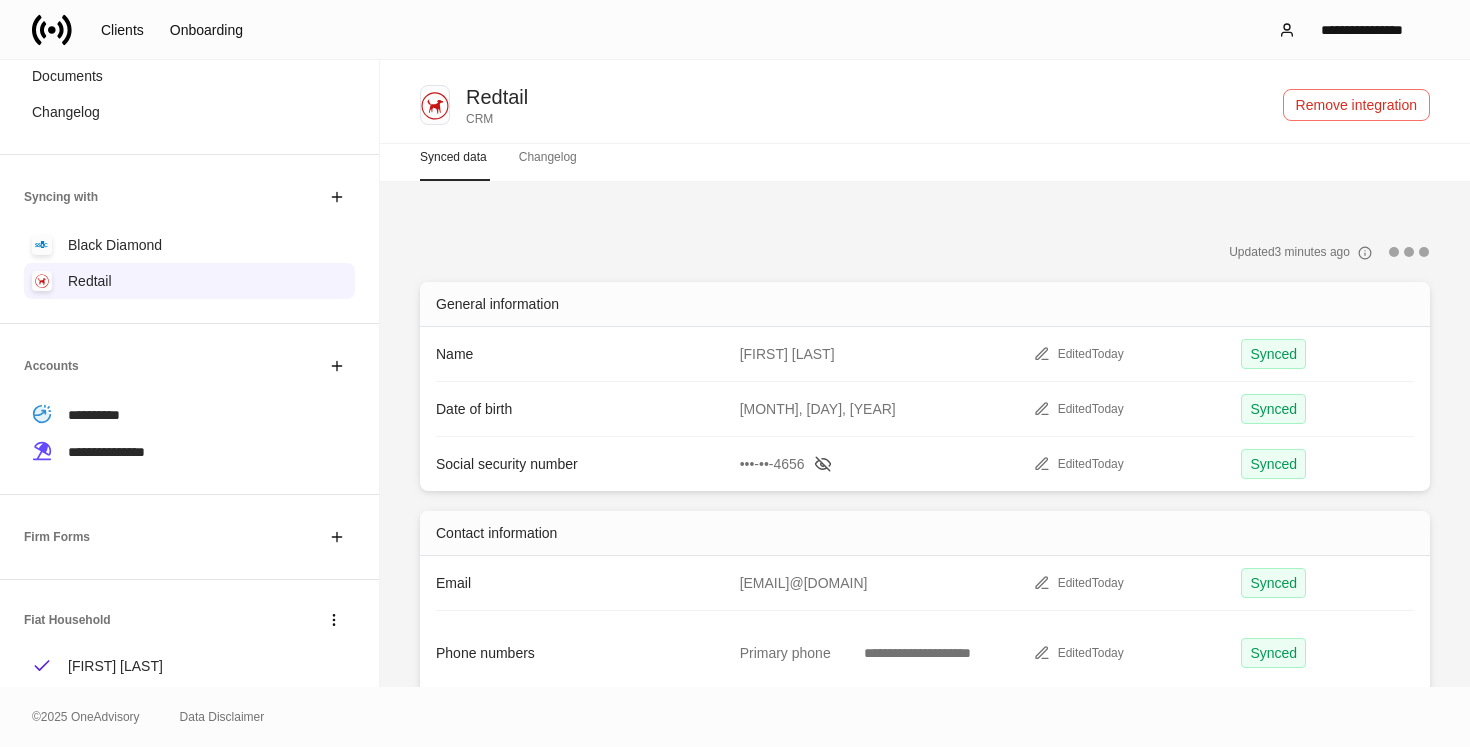 scroll, scrollTop: 0, scrollLeft: 0, axis: both 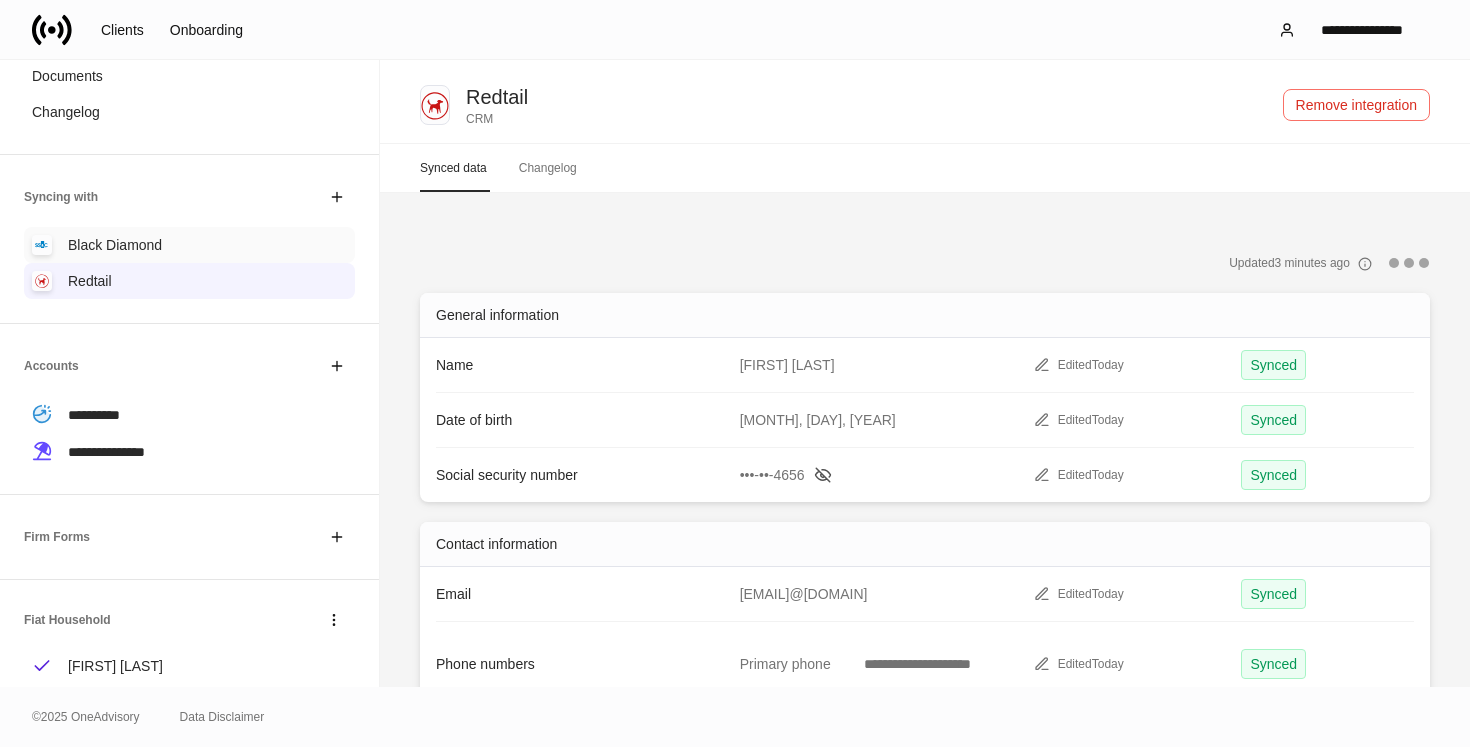 click on "Black Diamond" at bounding box center [189, 245] 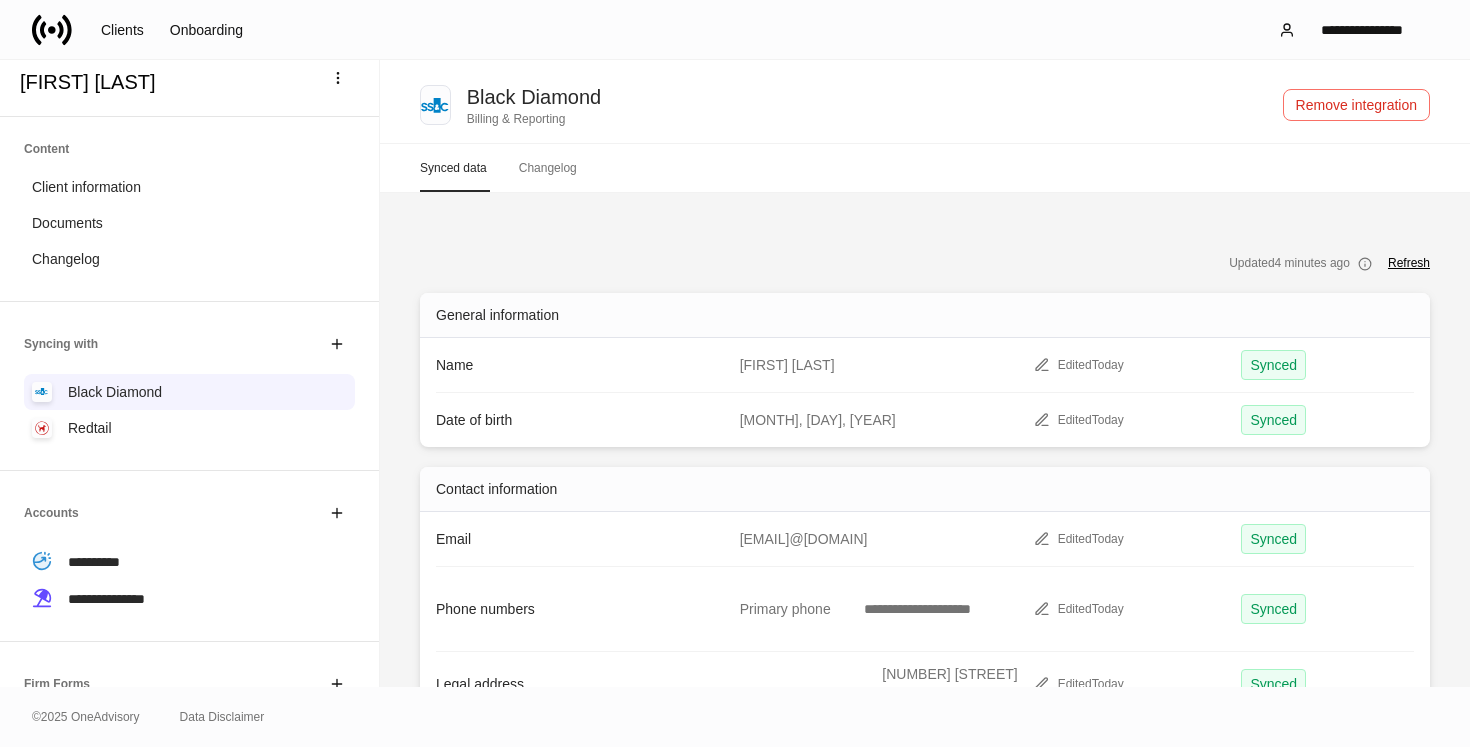 scroll, scrollTop: 0, scrollLeft: 0, axis: both 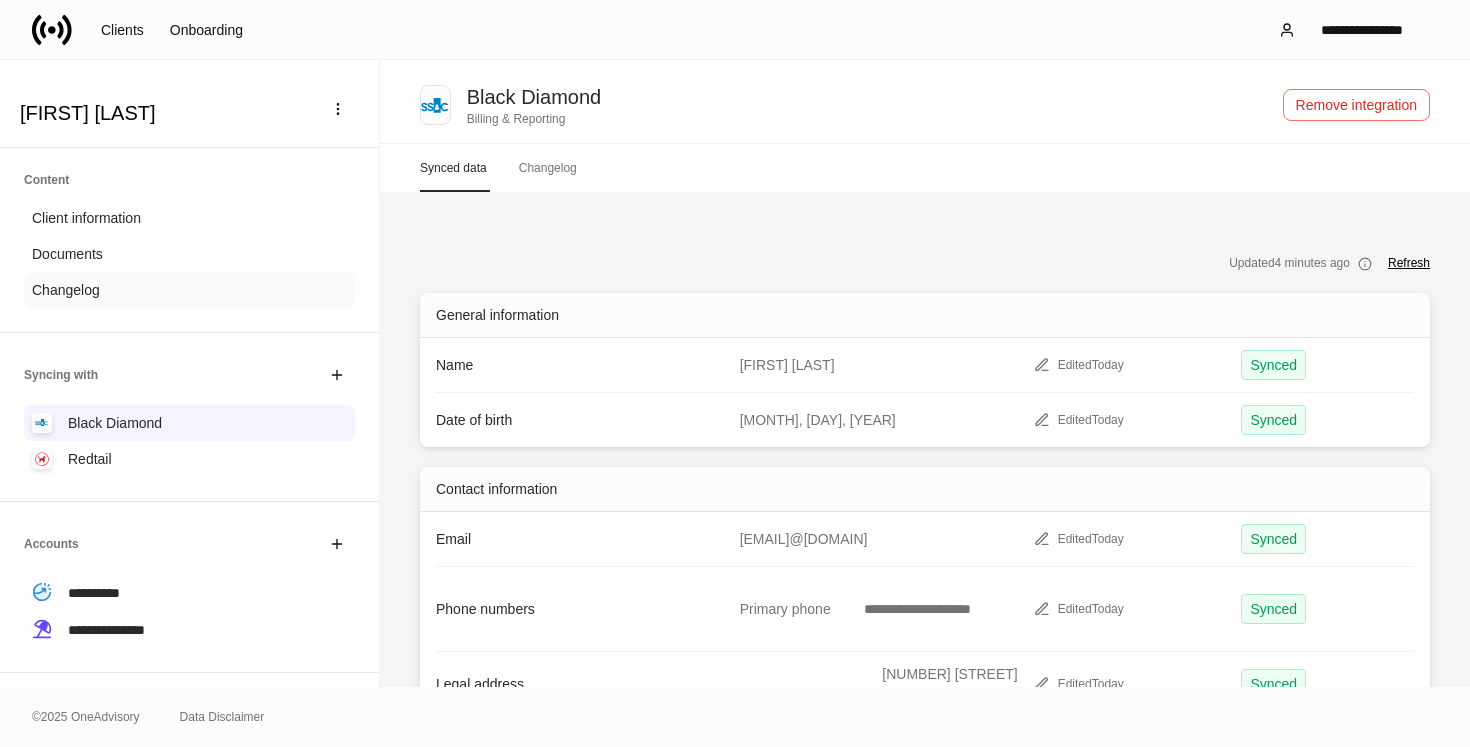 click on "Changelog" at bounding box center (189, 290) 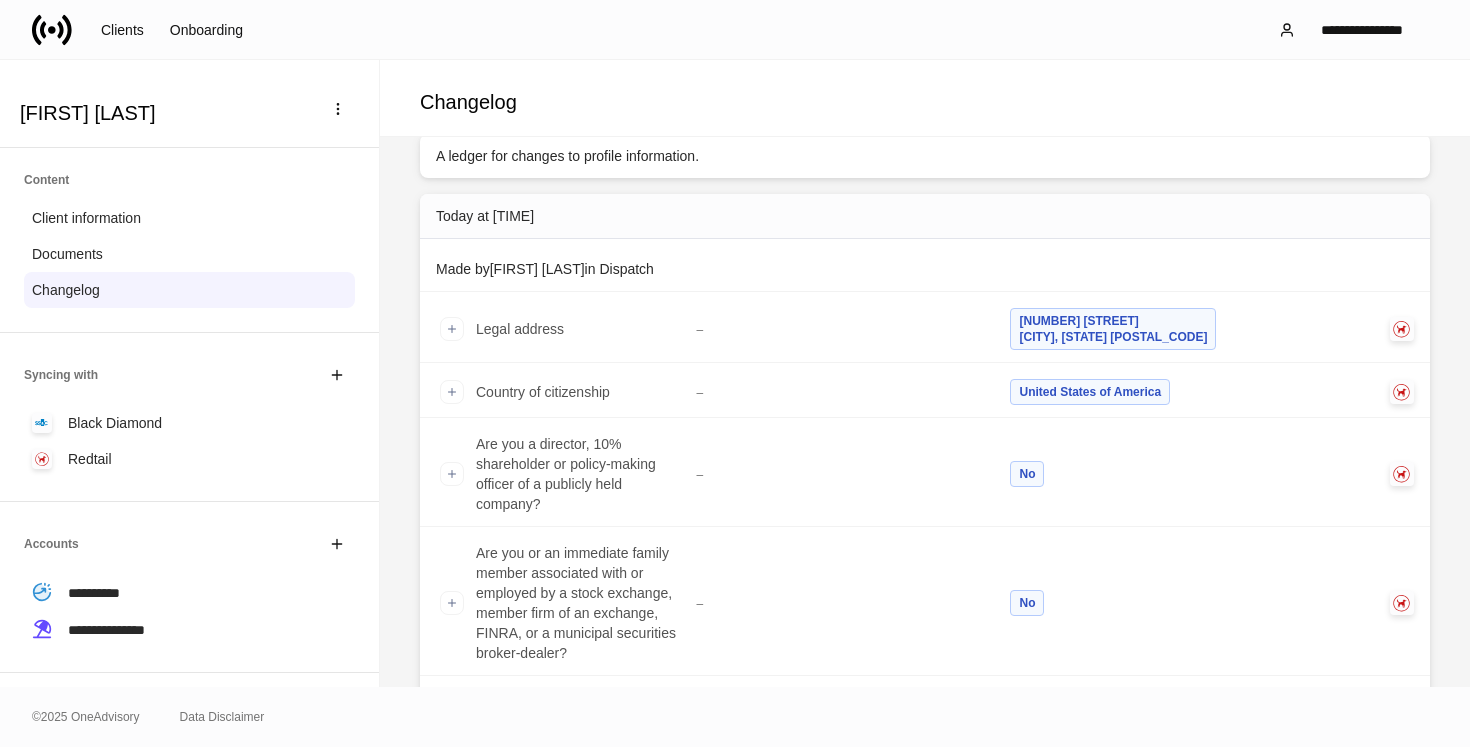 scroll, scrollTop: 0, scrollLeft: 0, axis: both 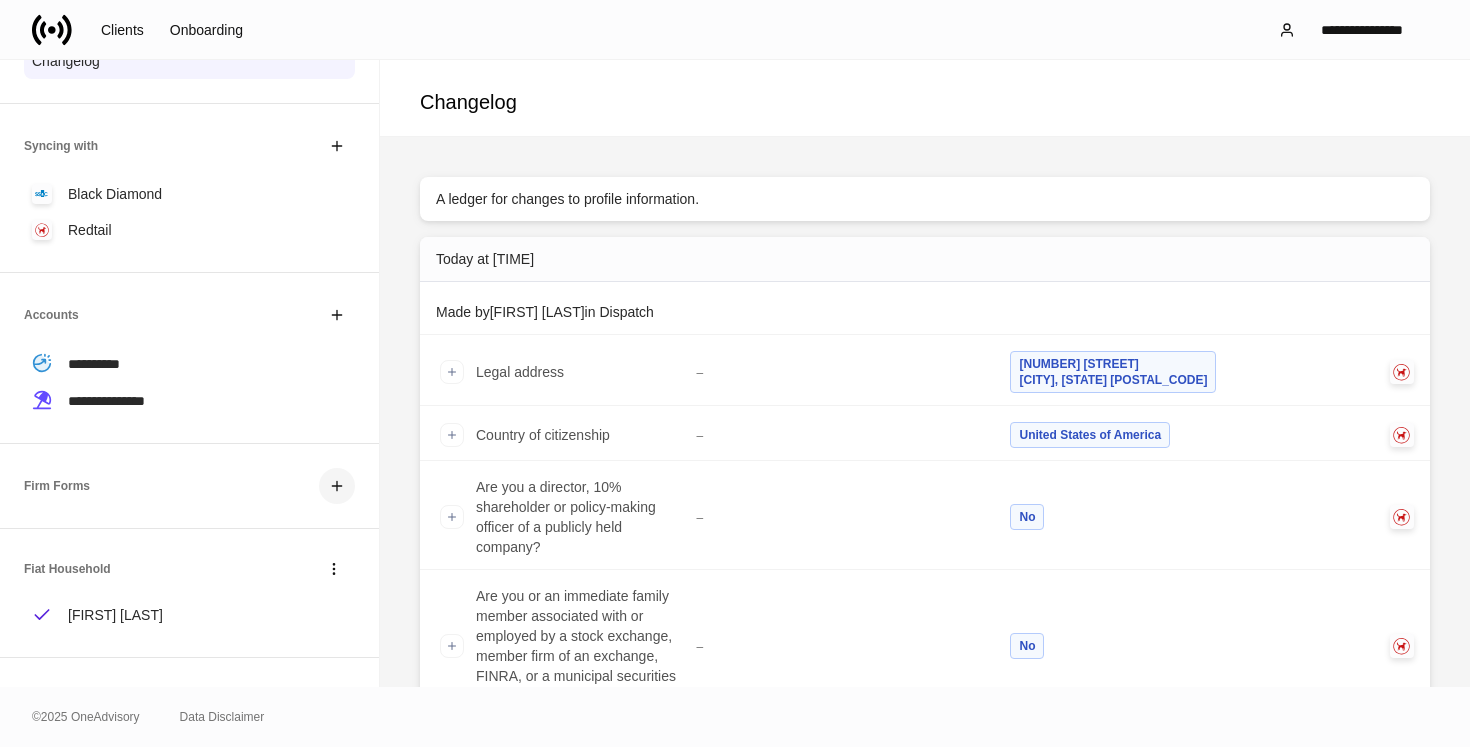 click 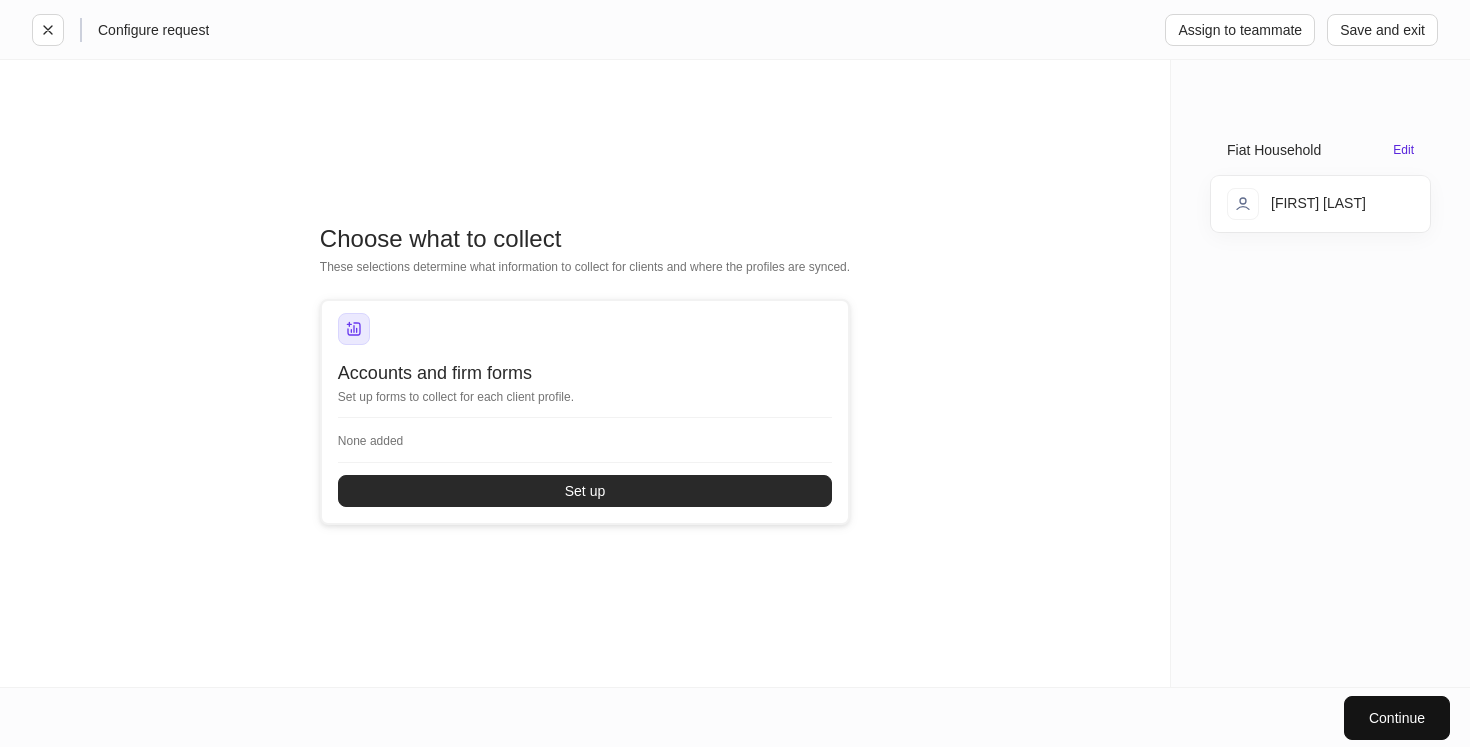 click on "Set up" at bounding box center (585, 491) 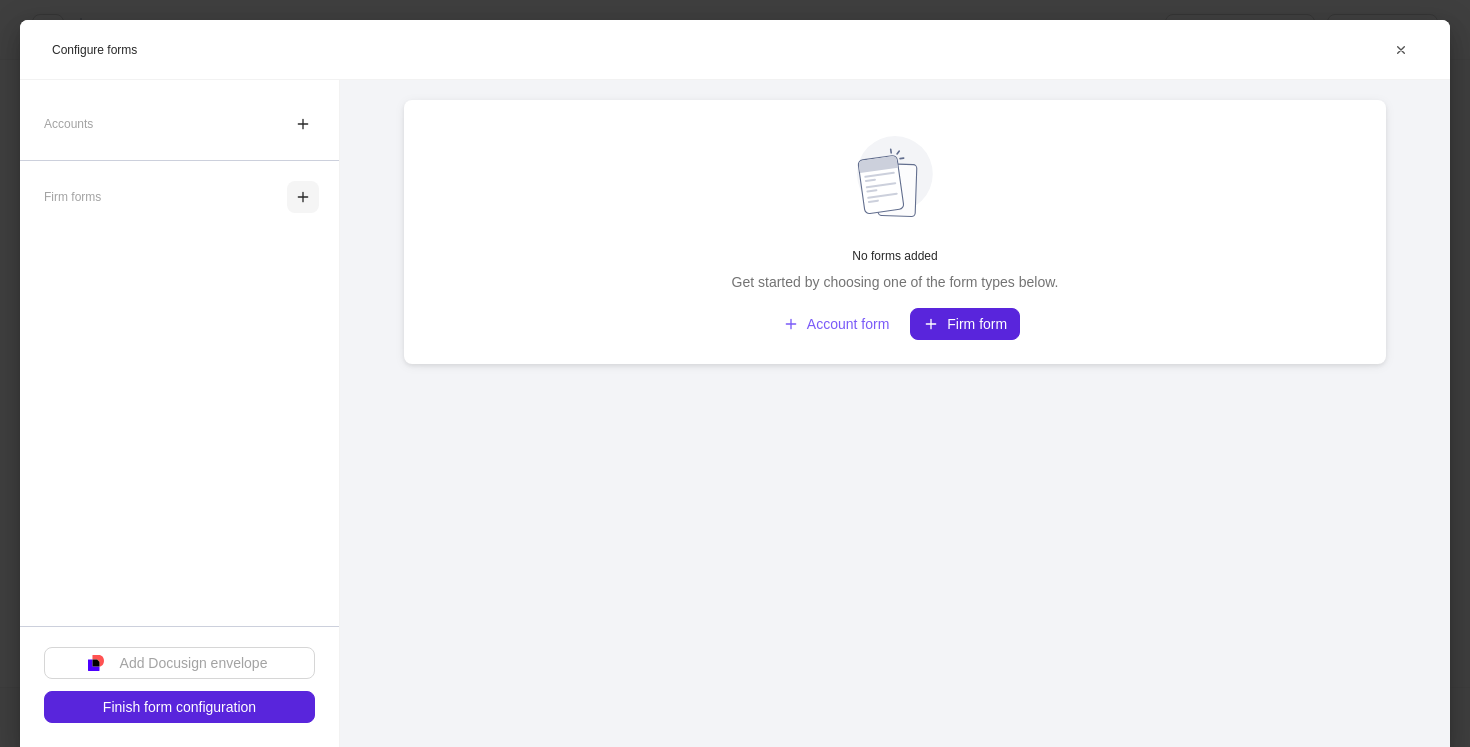 click 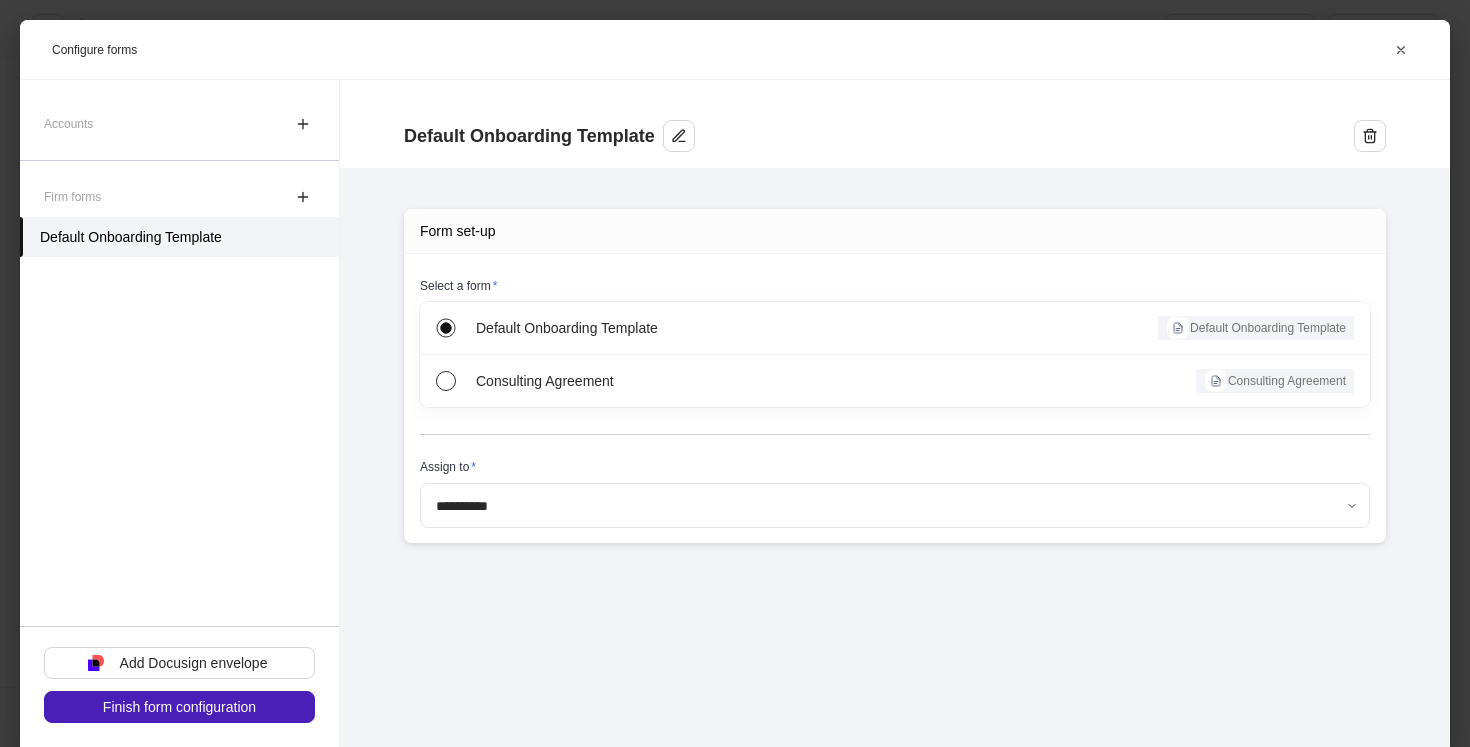 click on "Finish form configuration" at bounding box center (179, 707) 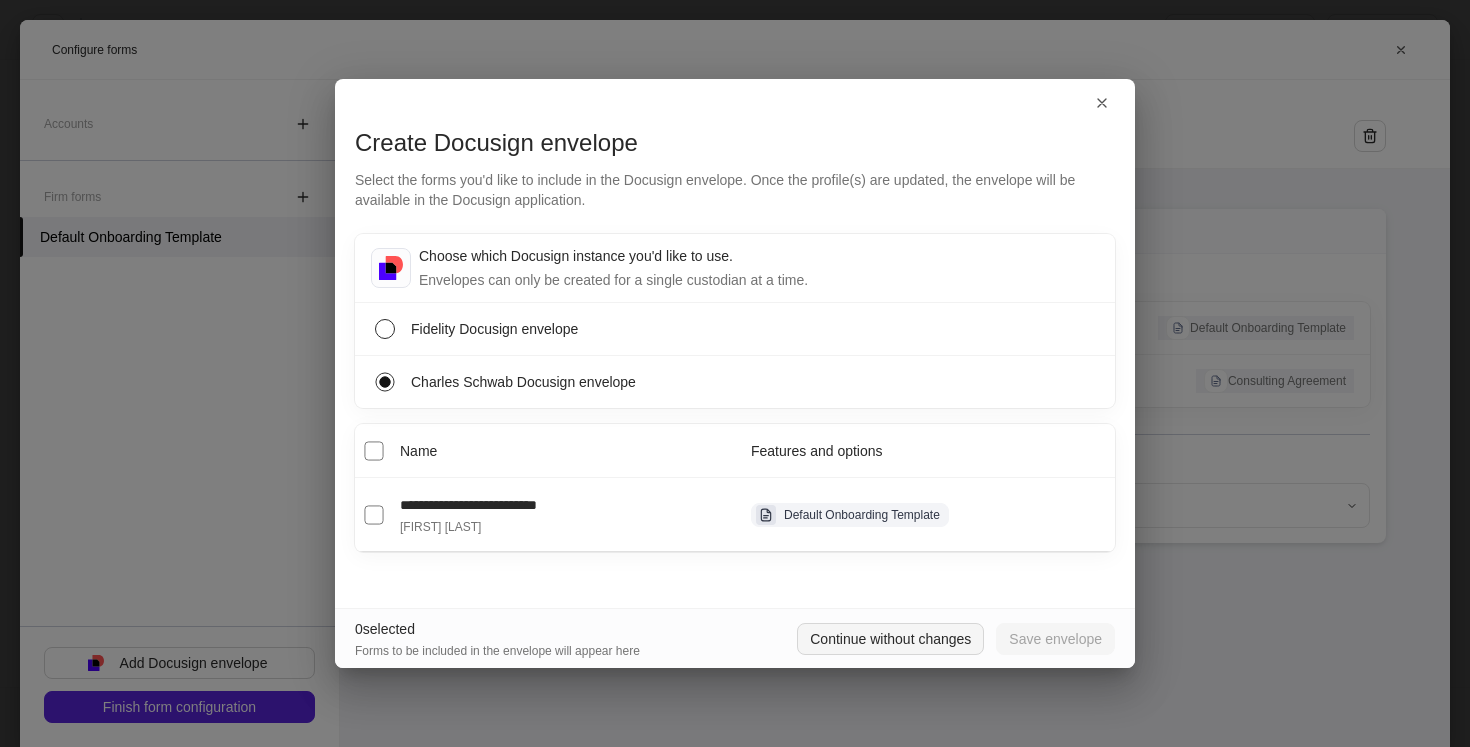 click on "Continue without changes" at bounding box center (890, 639) 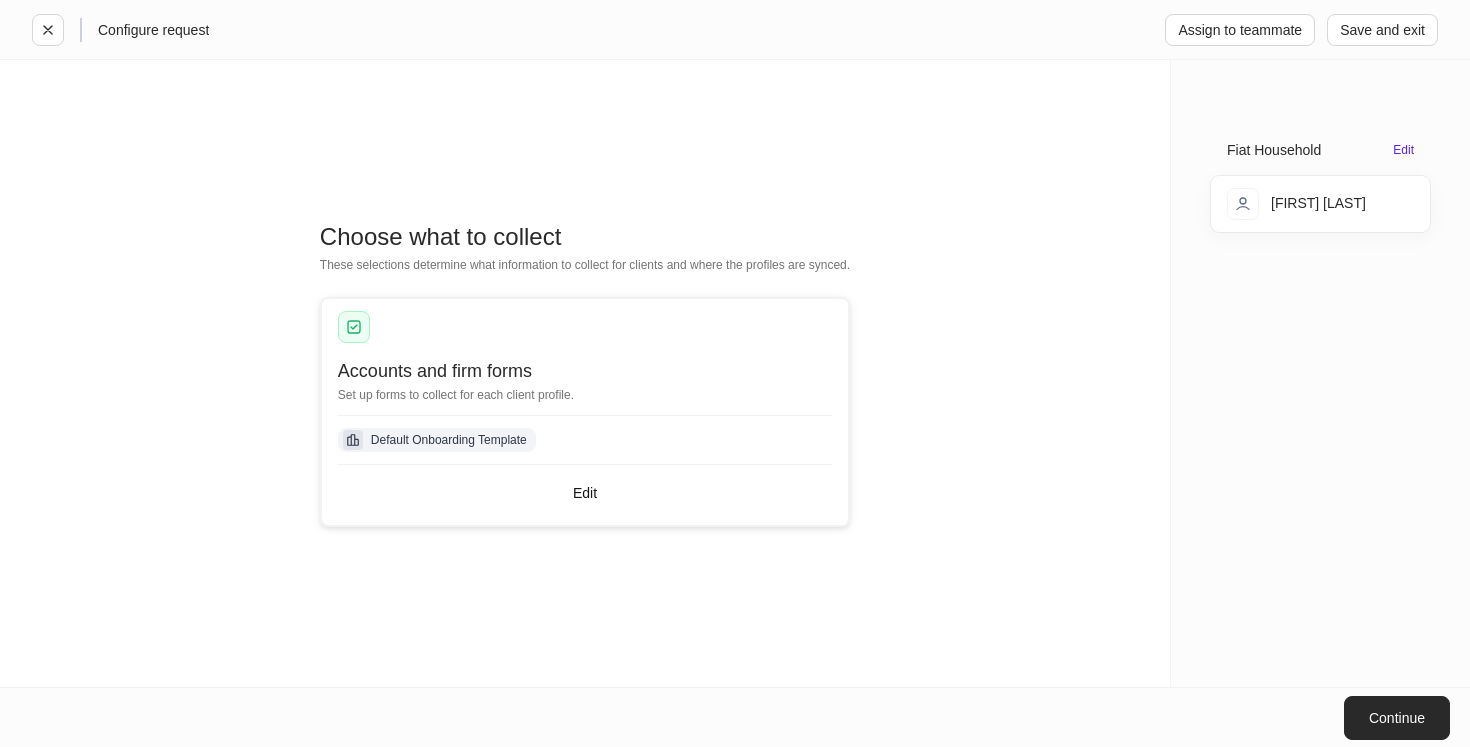click on "Continue" at bounding box center [1397, 718] 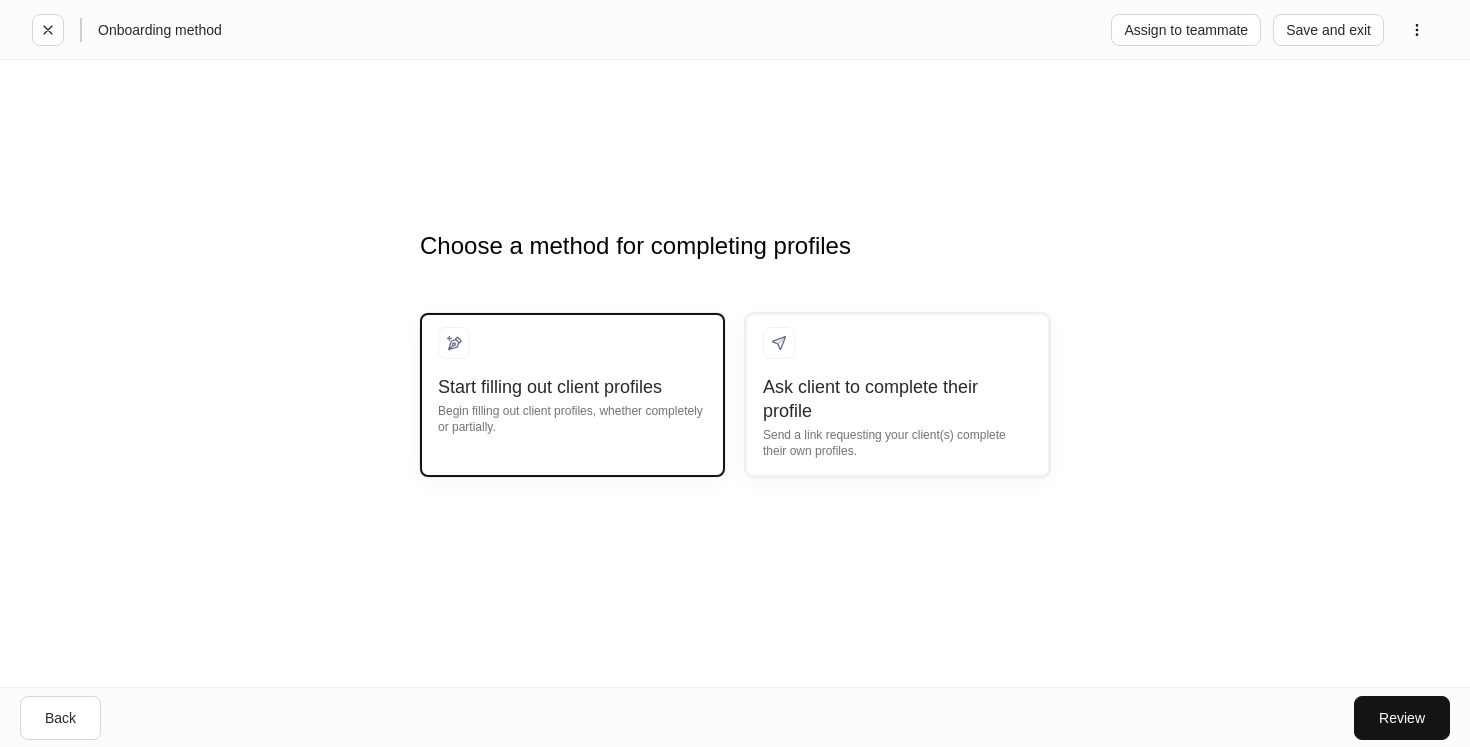 click on "Start filling out client profiles" at bounding box center (572, 387) 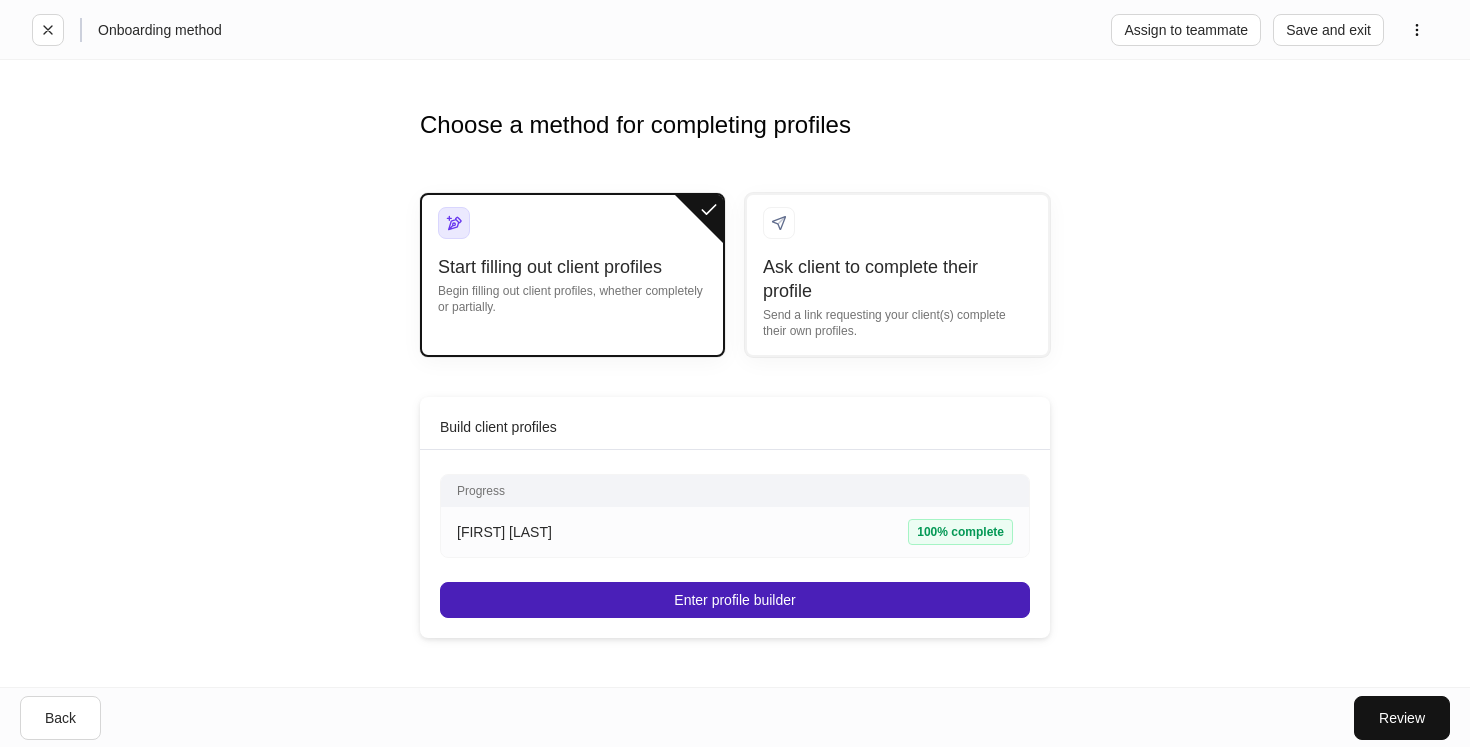 click on "Enter profile builder" at bounding box center [735, 600] 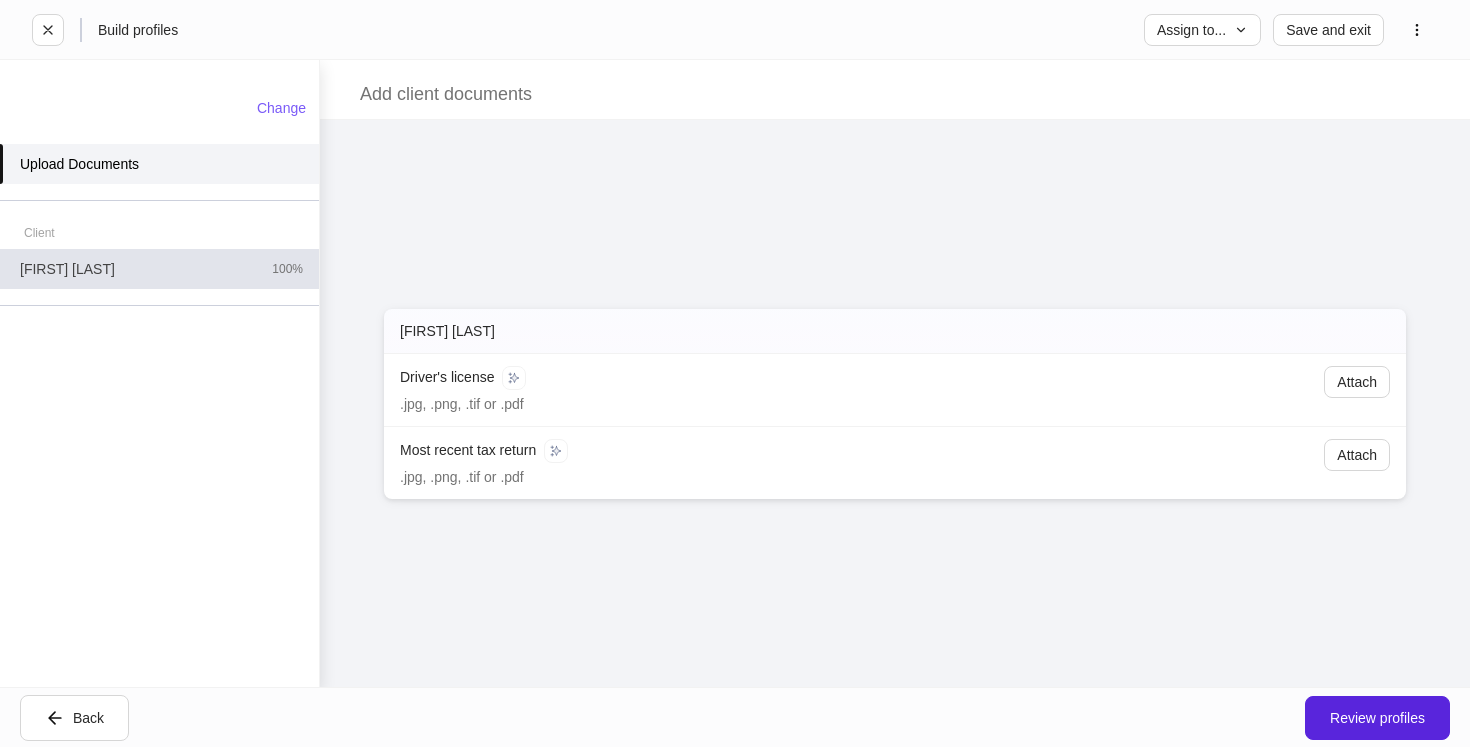click on "[FIRST] [LAST] 100%" at bounding box center [159, 269] 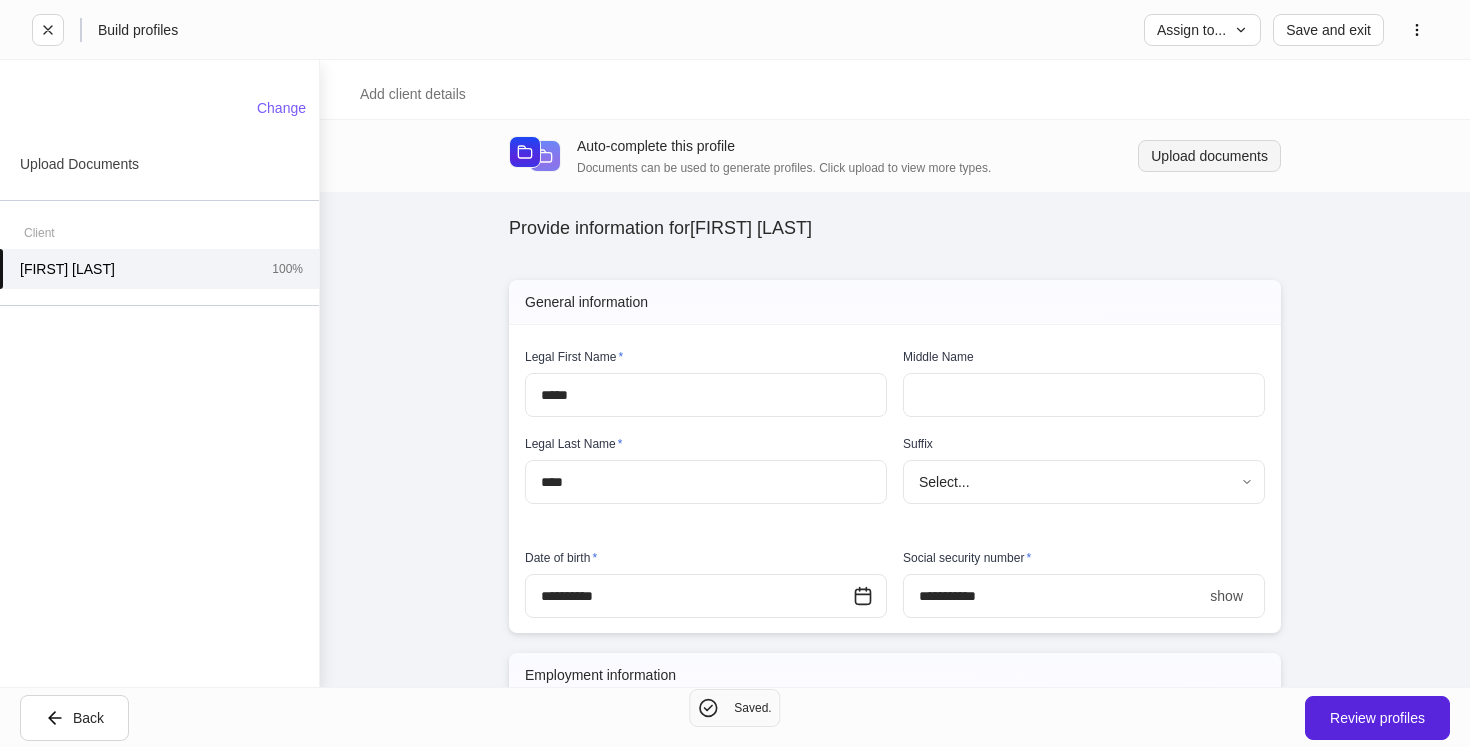 click on "Upload documents" at bounding box center [1209, 156] 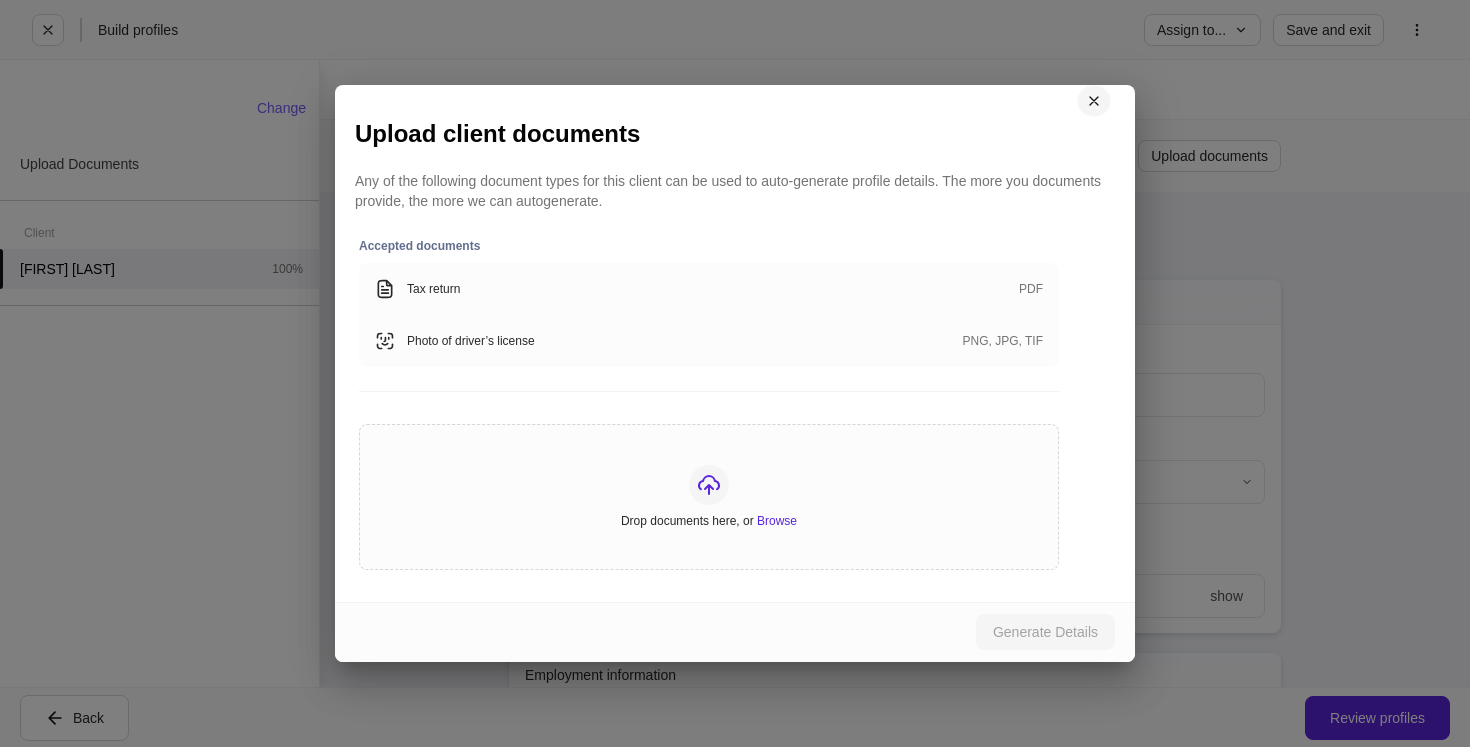 click 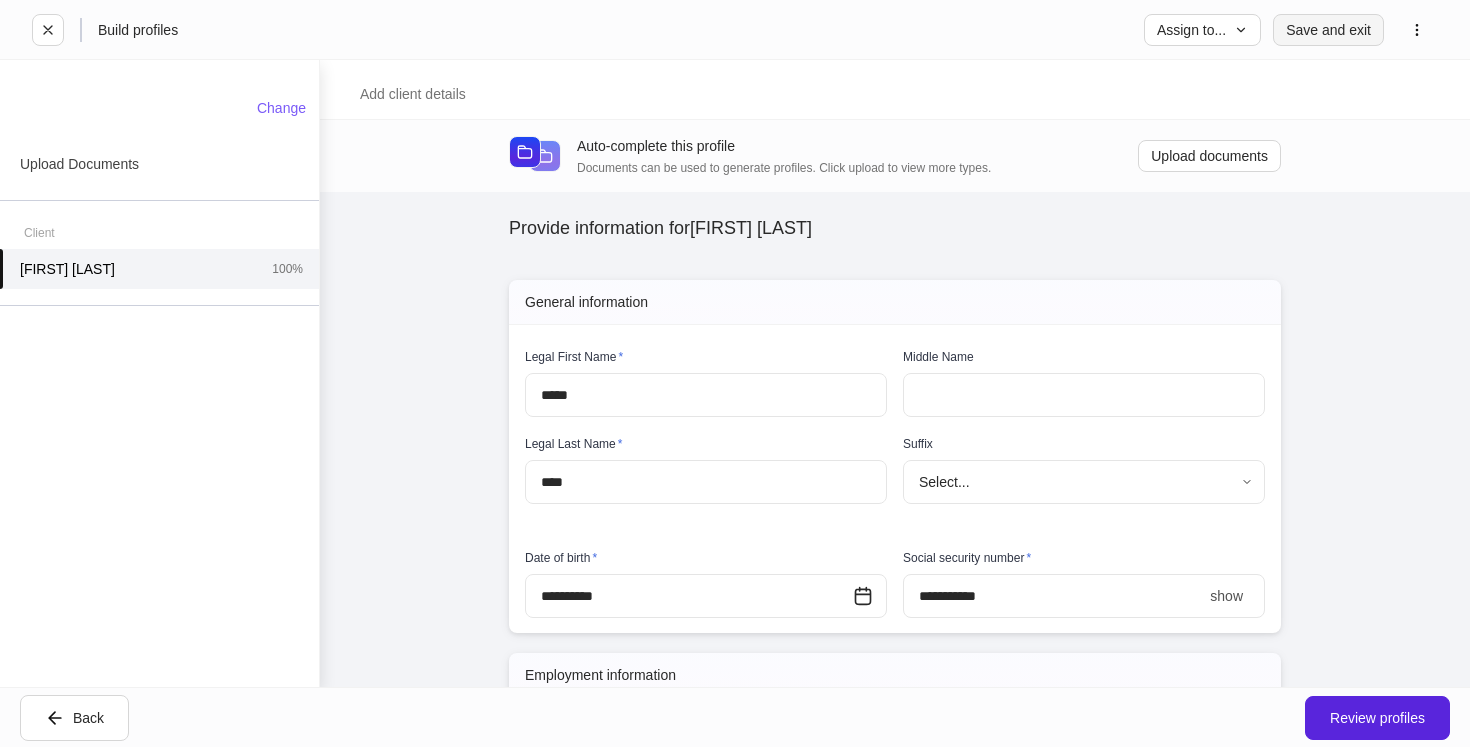 click on "Save and exit" at bounding box center [1328, 30] 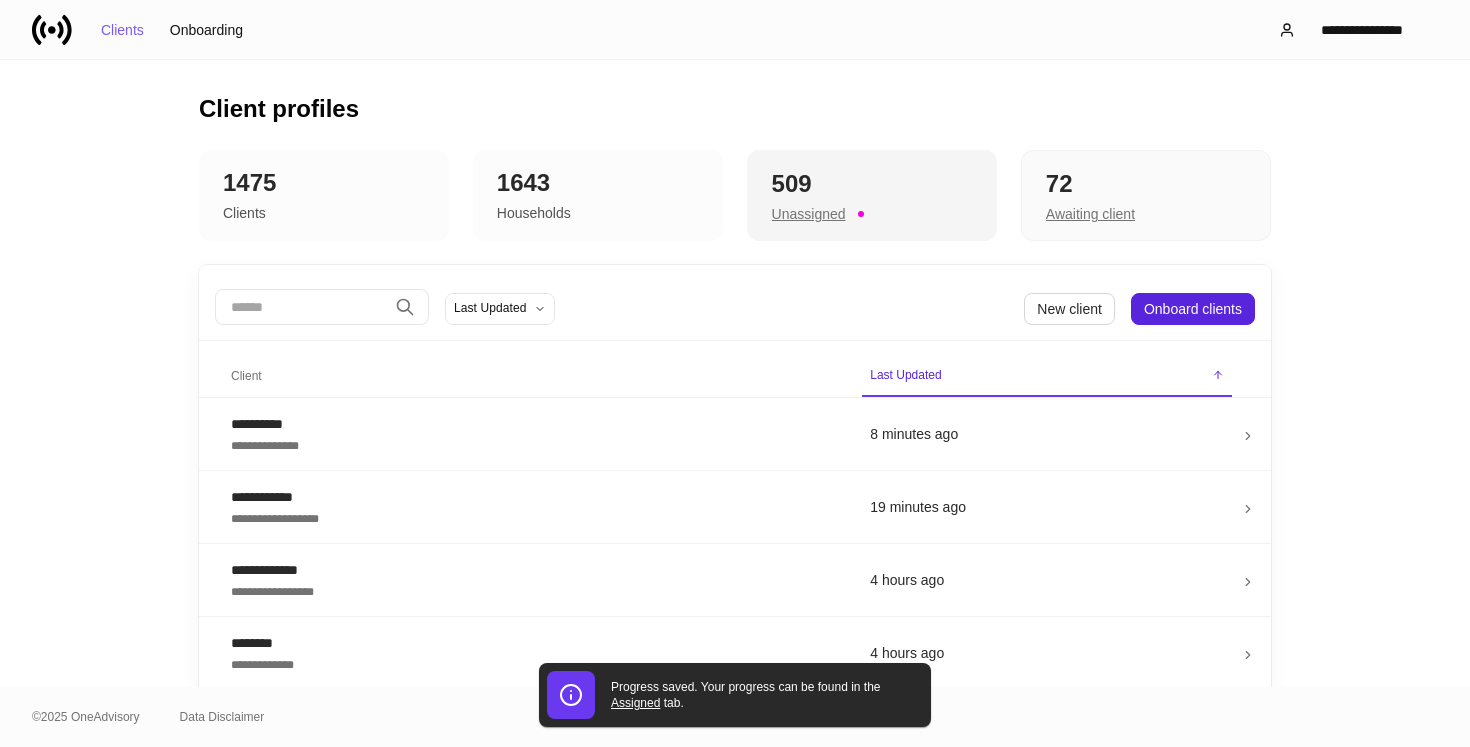 click on "509" at bounding box center (872, 184) 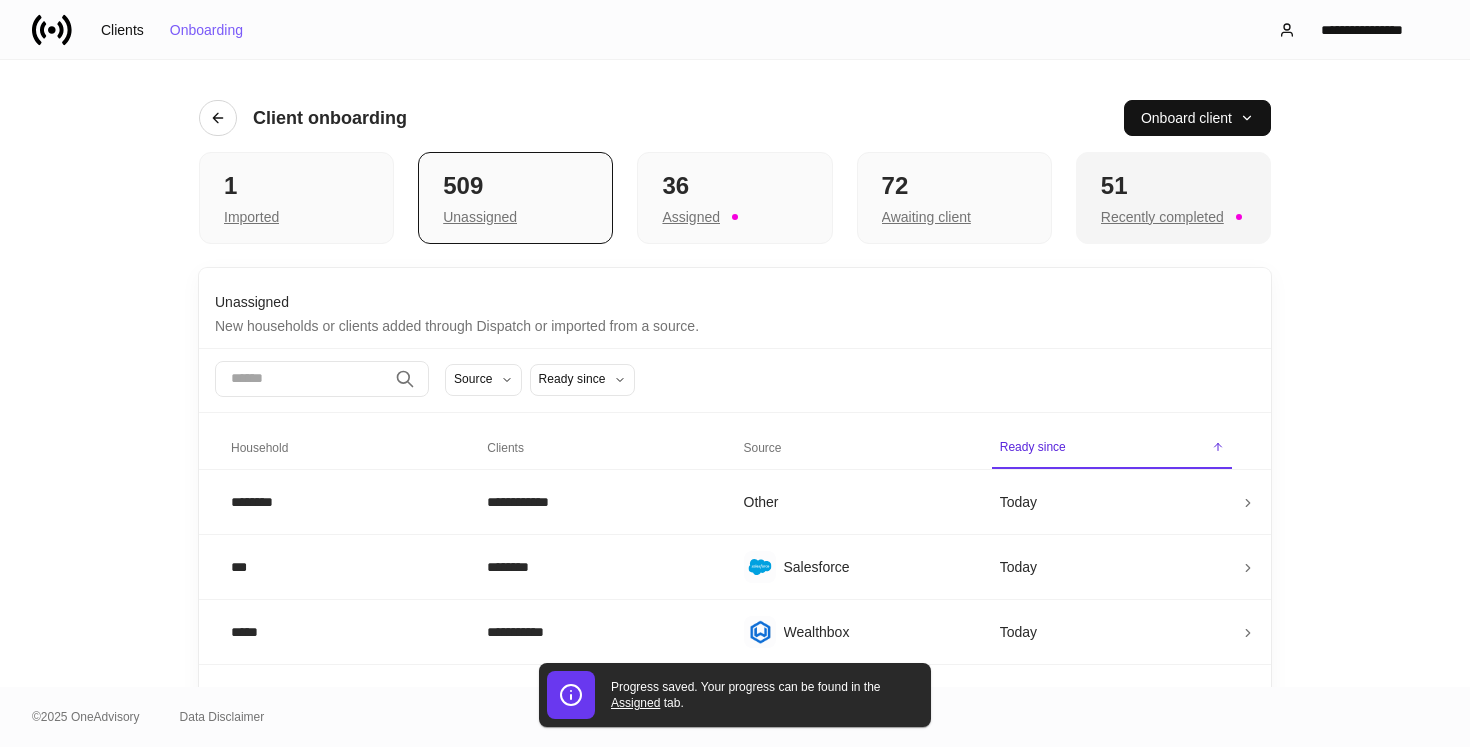 click on "51" at bounding box center (1173, 186) 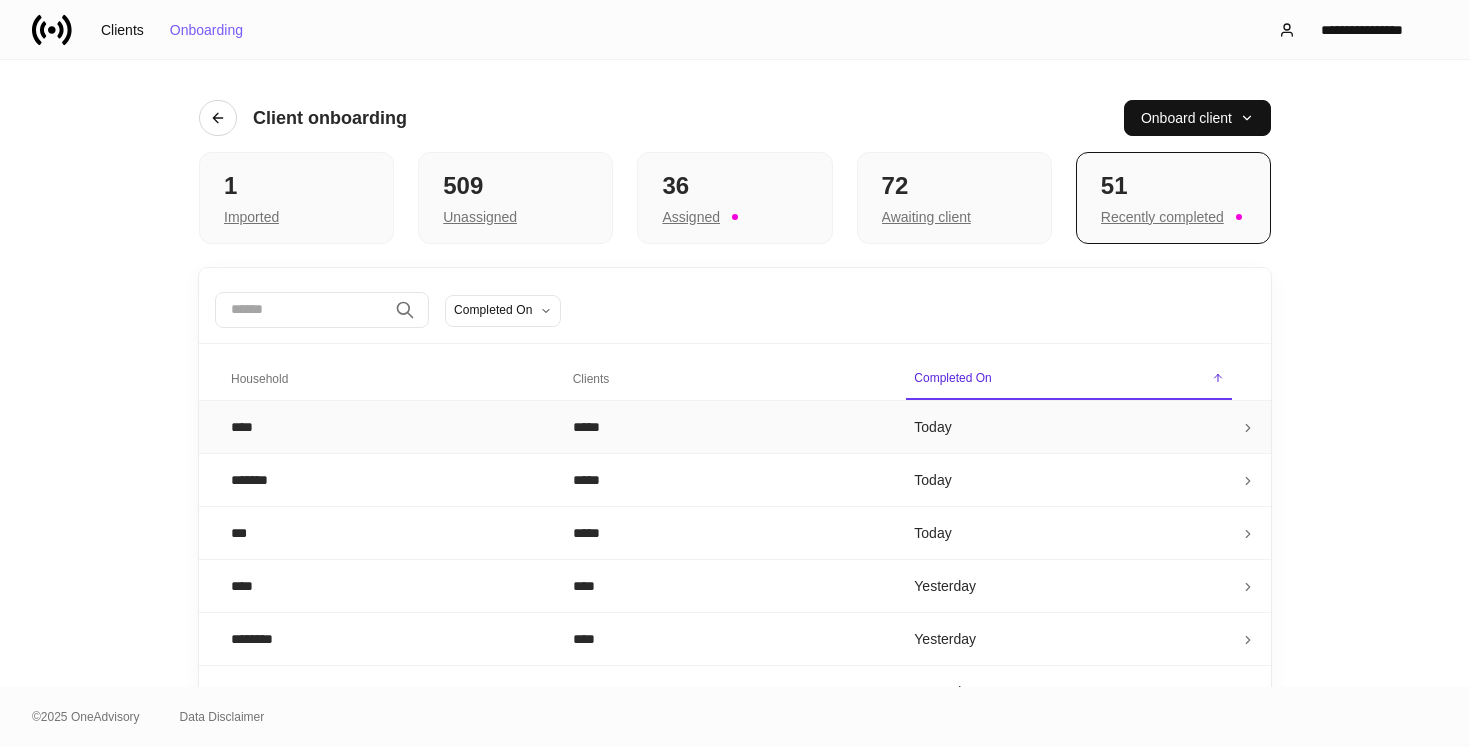 click on "*****" at bounding box center [728, 427] 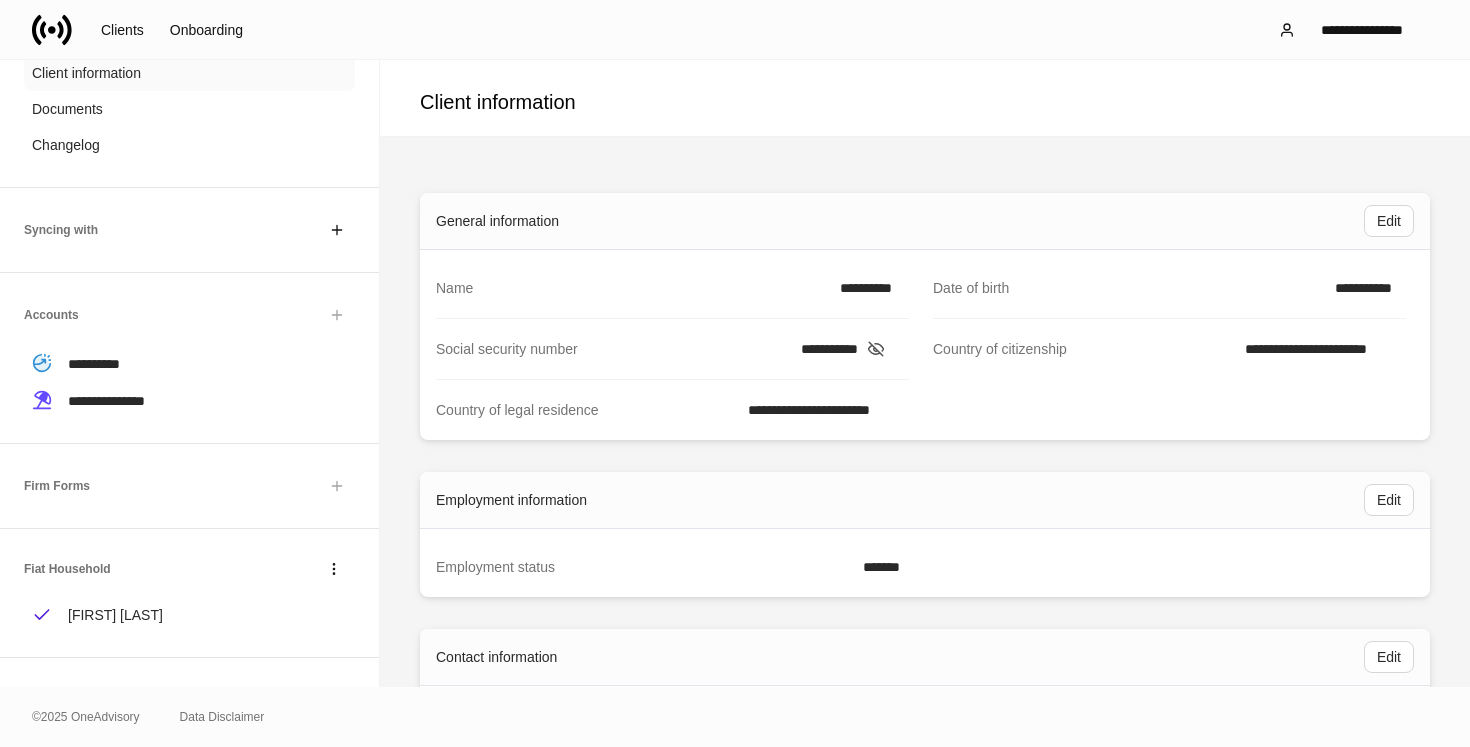 scroll, scrollTop: 0, scrollLeft: 0, axis: both 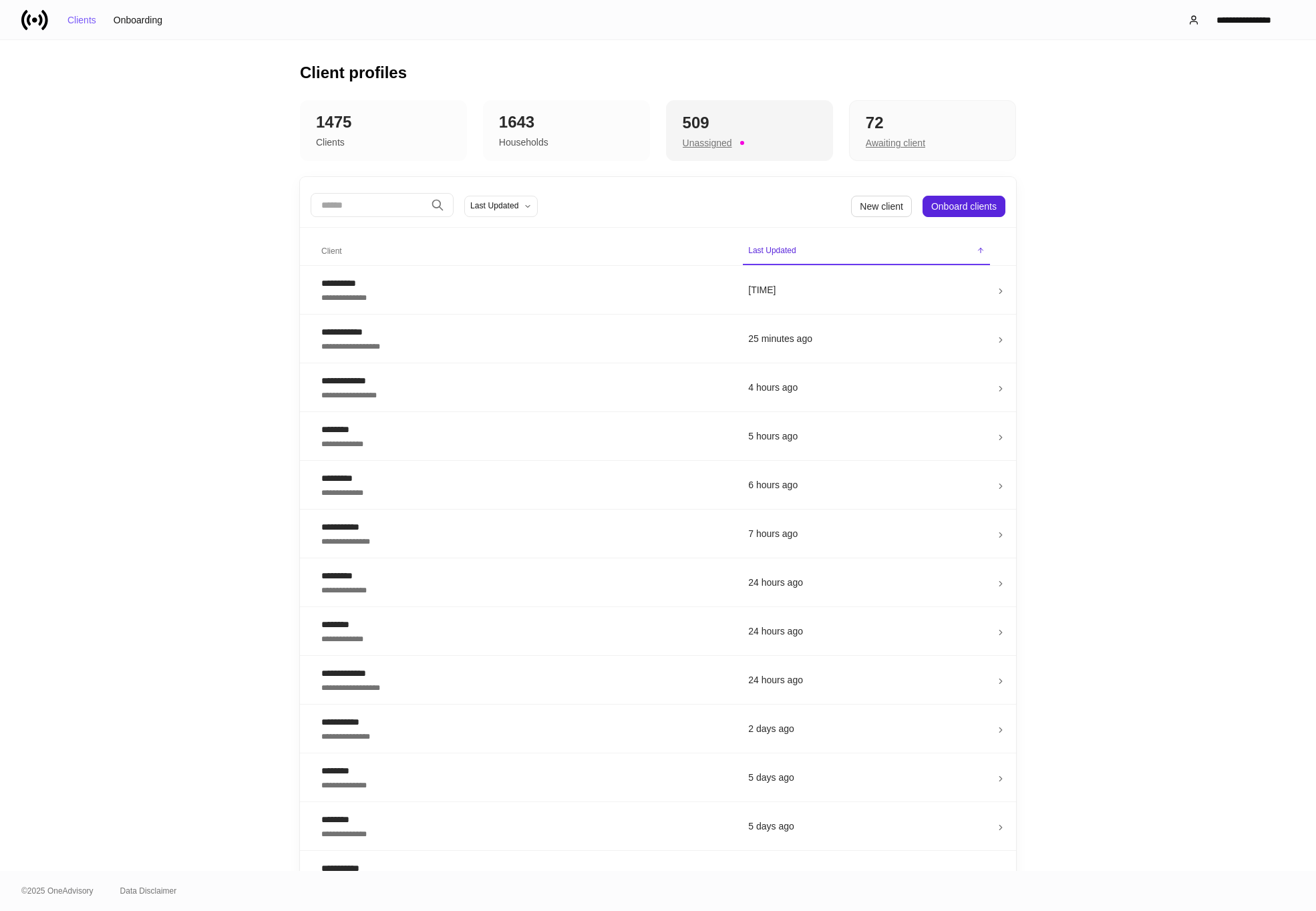 click on "509" at bounding box center [750, 123] 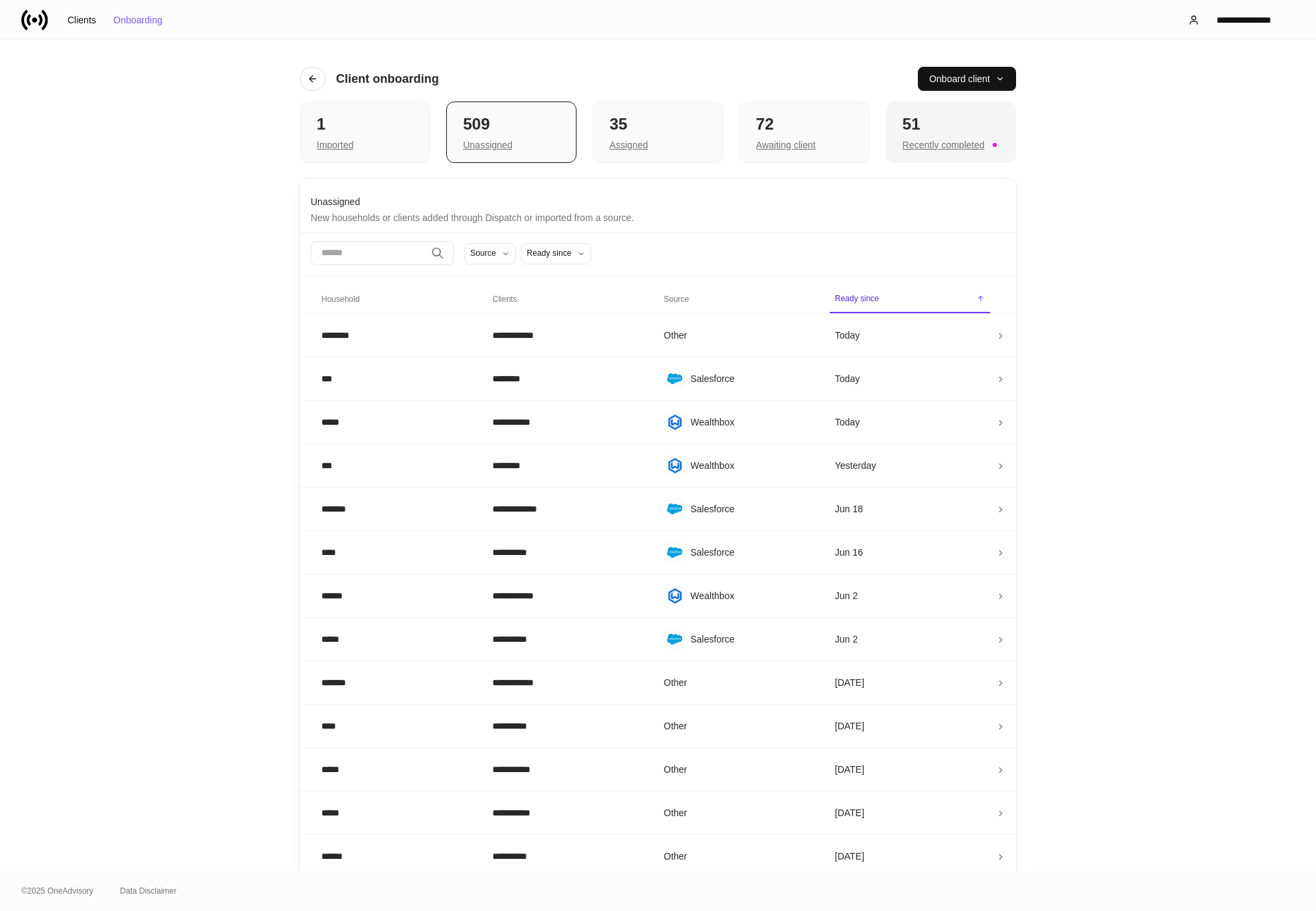 click on "51" at bounding box center (951, 124) 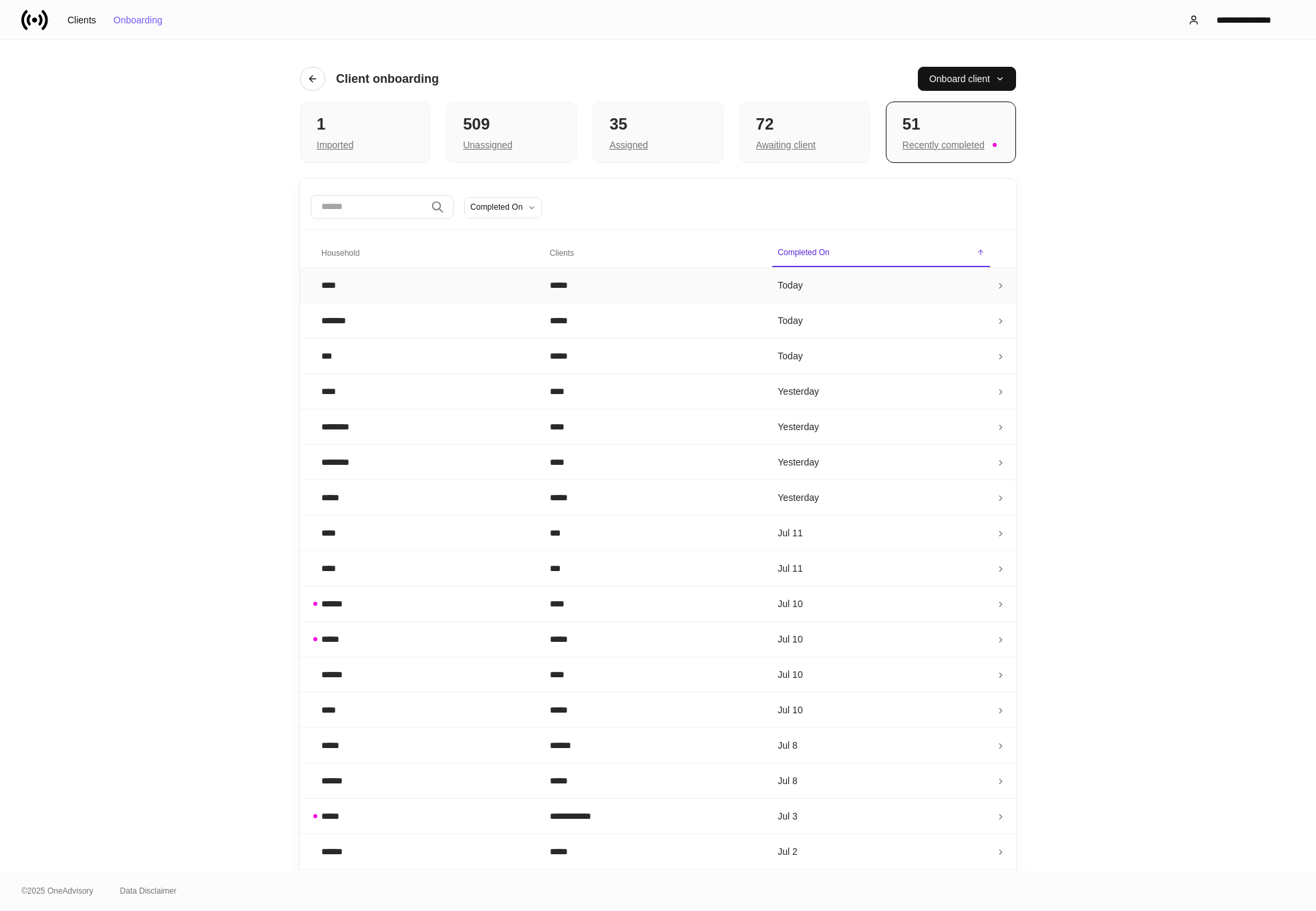 click on "*****" at bounding box center [653, 285] 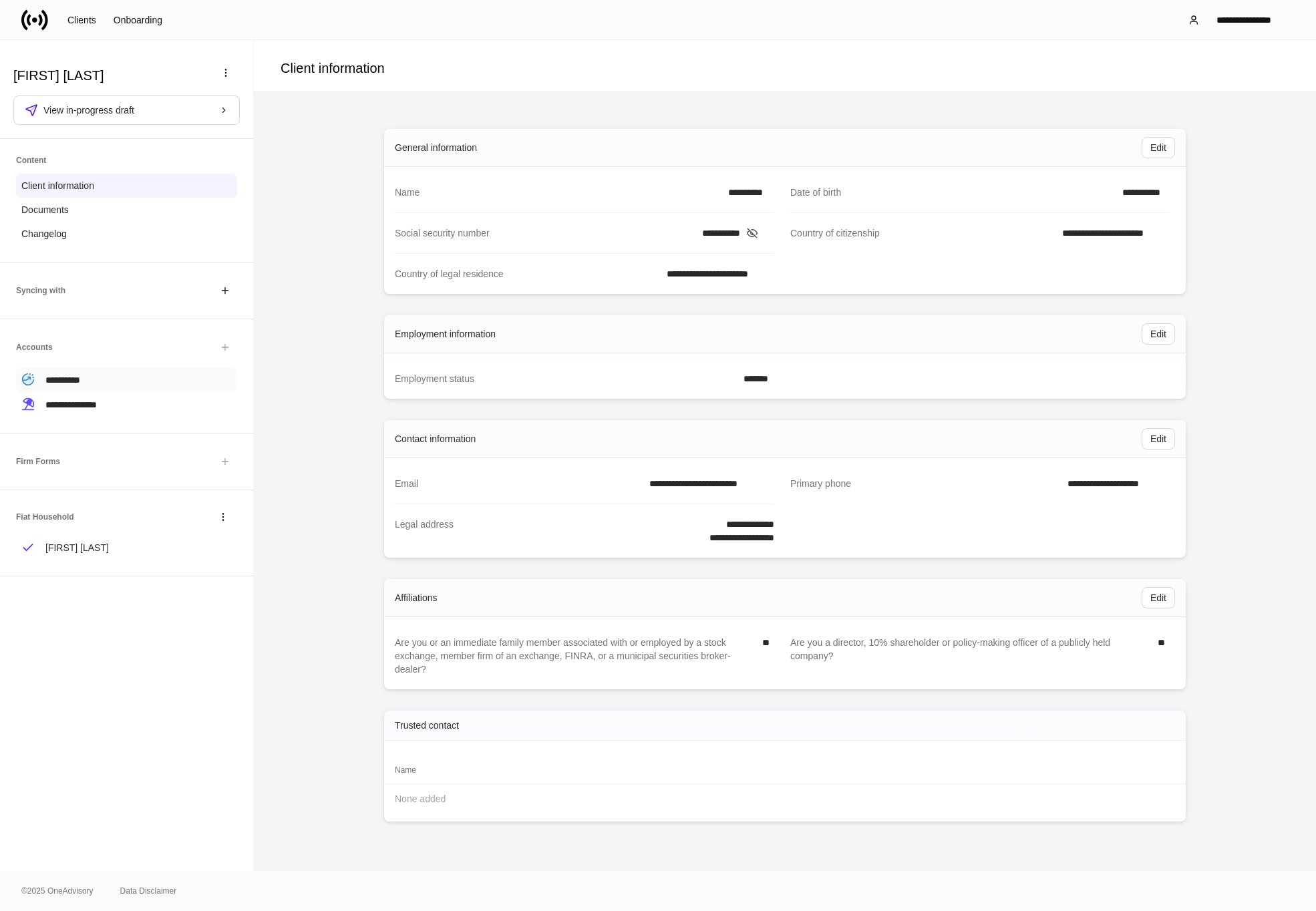 click on "**********" at bounding box center (126, 379) 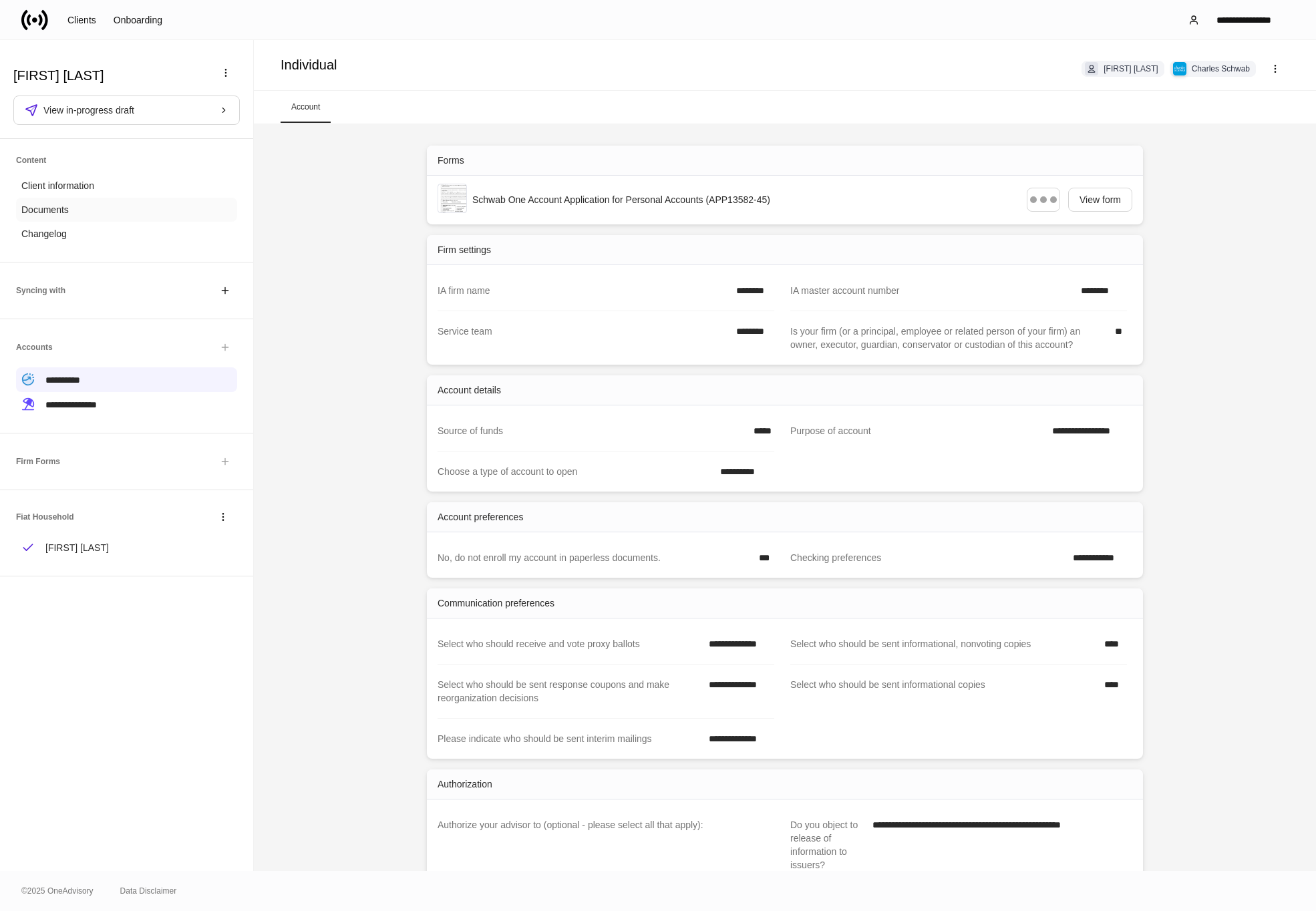 click on "Documents" at bounding box center (126, 210) 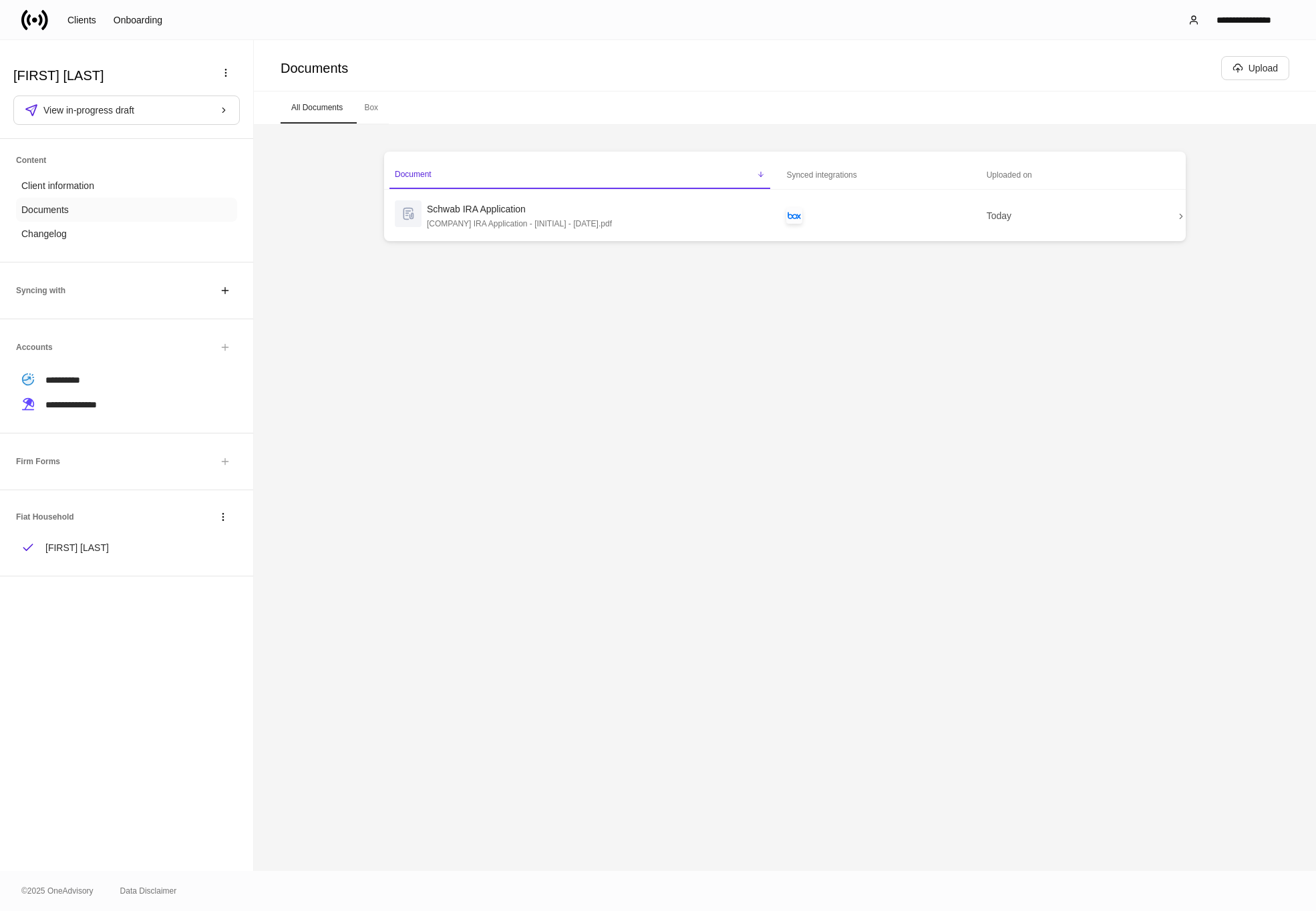 click on "Documents" at bounding box center (126, 210) 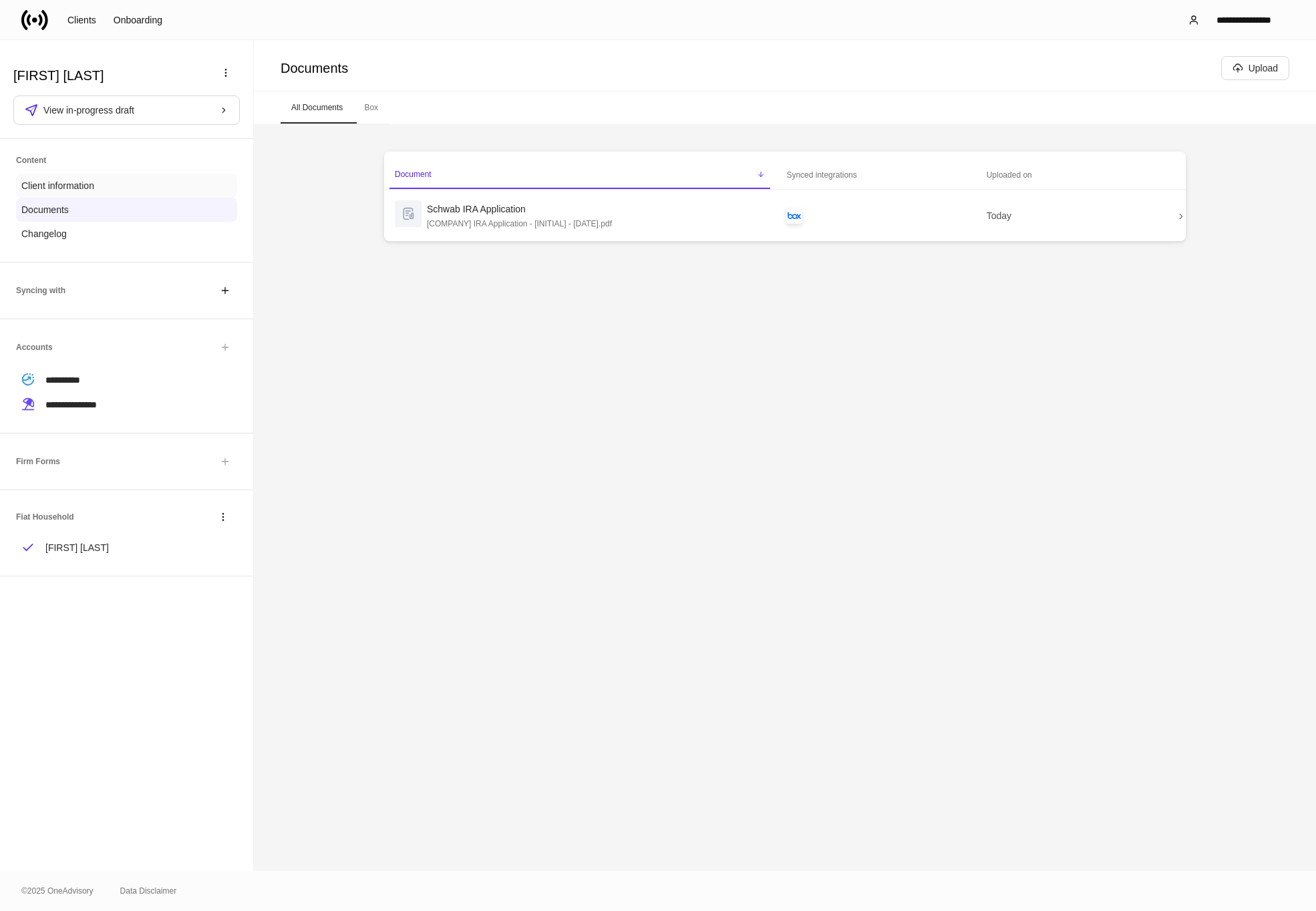 click on "Client information" at bounding box center [126, 186] 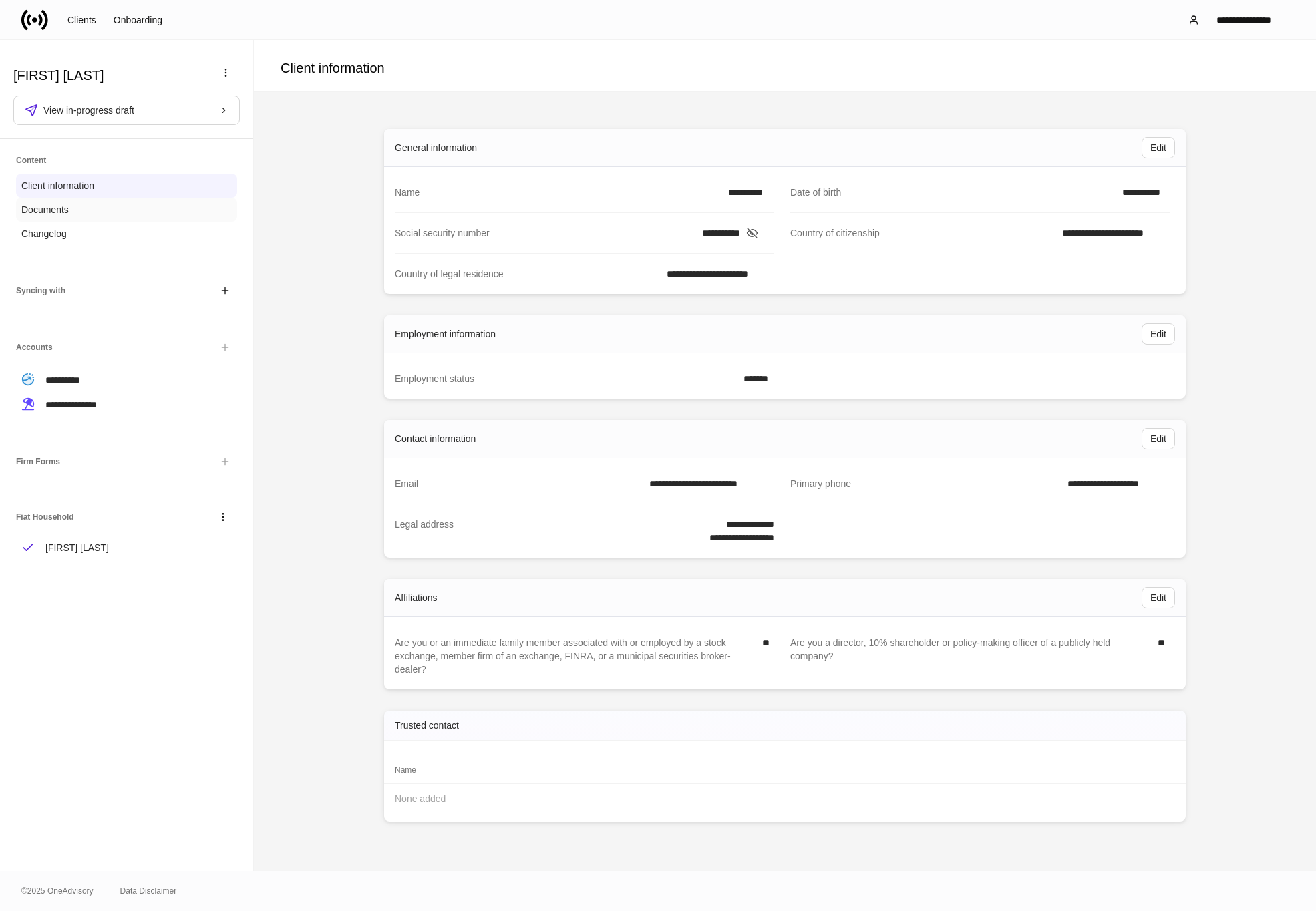 click on "Documents" at bounding box center (126, 210) 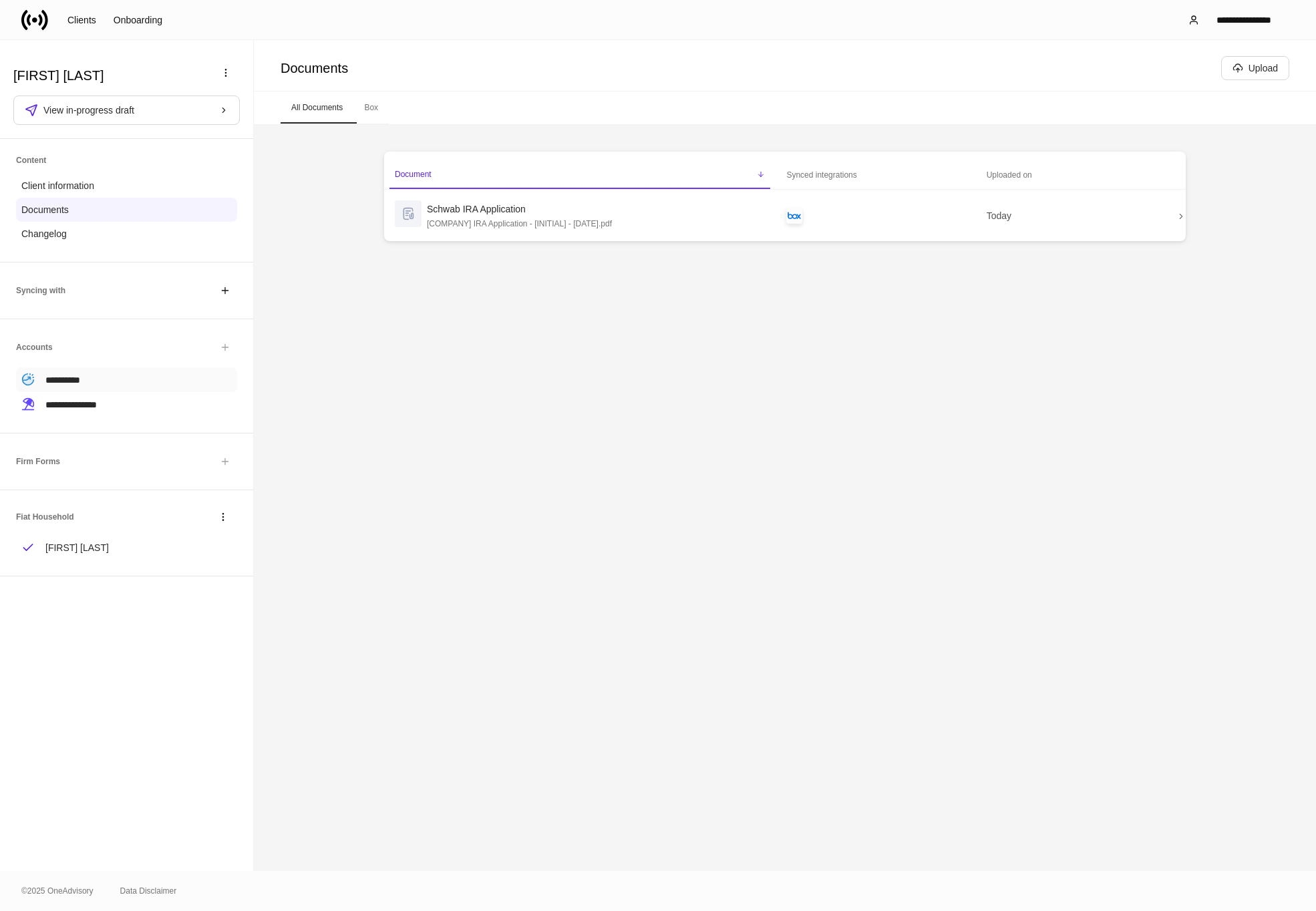 click on "**********" at bounding box center [63, 379] 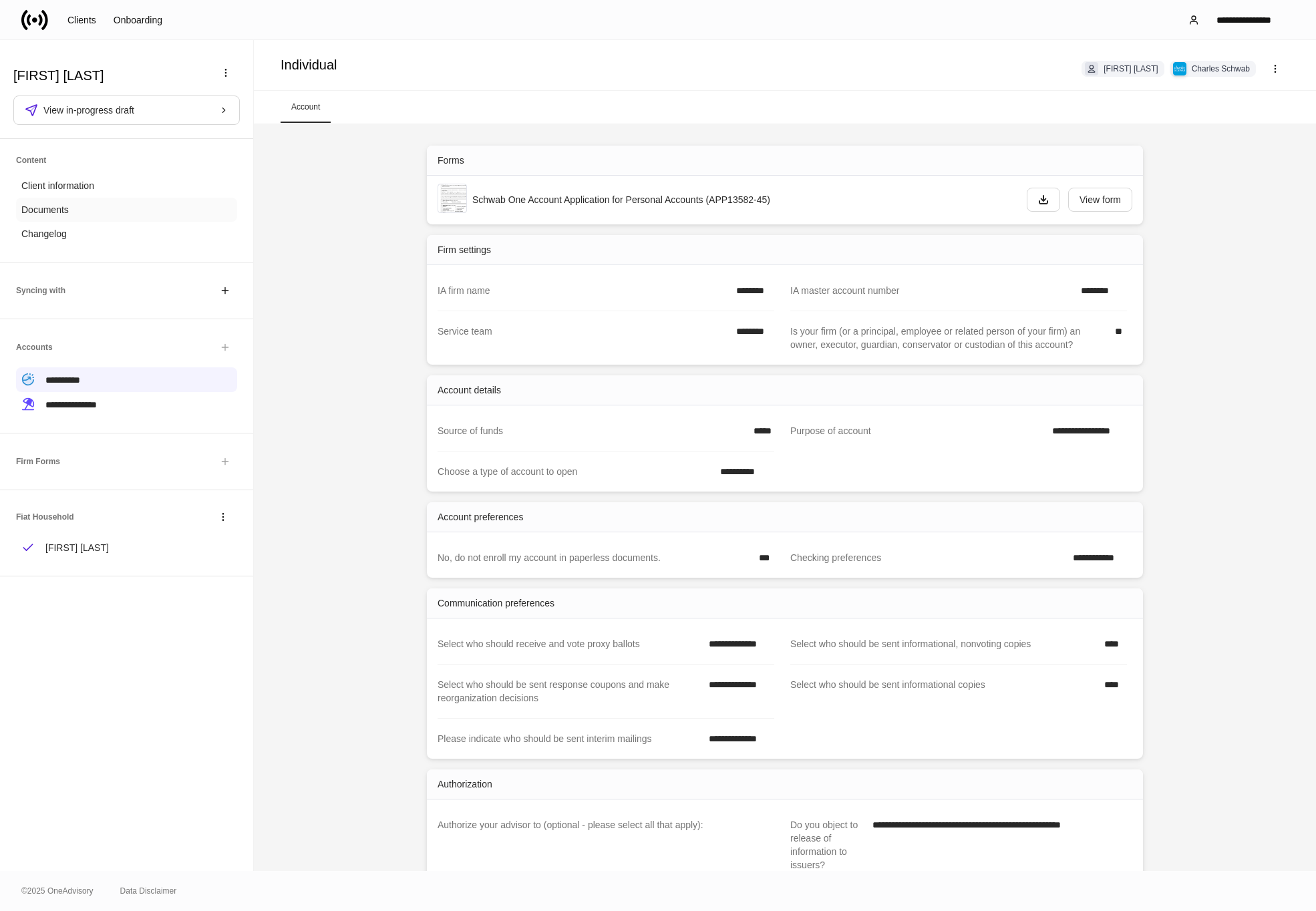 click on "Documents" at bounding box center (126, 210) 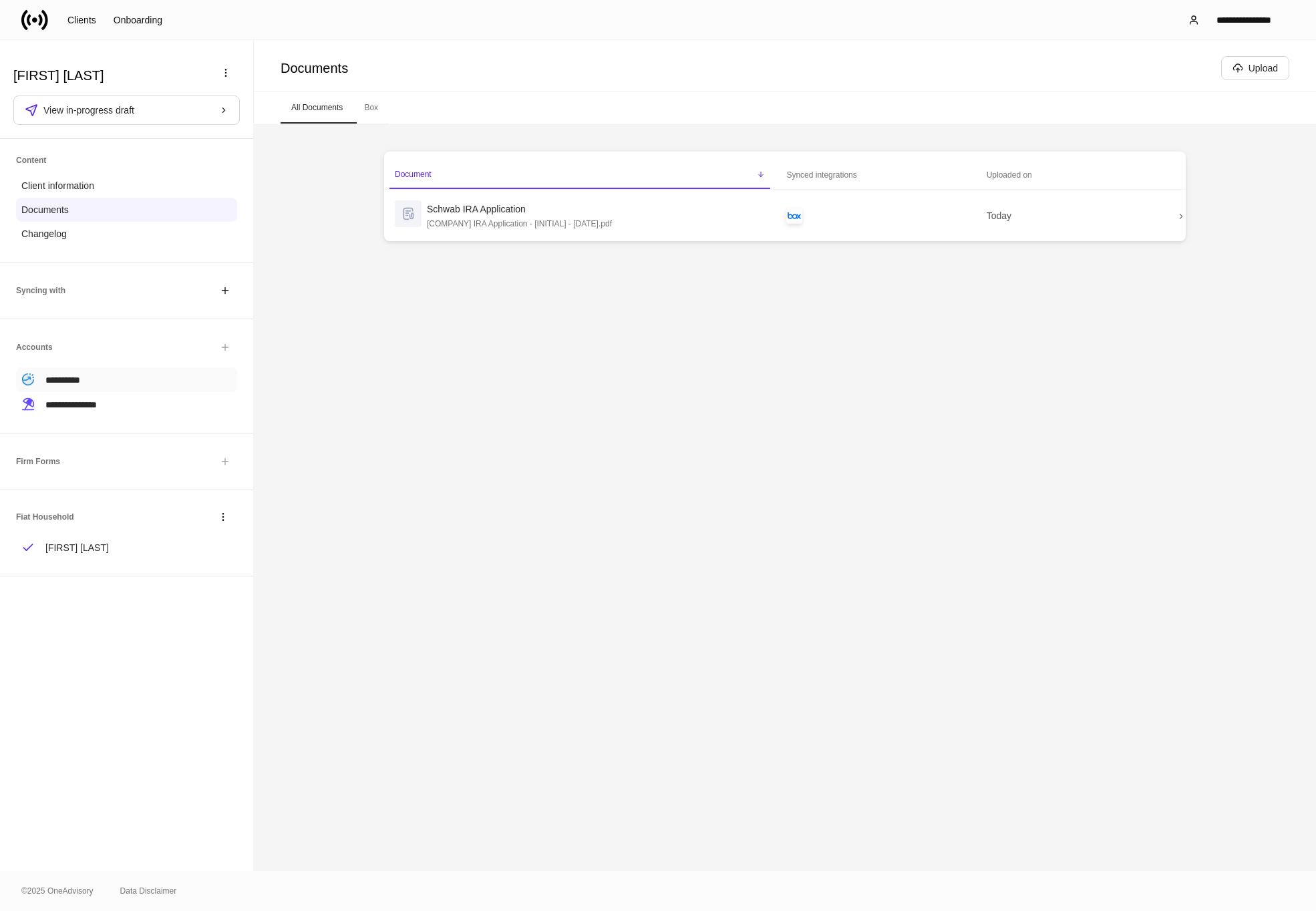 click on "**********" at bounding box center [126, 379] 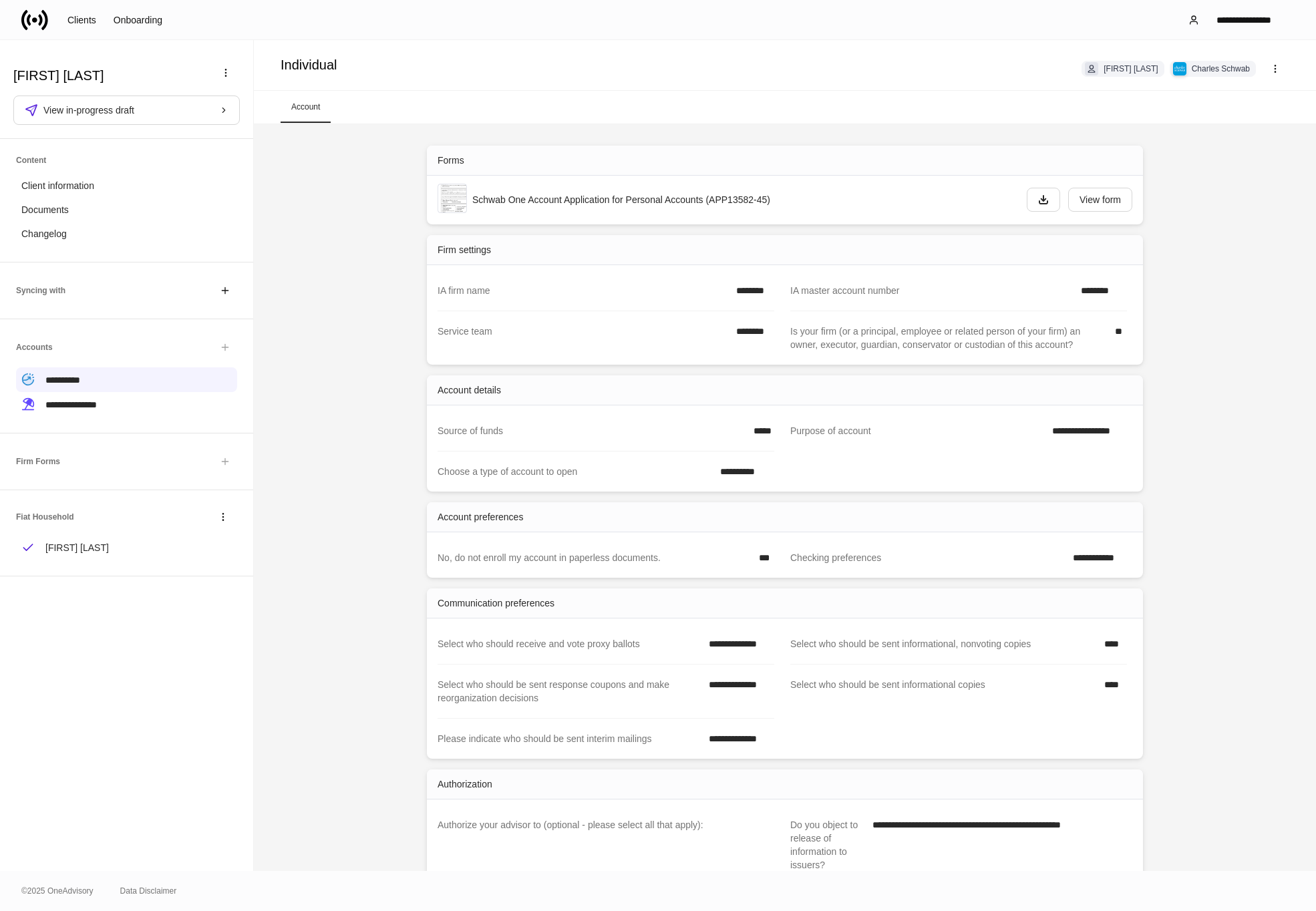 scroll, scrollTop: 0, scrollLeft: 0, axis: both 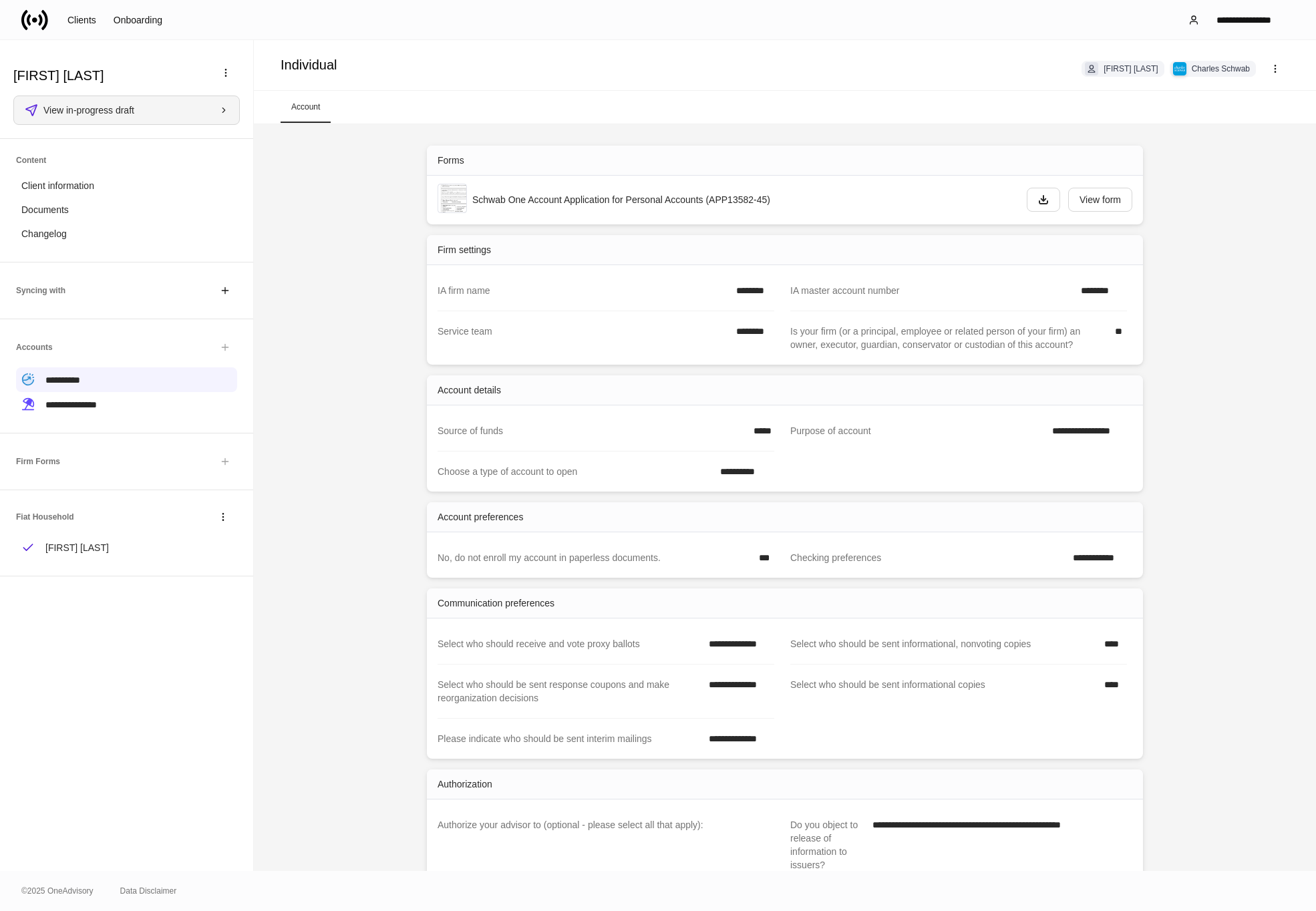 click on "View in-progress draft" at bounding box center (136, 110) 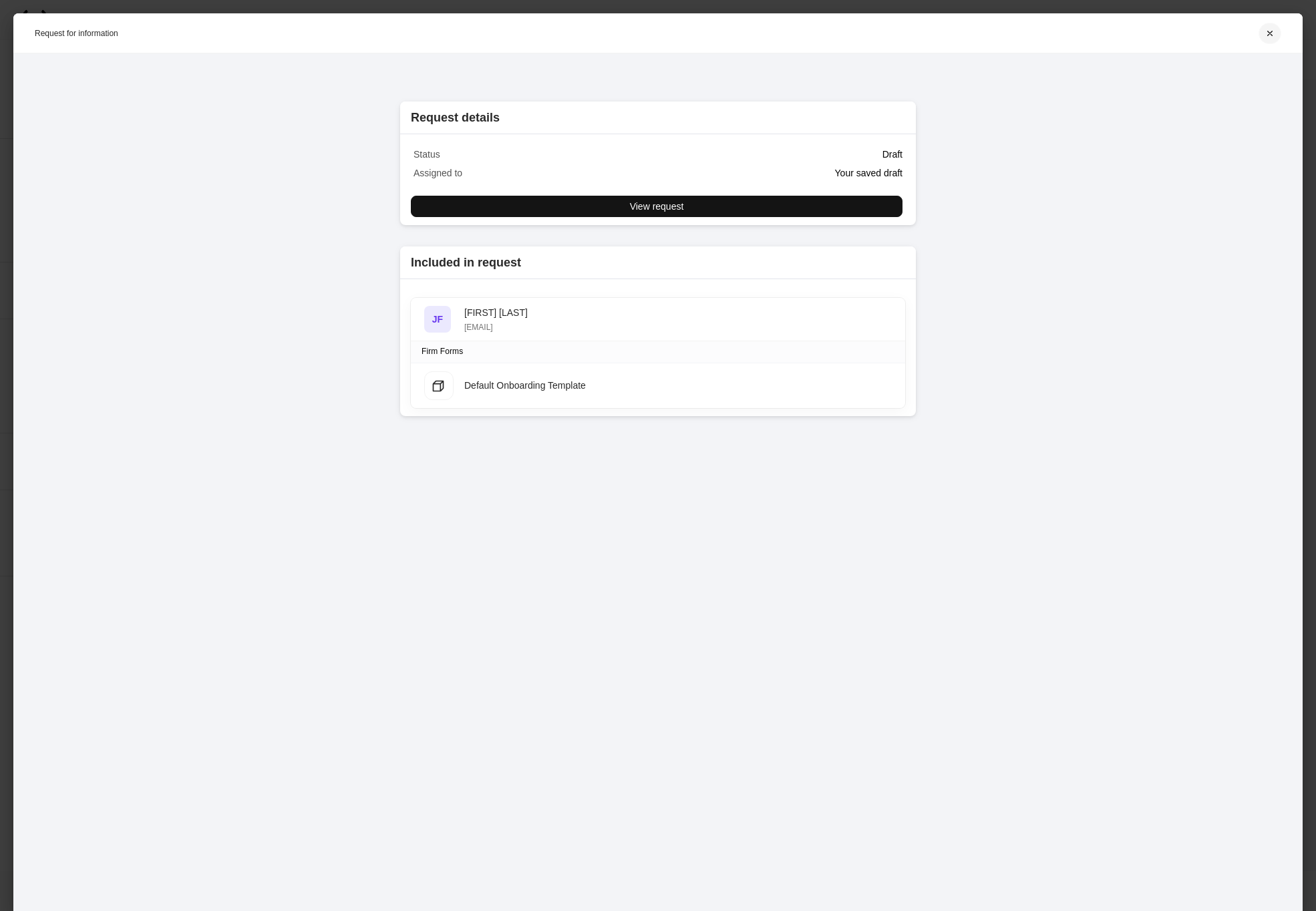 click 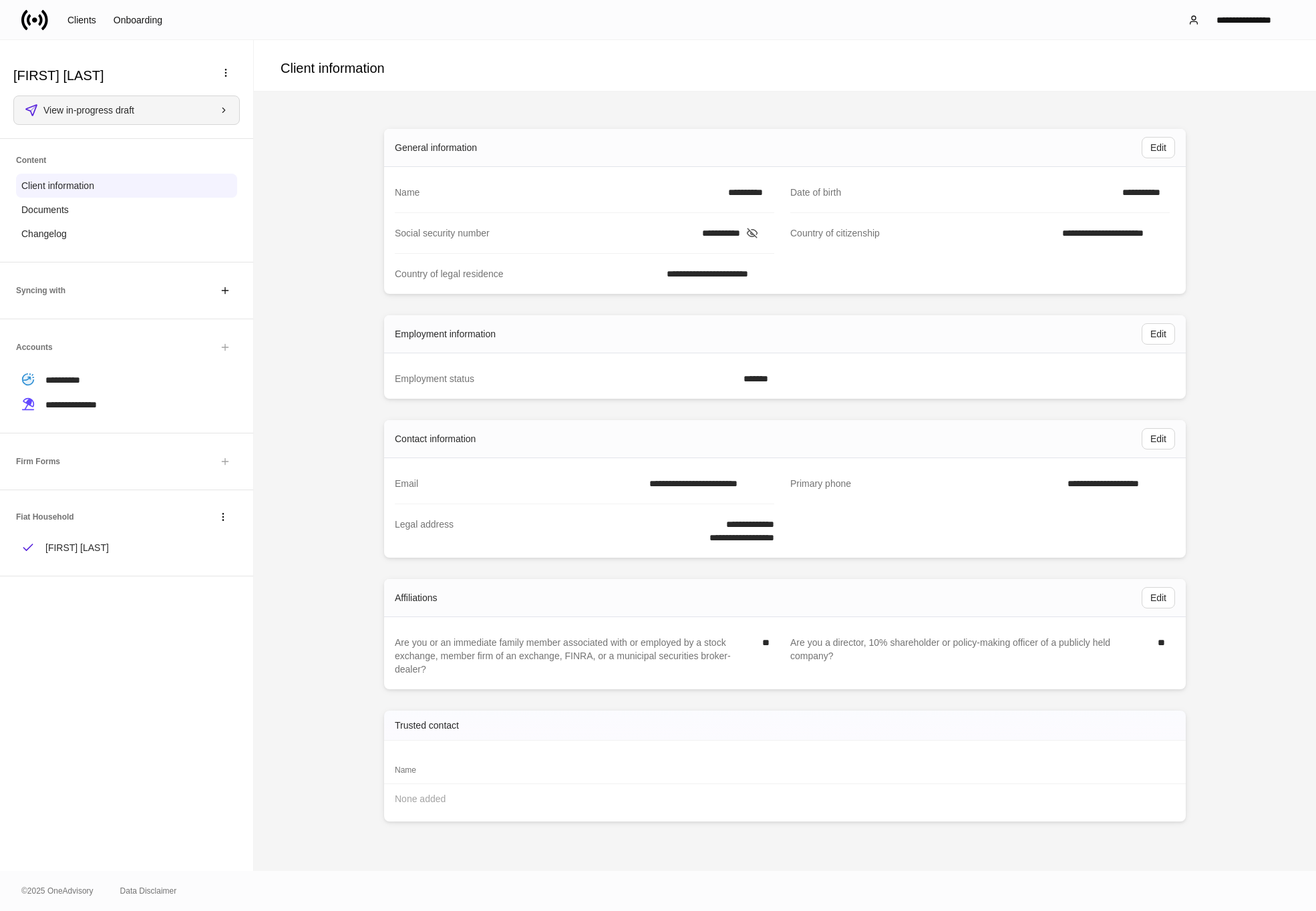 click on "View in-progress draft" at bounding box center [126, 110] 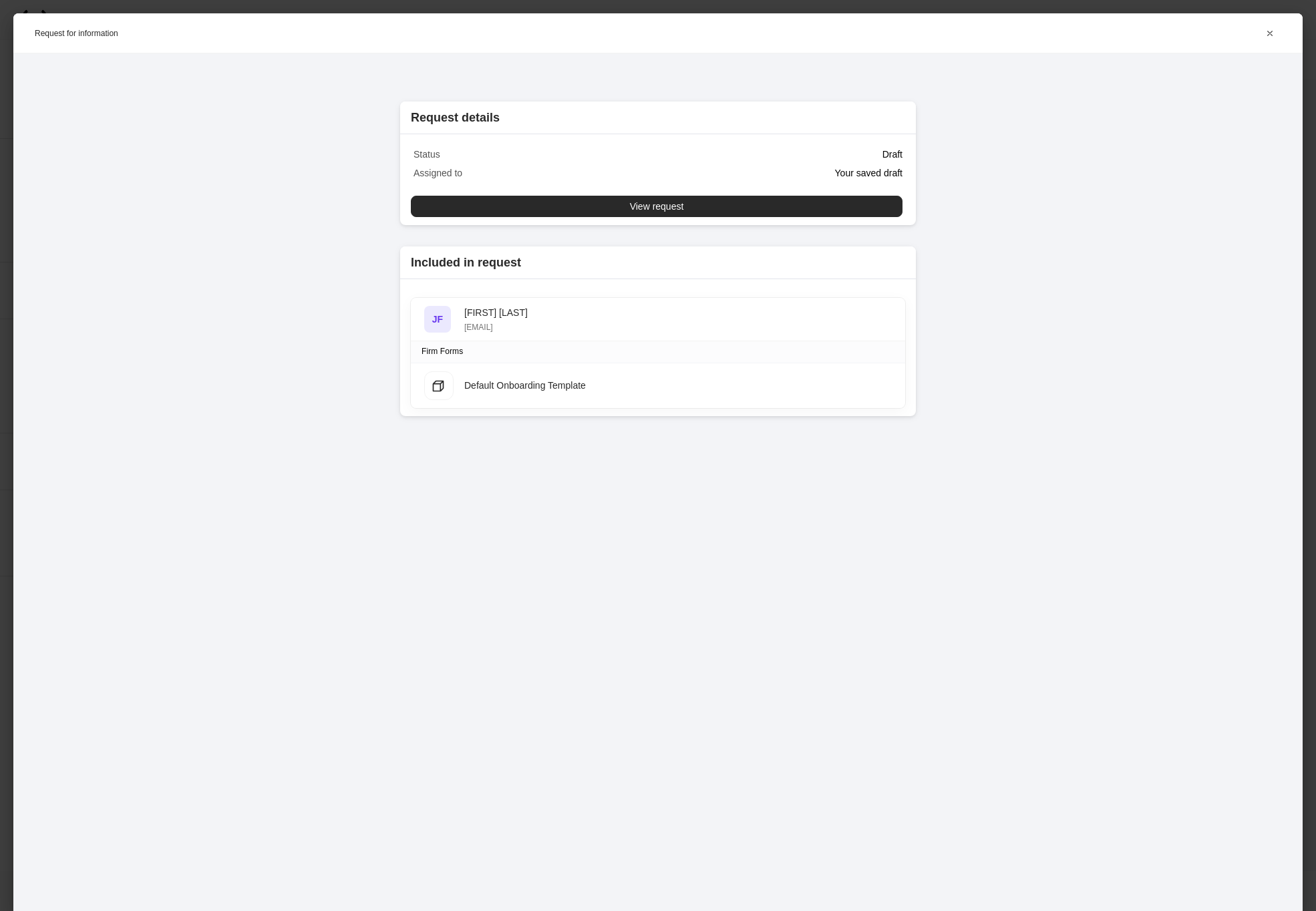 click on "View request" at bounding box center [657, 206] 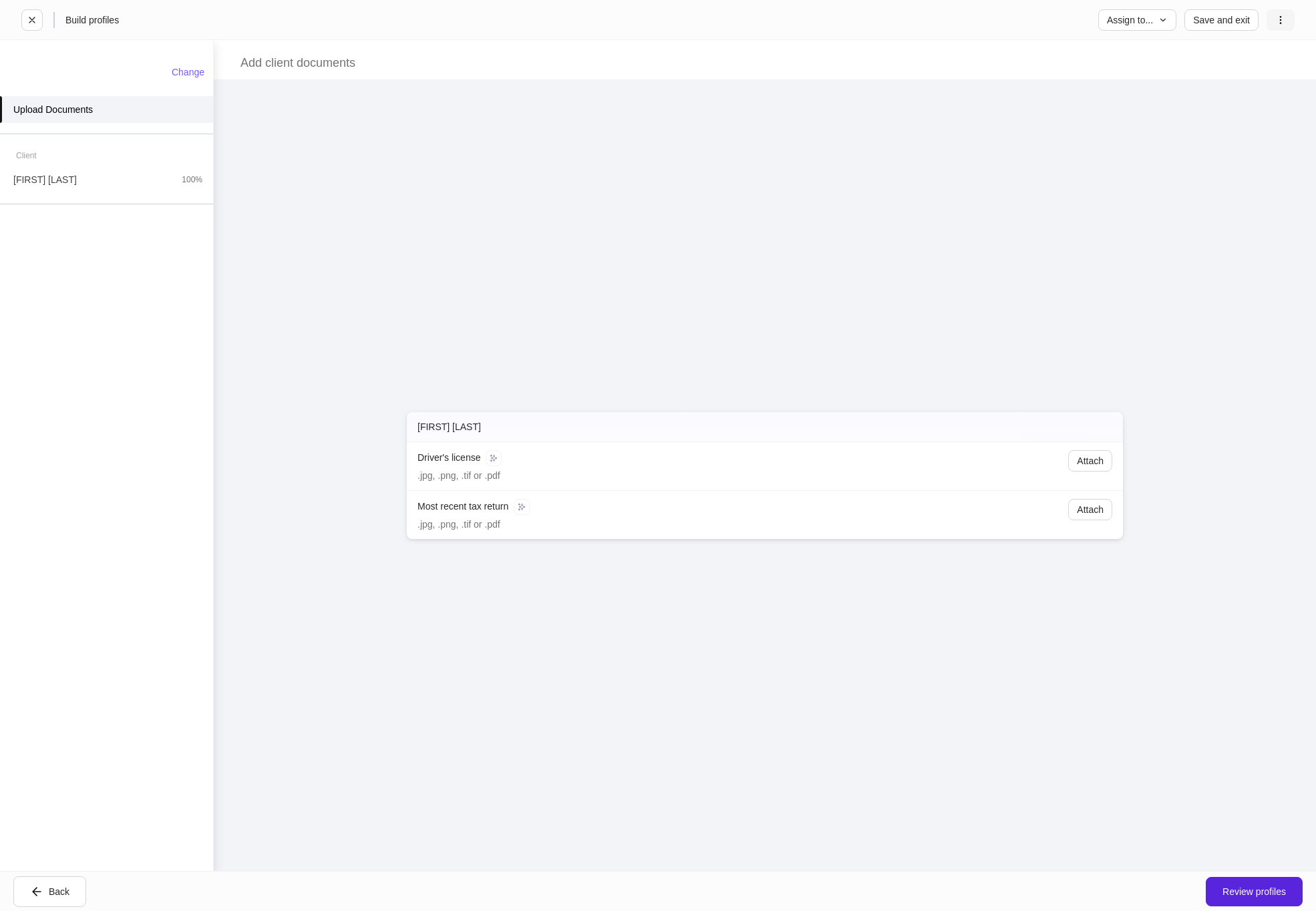 click at bounding box center [1281, 20] 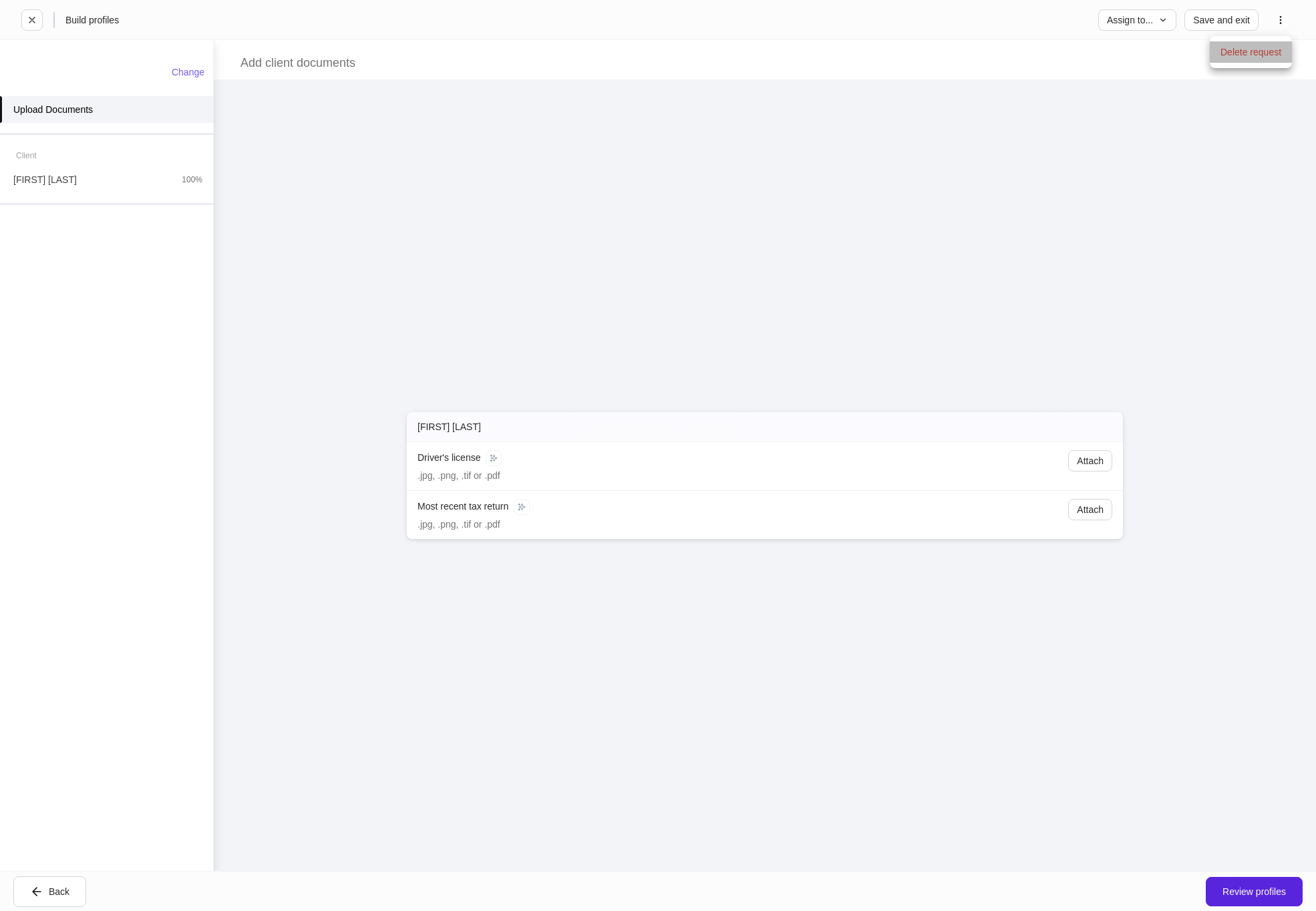 click on "Delete request" at bounding box center (1251, 52) 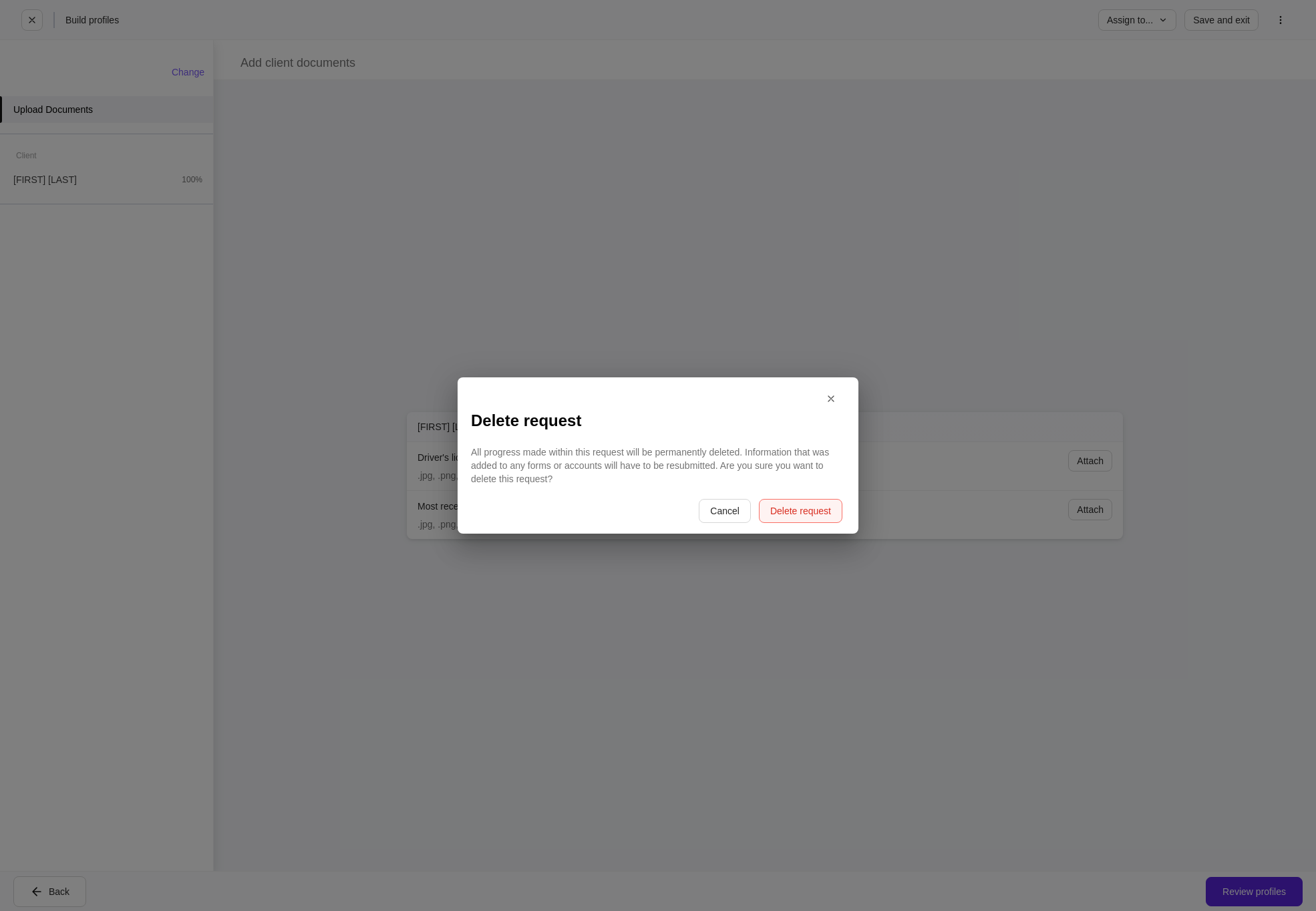 click on "Delete request" at bounding box center (800, 511) 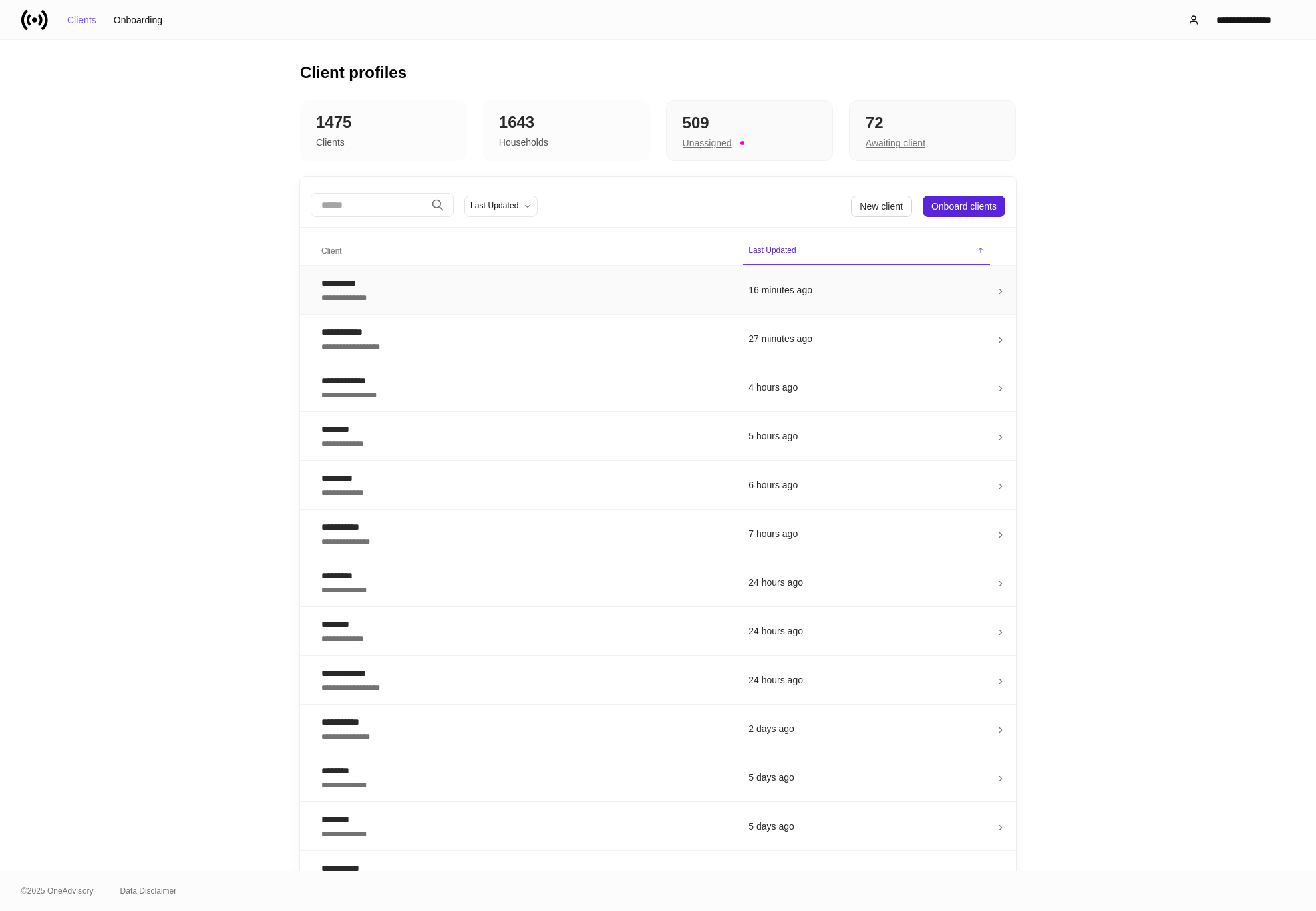 click on "**********" at bounding box center (524, 283) 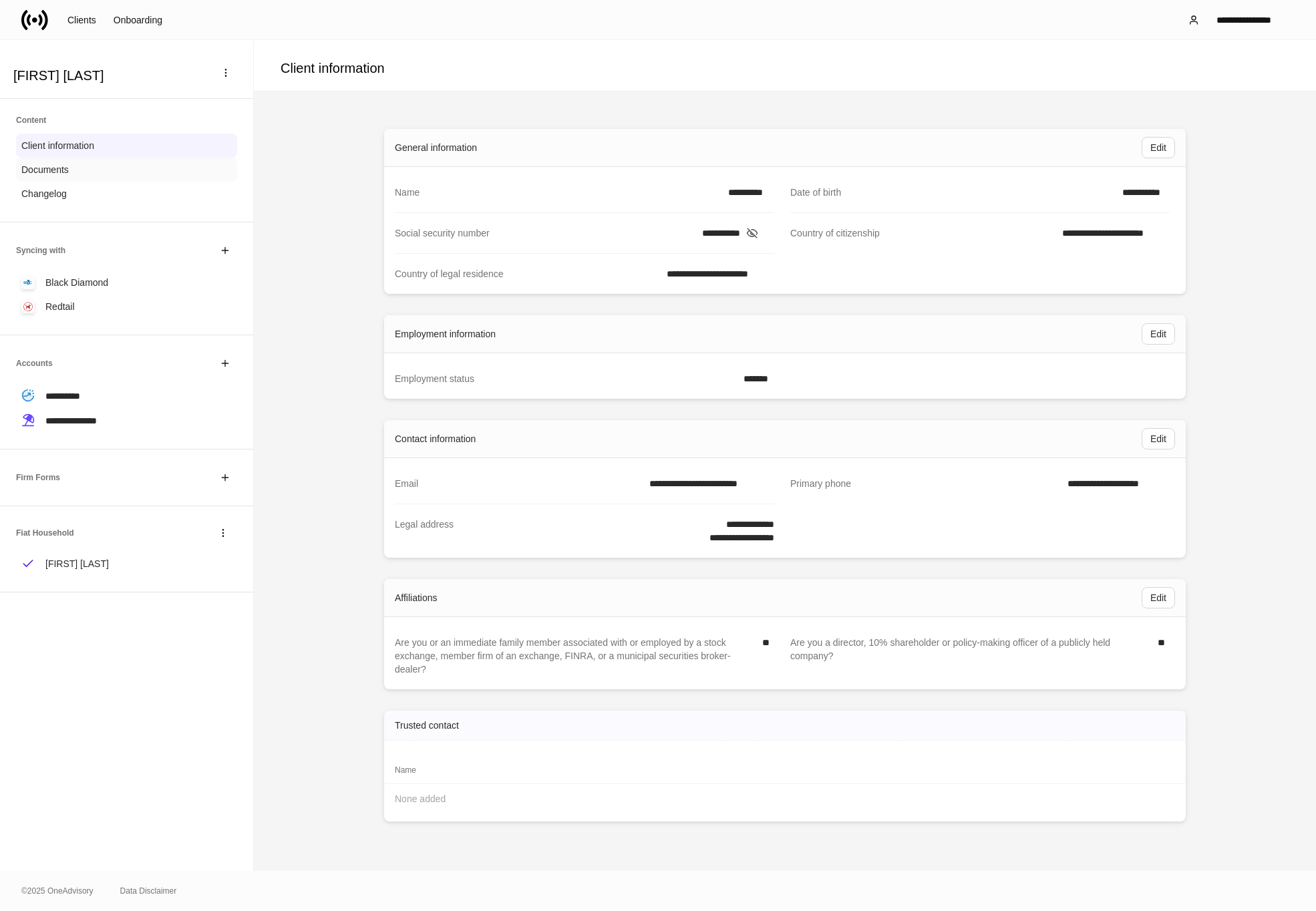click on "Documents" at bounding box center [126, 170] 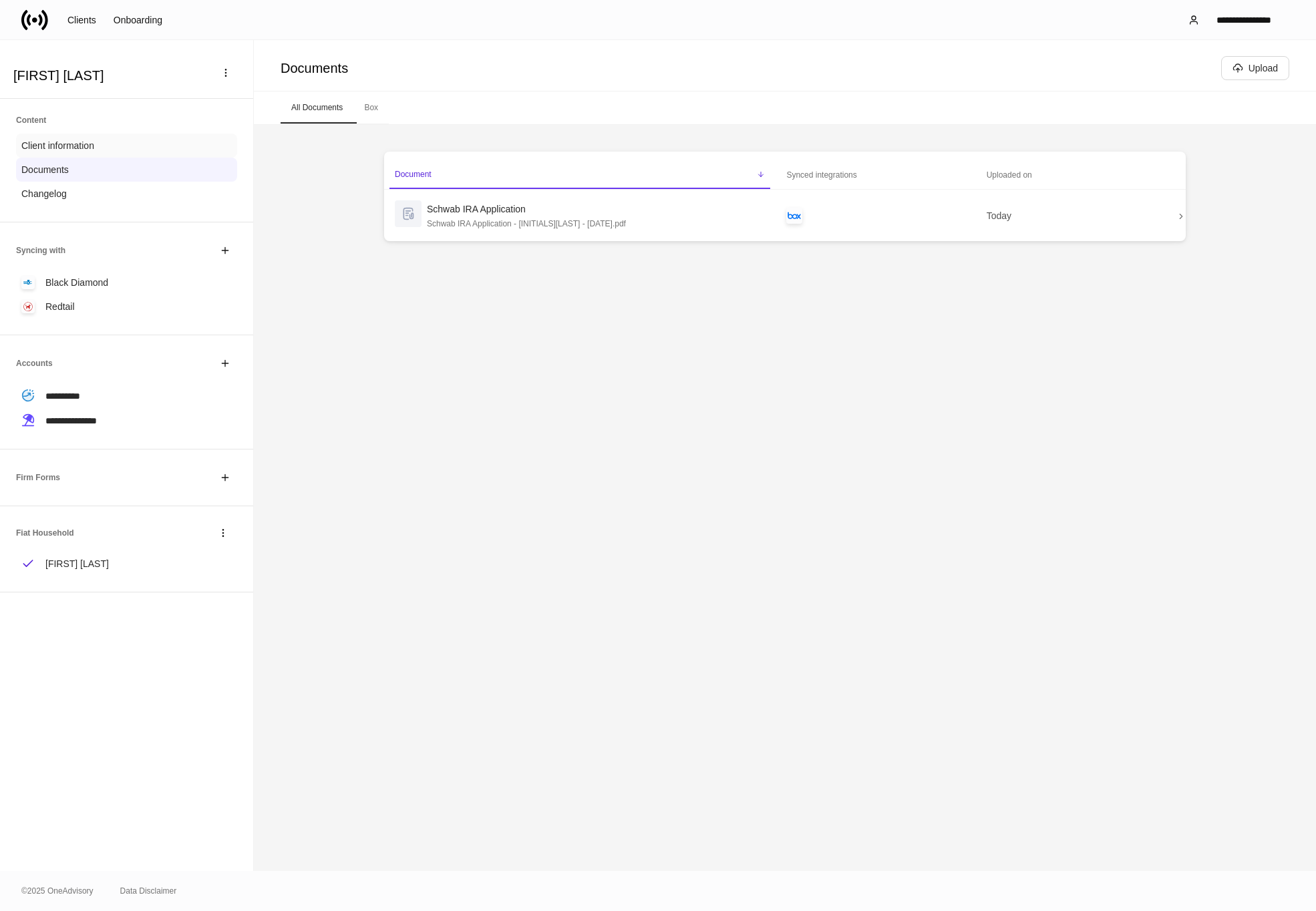 click on "Client information" at bounding box center (126, 146) 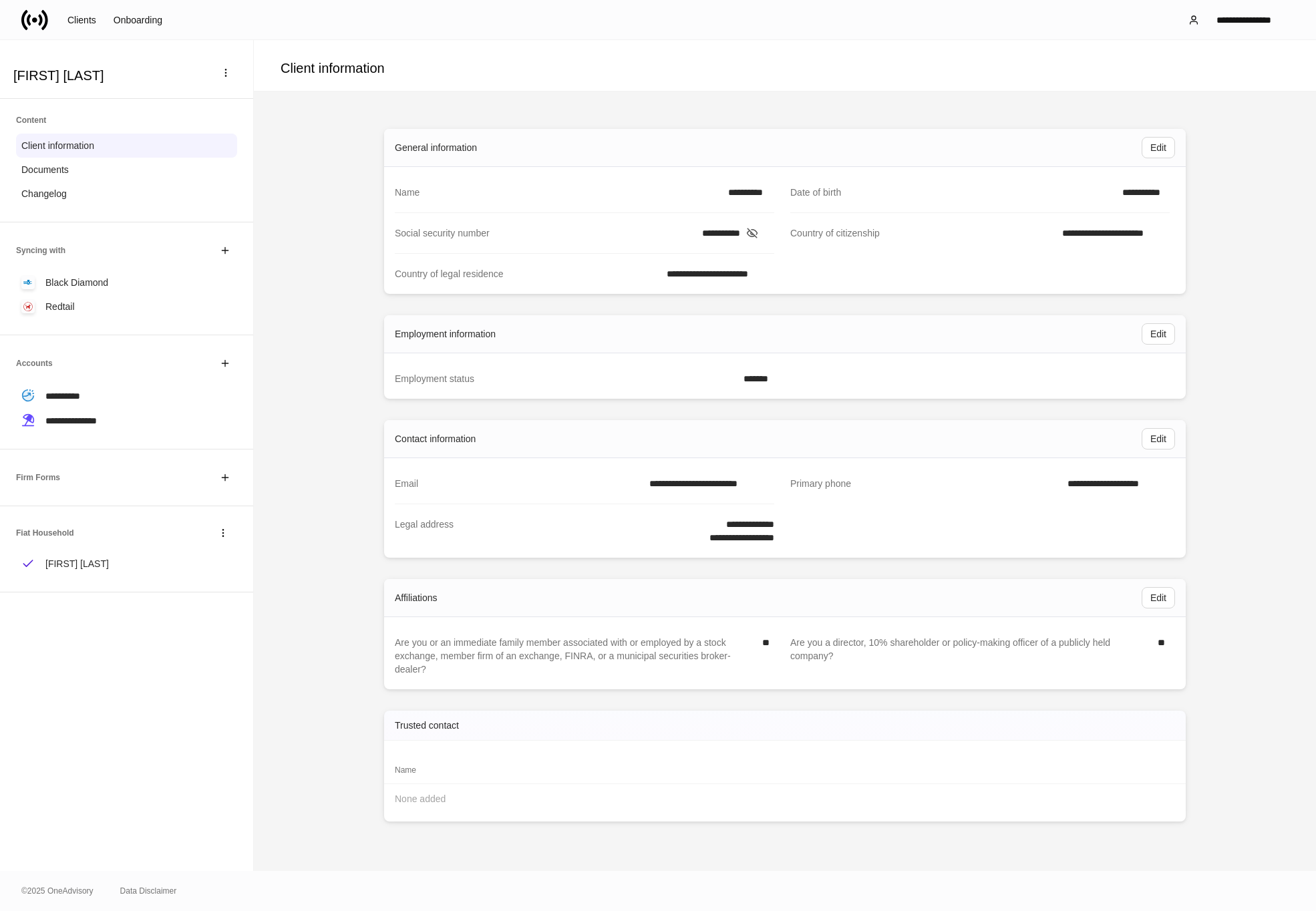 click on "**********" at bounding box center (785, 481) 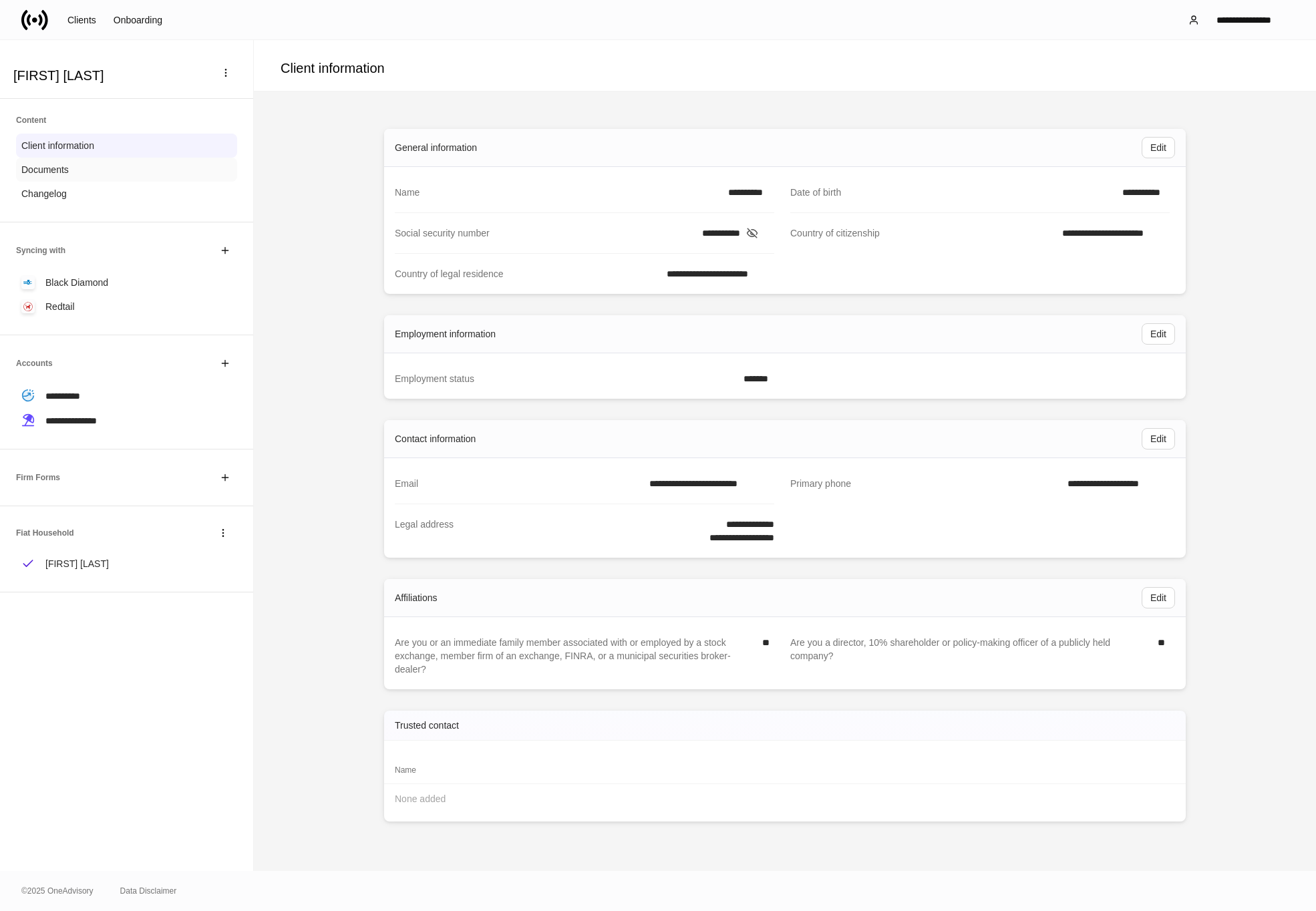 click on "Documents" at bounding box center [126, 170] 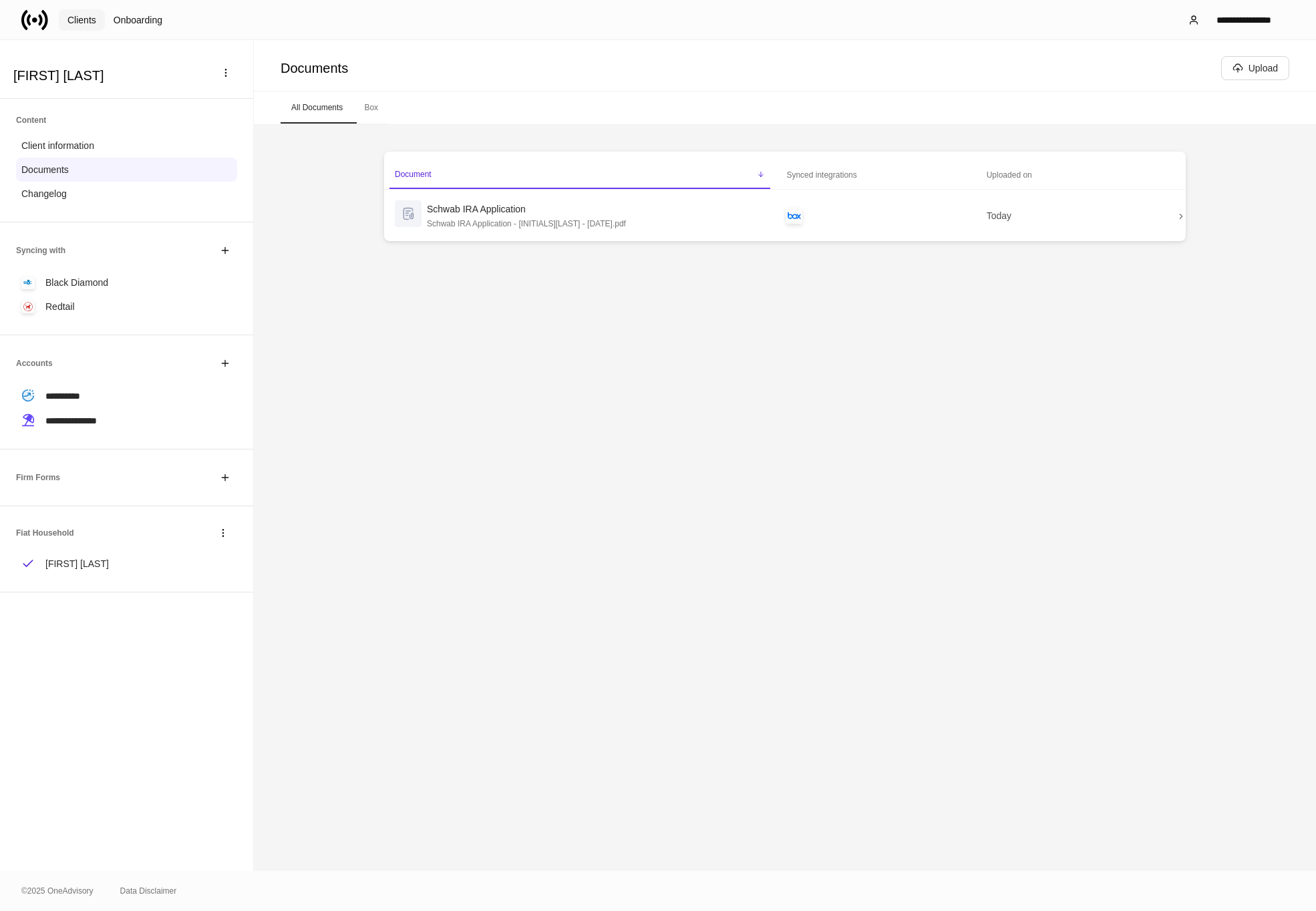click on "Clients" at bounding box center [81, 20] 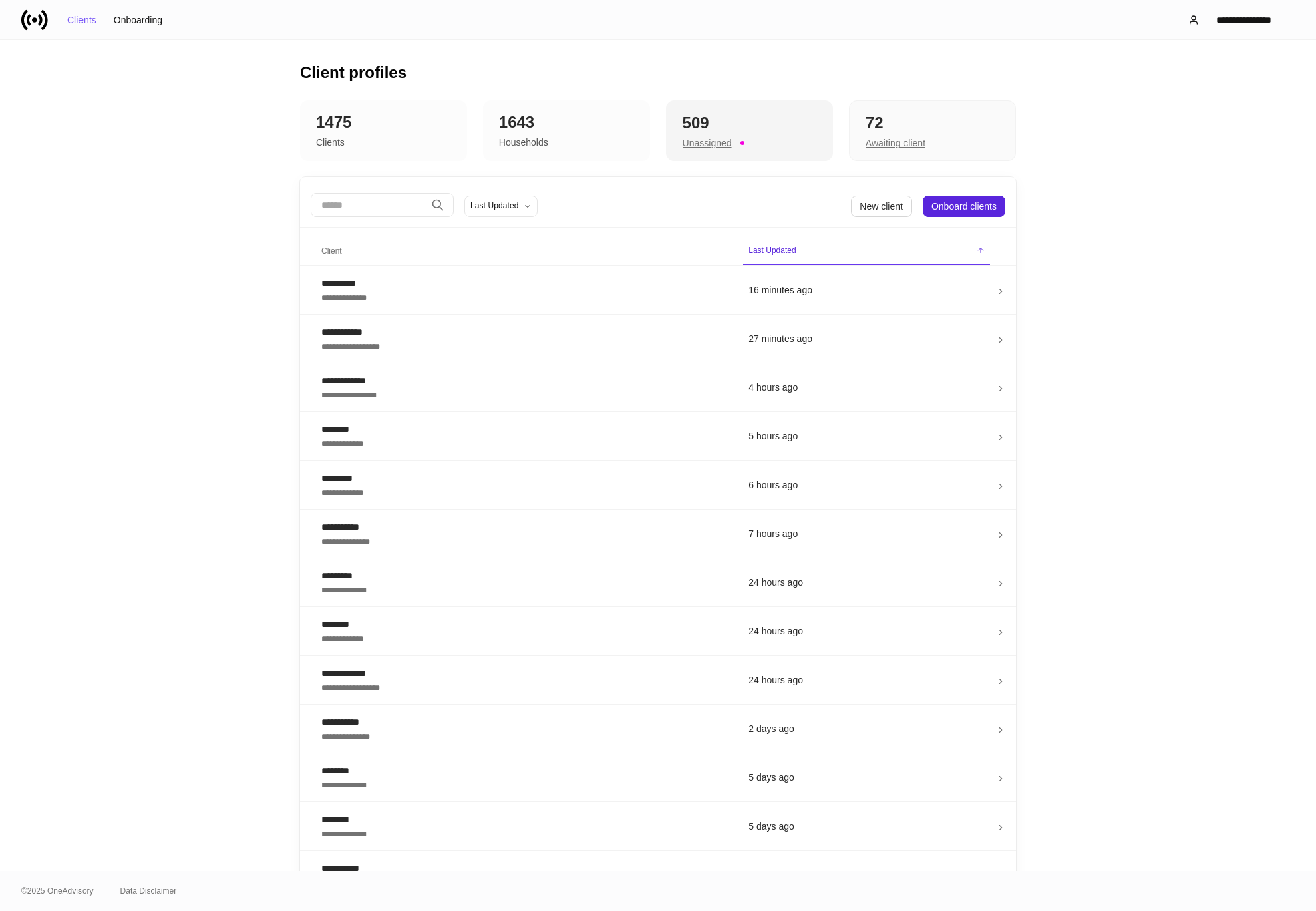 click on "Unassigned" at bounding box center (750, 142) 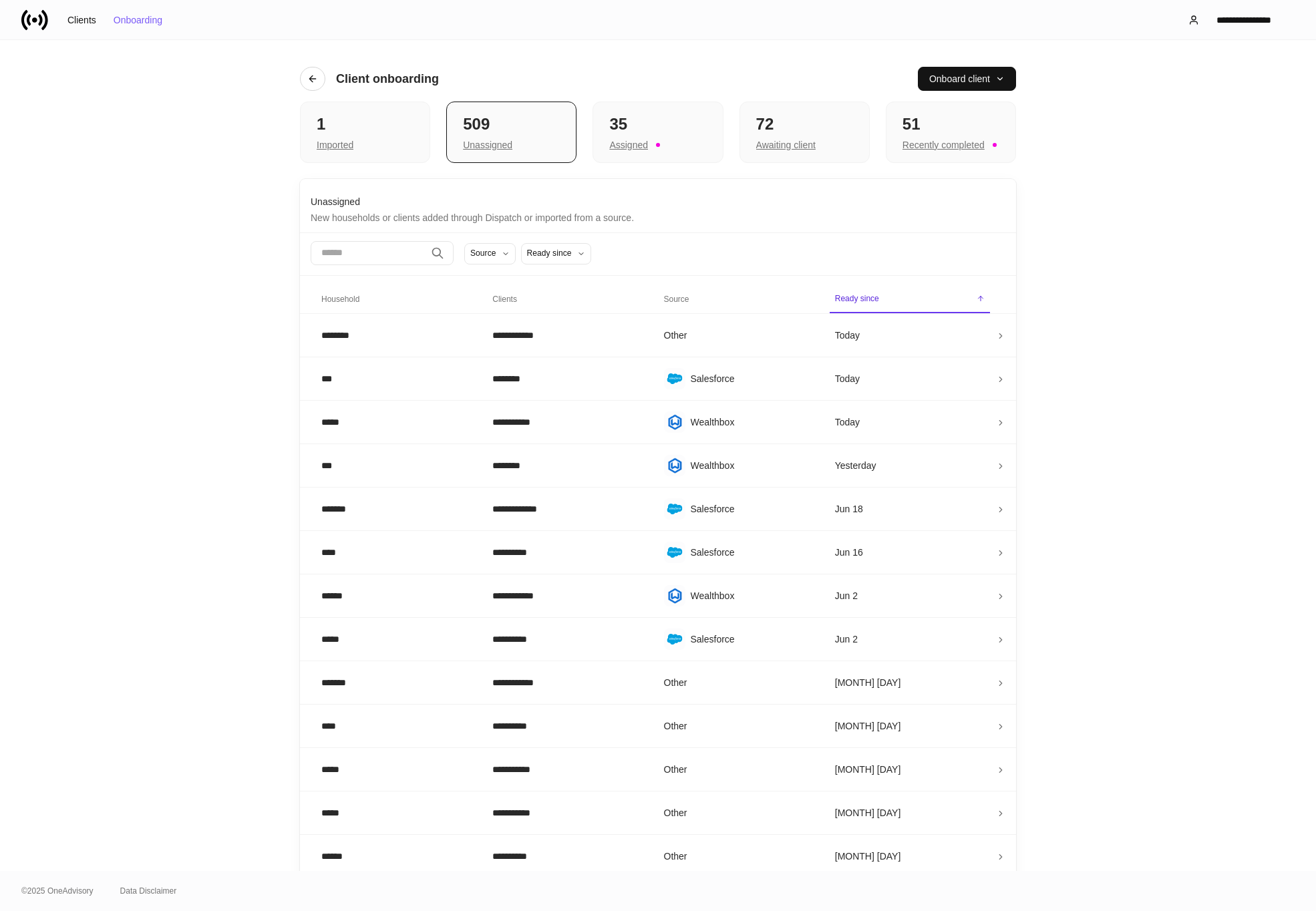 click on "Client onboarding Onboard client" at bounding box center (658, 71) 